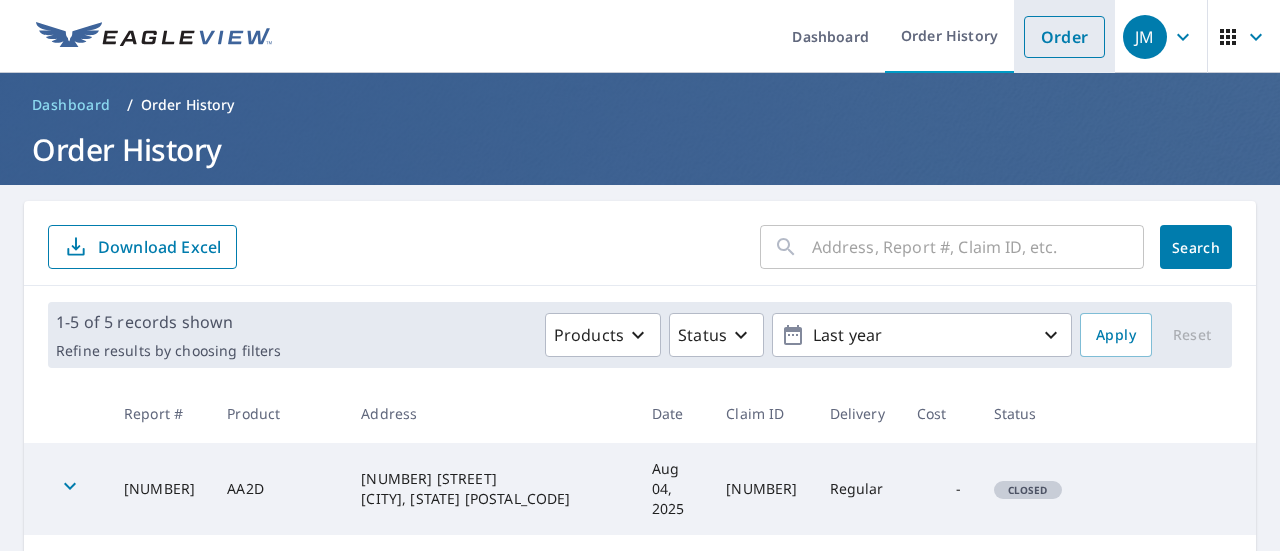 scroll, scrollTop: 0, scrollLeft: 0, axis: both 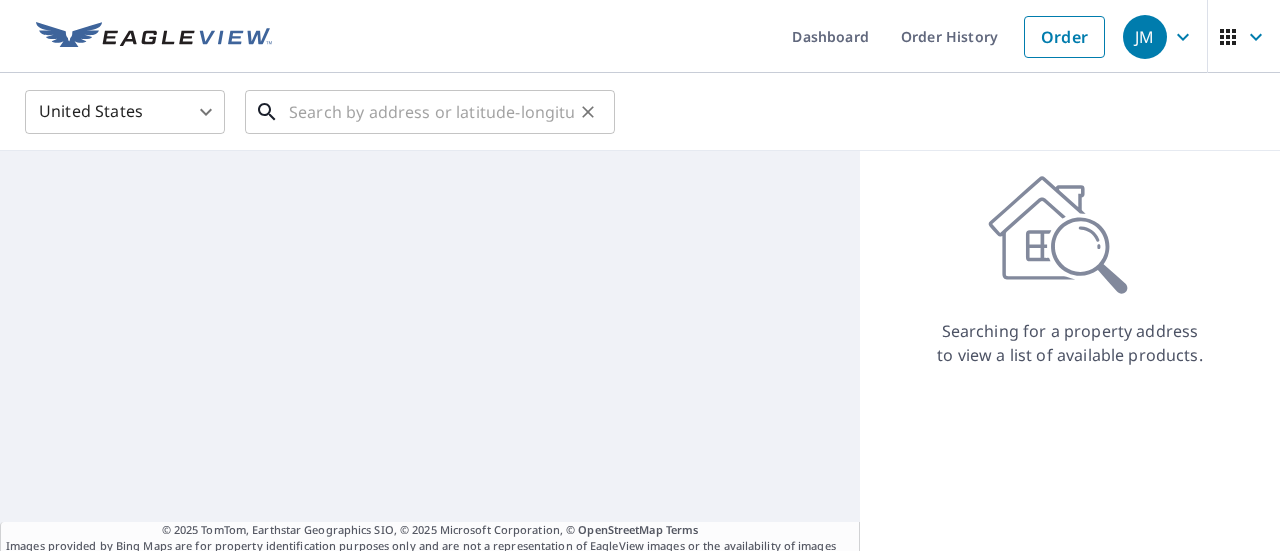 click at bounding box center [431, 112] 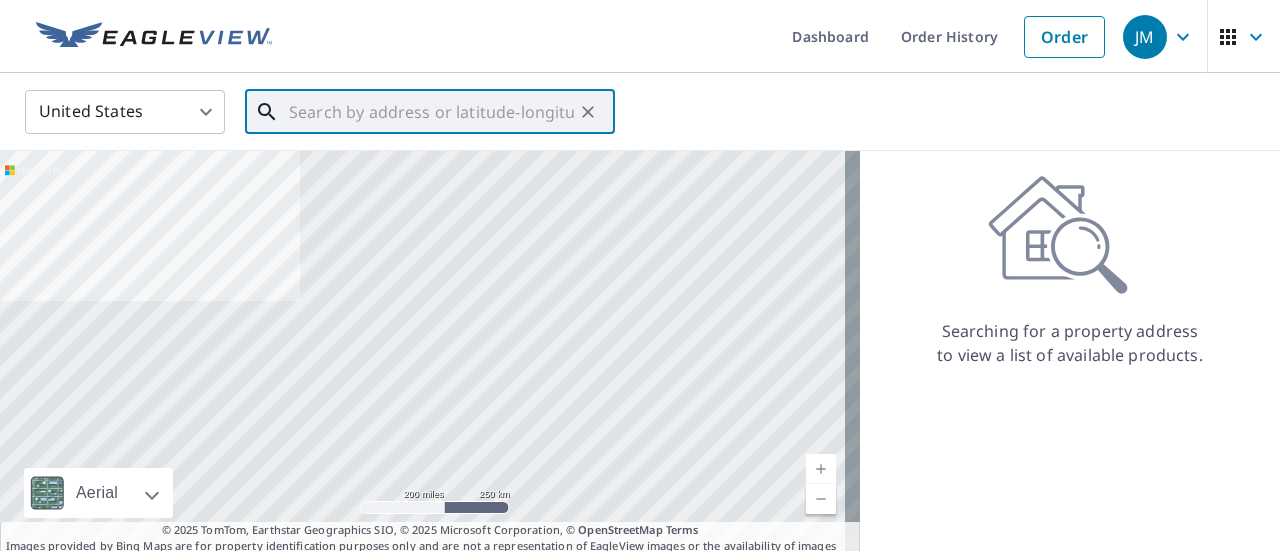 click at bounding box center [431, 112] 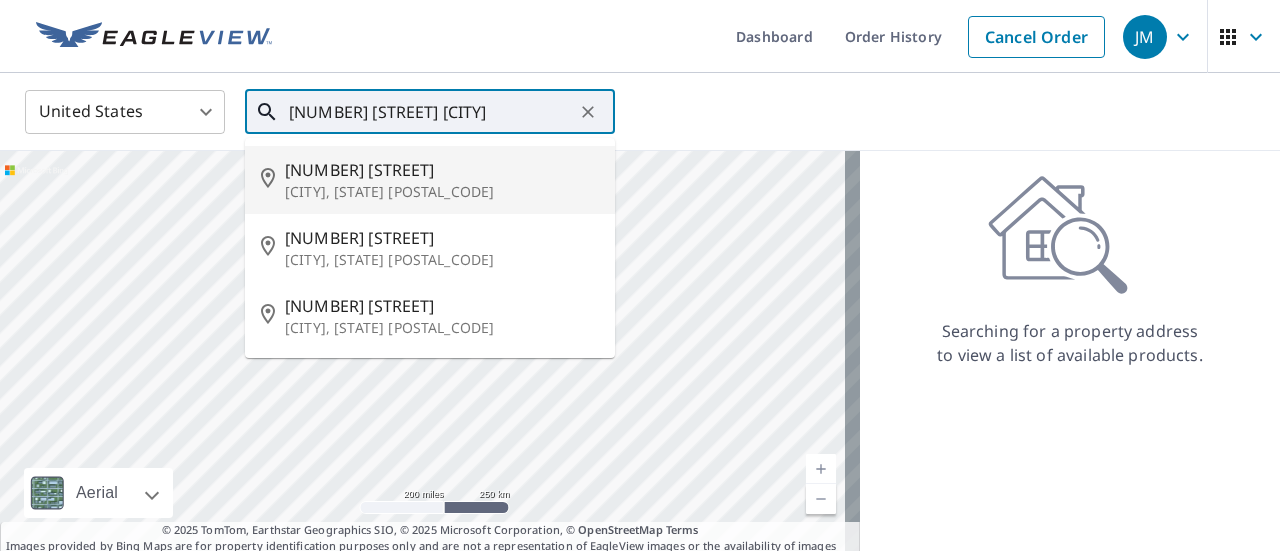 click on "[NUMBER] [STREET]" at bounding box center (442, 170) 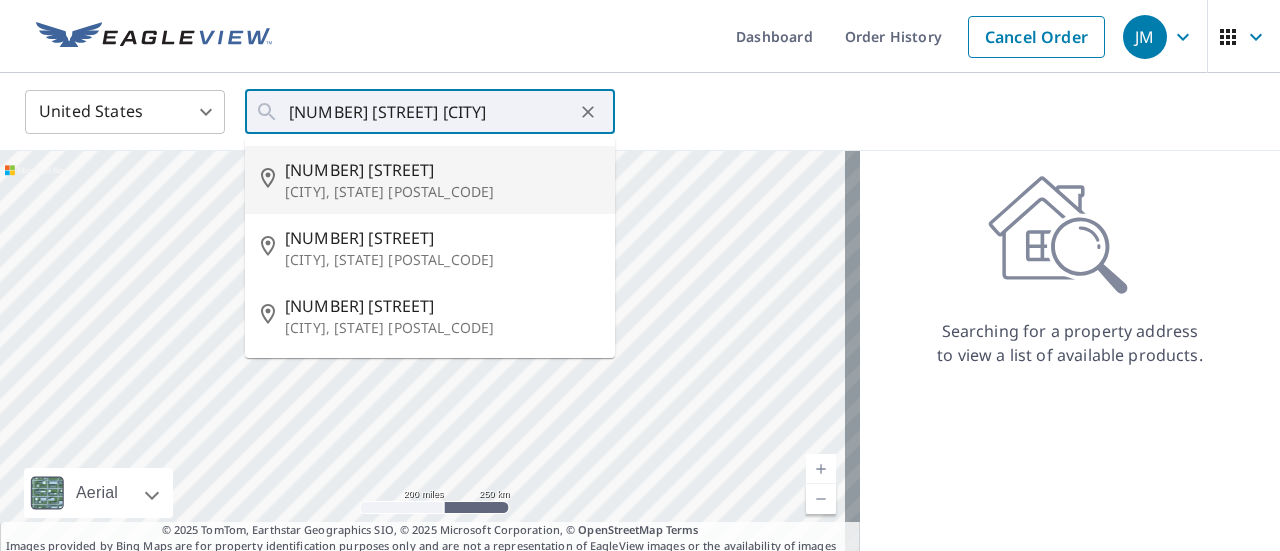 type on "[NUMBER] [STREET_NAME], [CITY], [STATE] [POSTAL_CODE]" 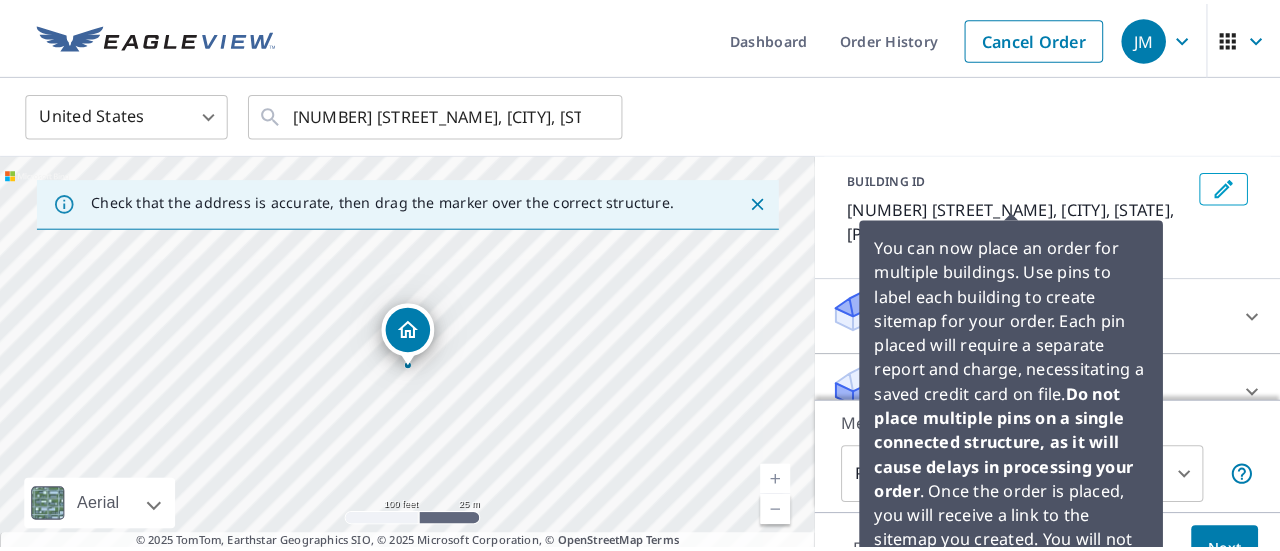 scroll, scrollTop: 114, scrollLeft: 0, axis: vertical 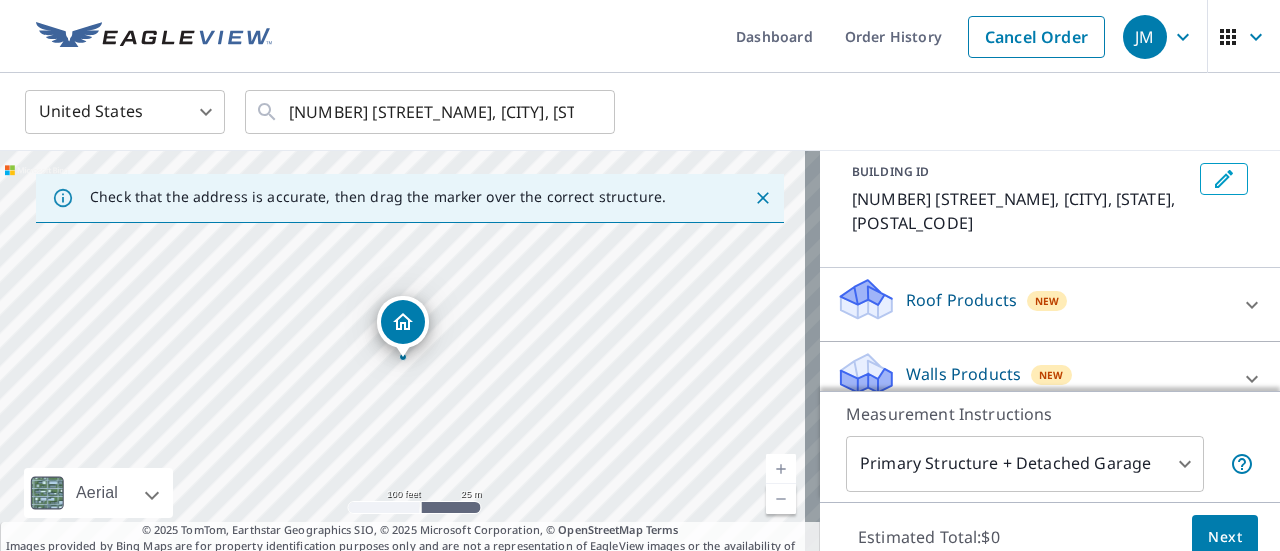 click on "Roof Products" at bounding box center (961, 300) 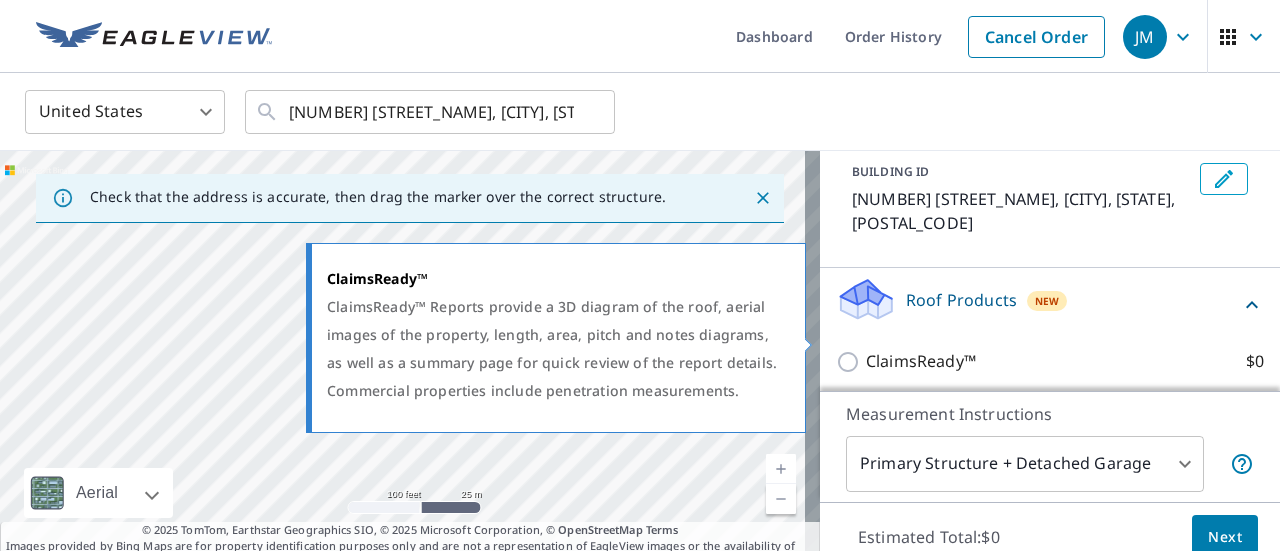 click on "ClaimsReady™ $0" at bounding box center (851, 362) 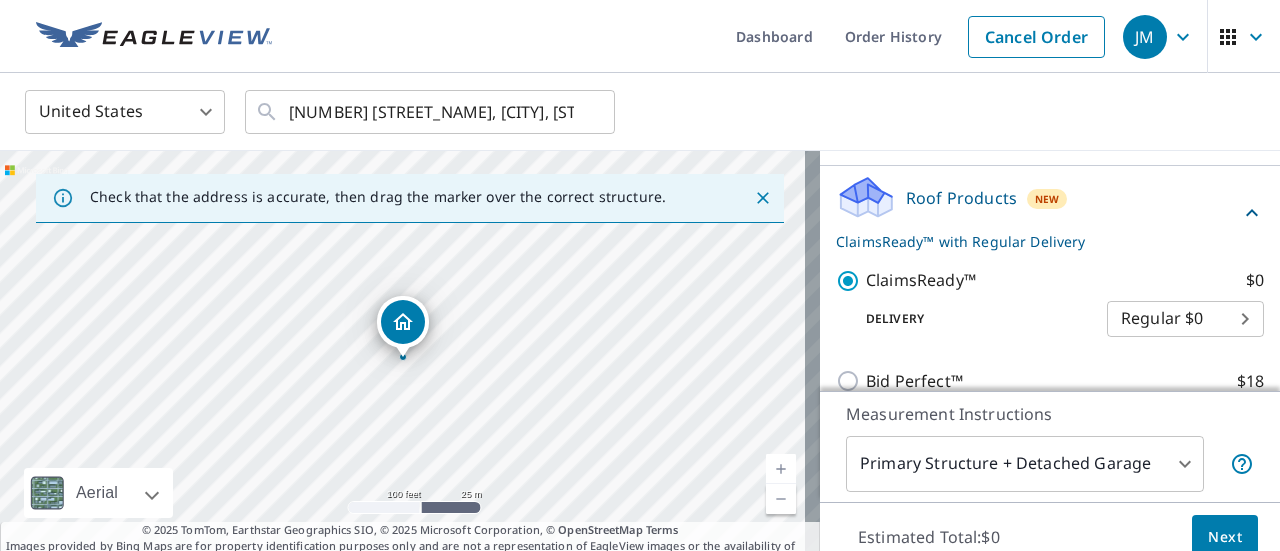 scroll, scrollTop: 292, scrollLeft: 0, axis: vertical 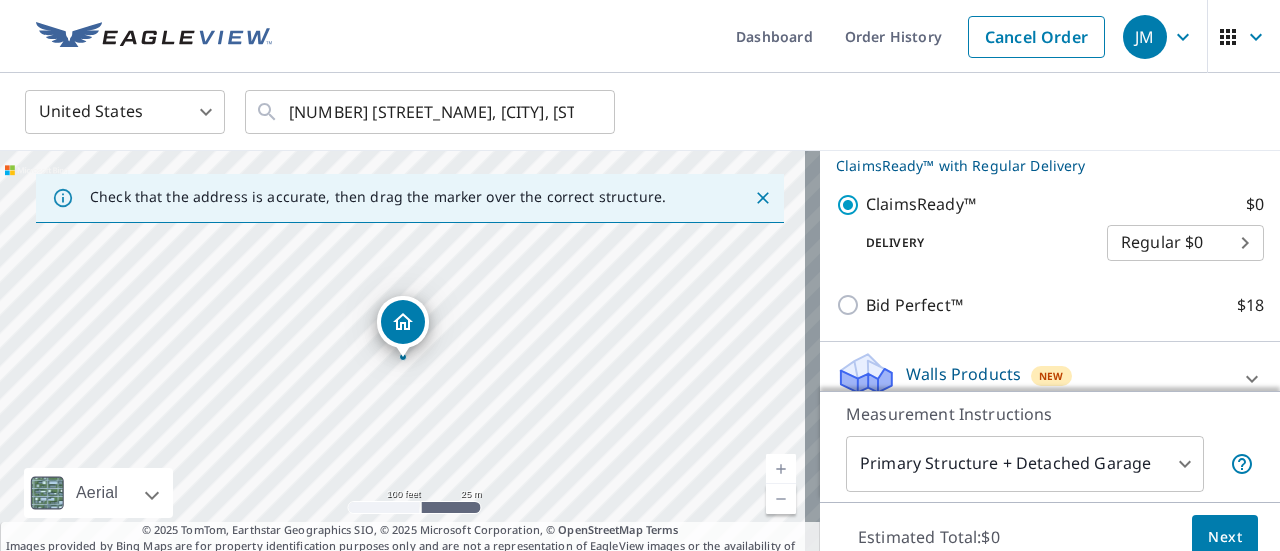 click 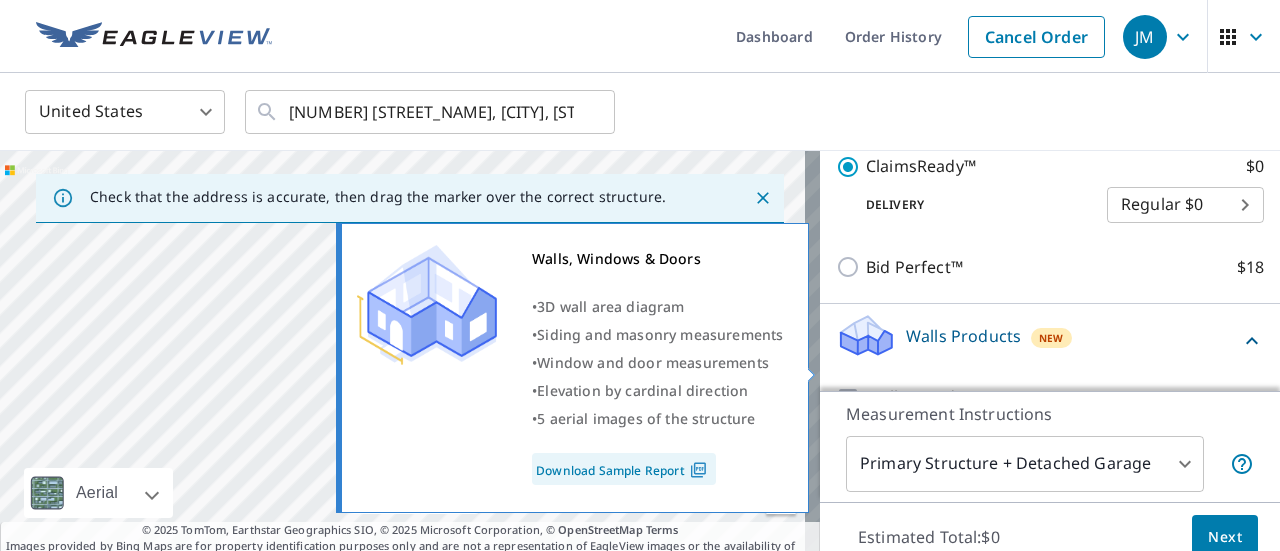 scroll, scrollTop: 350, scrollLeft: 0, axis: vertical 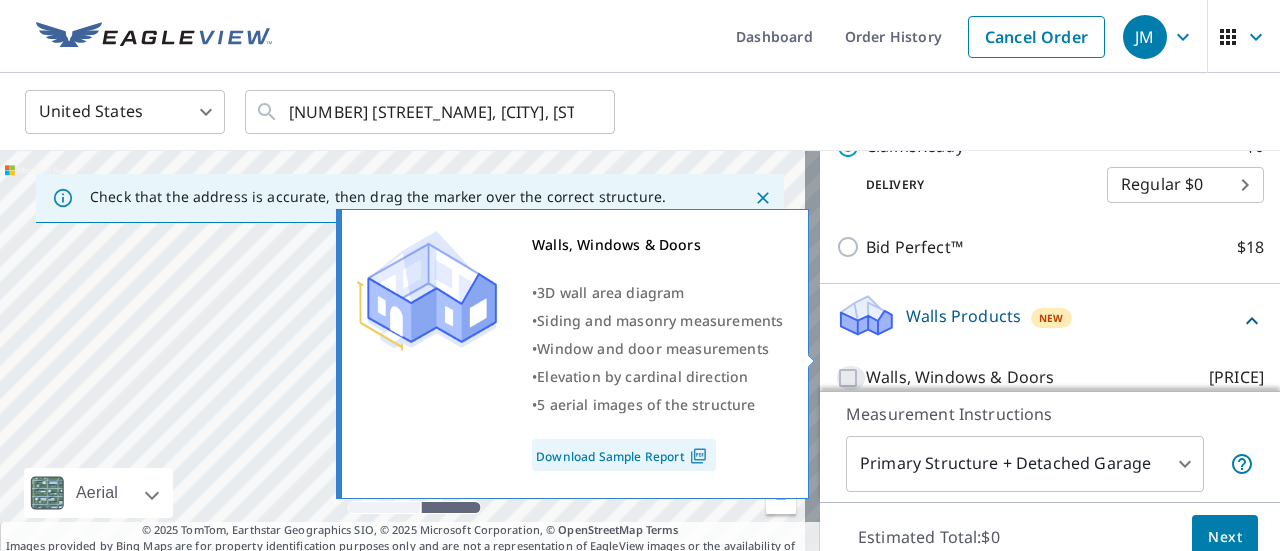 click on "Walls, Windows & Doors $[PRICE]" at bounding box center [851, 378] 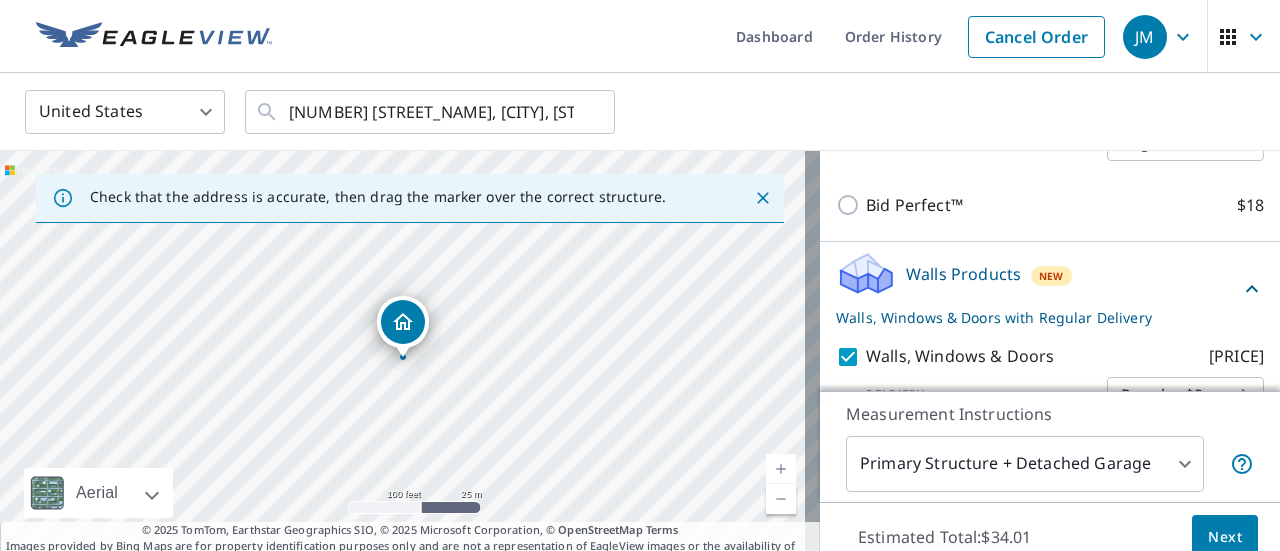 scroll, scrollTop: 414, scrollLeft: 0, axis: vertical 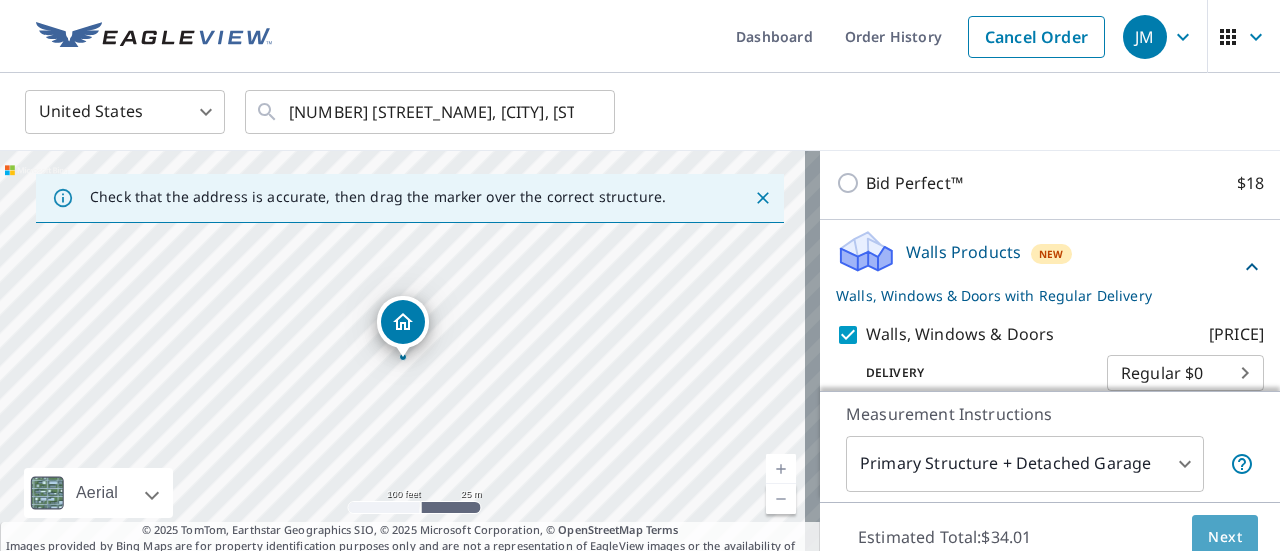 click on "Next" at bounding box center [1225, 537] 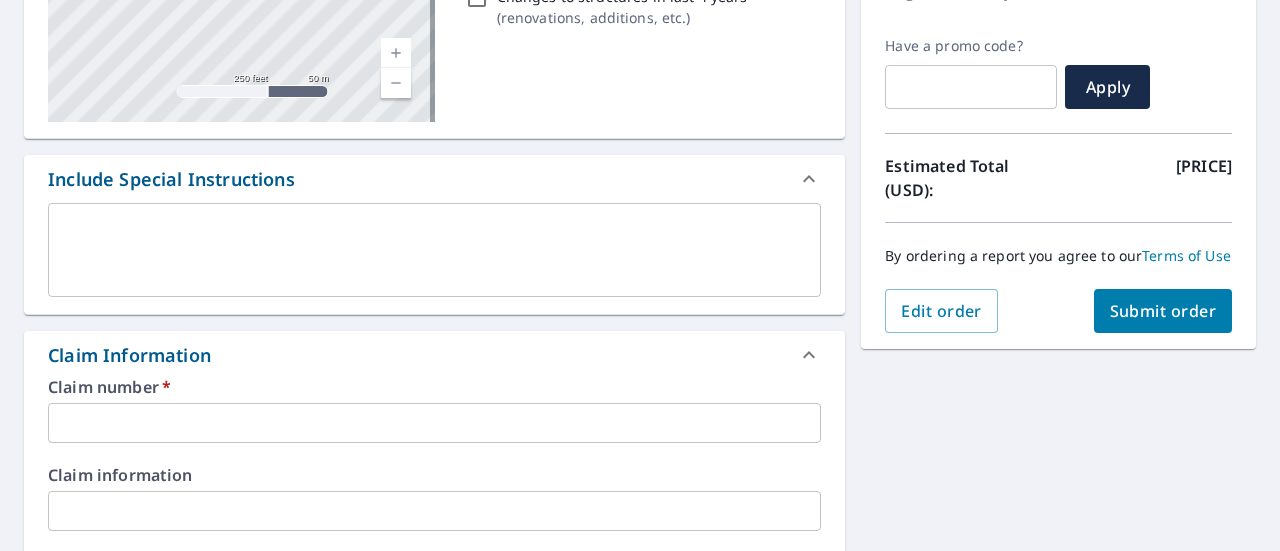 scroll, scrollTop: 400, scrollLeft: 0, axis: vertical 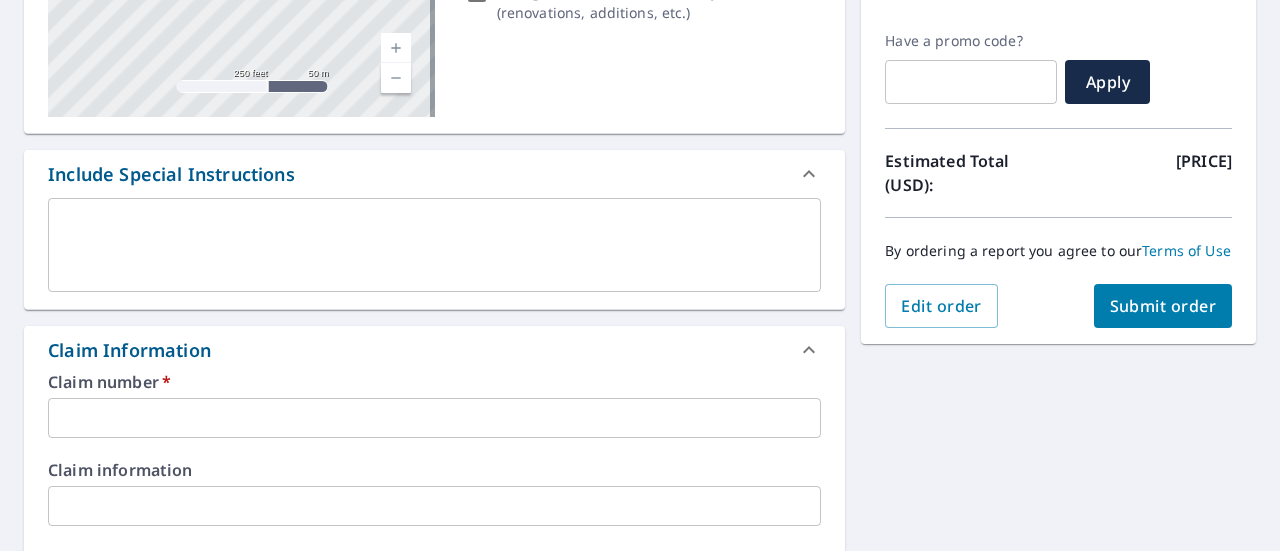 click at bounding box center [434, 418] 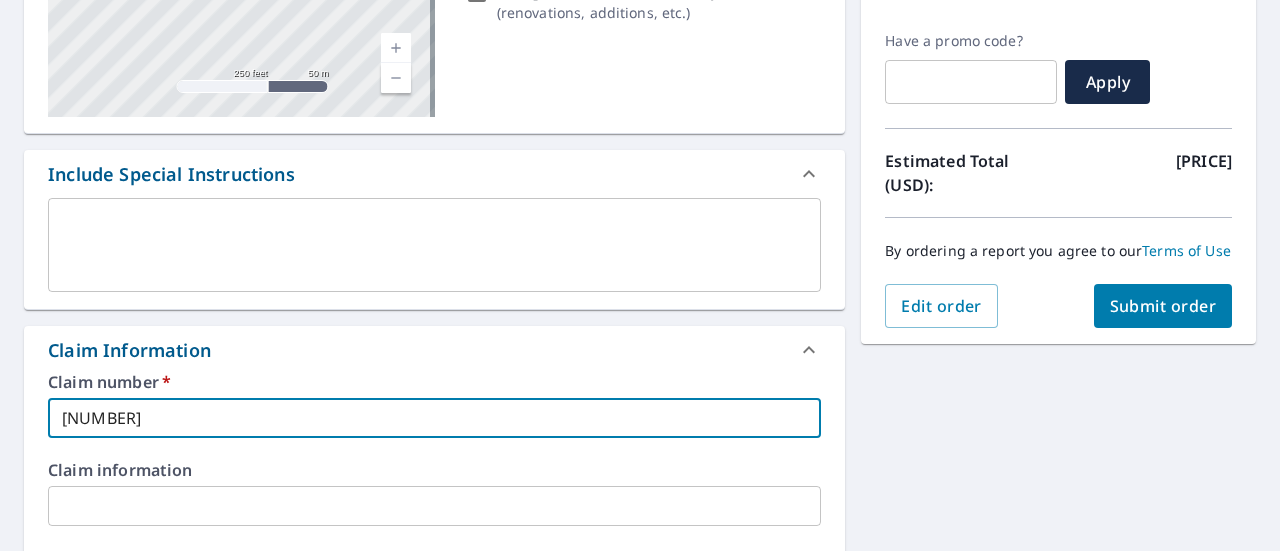 click on "[NUMBER]" at bounding box center (434, 418) 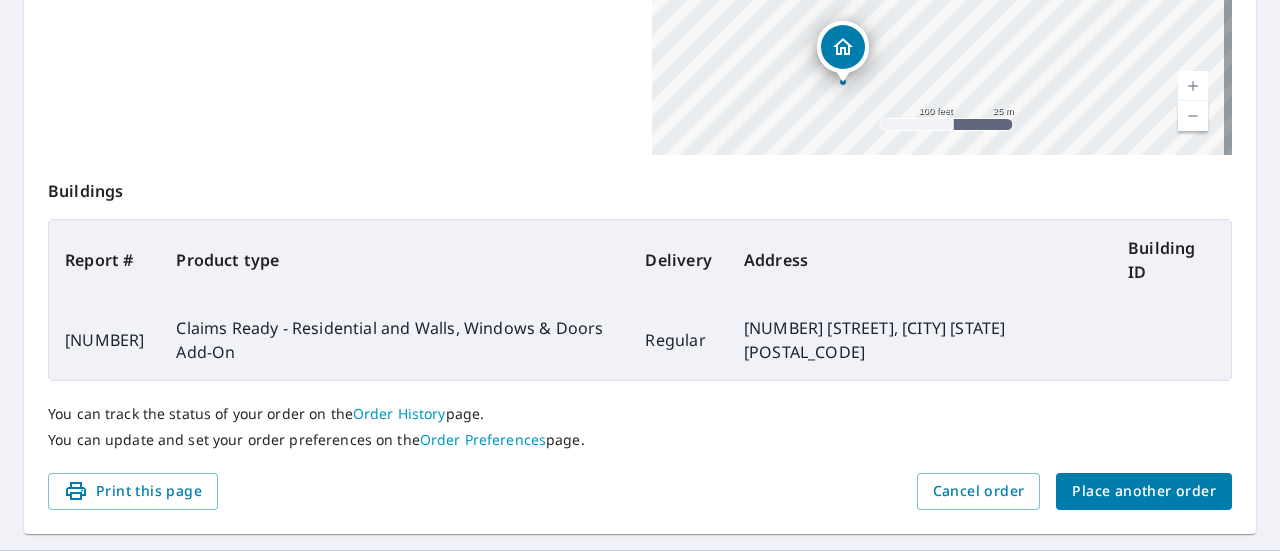 scroll, scrollTop: 0, scrollLeft: 0, axis: both 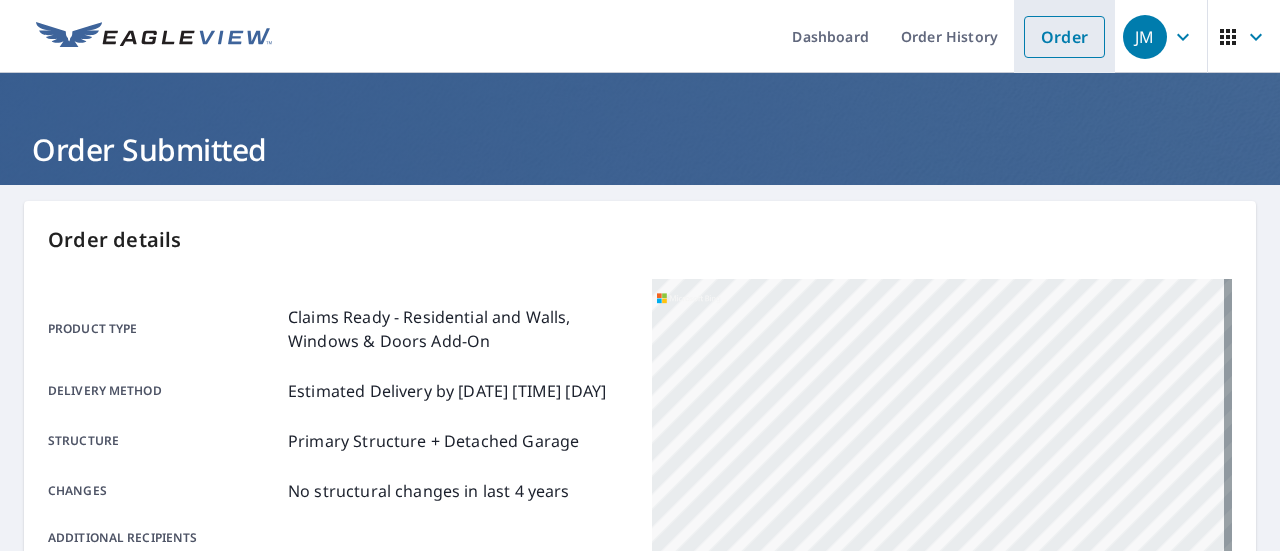 click on "Order" at bounding box center [1064, 37] 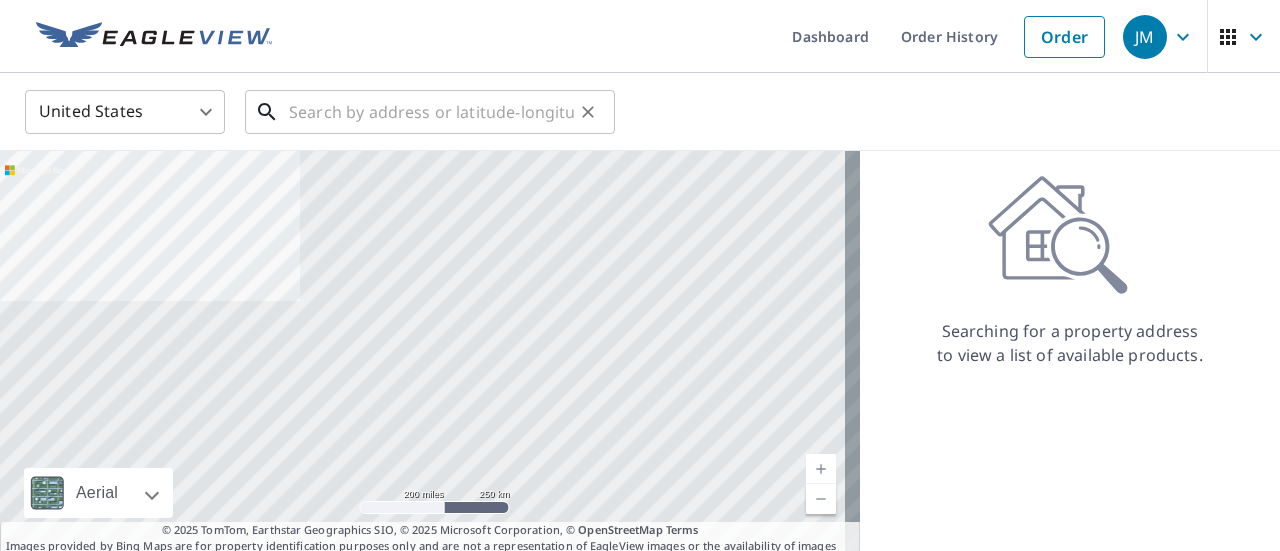 click at bounding box center (431, 112) 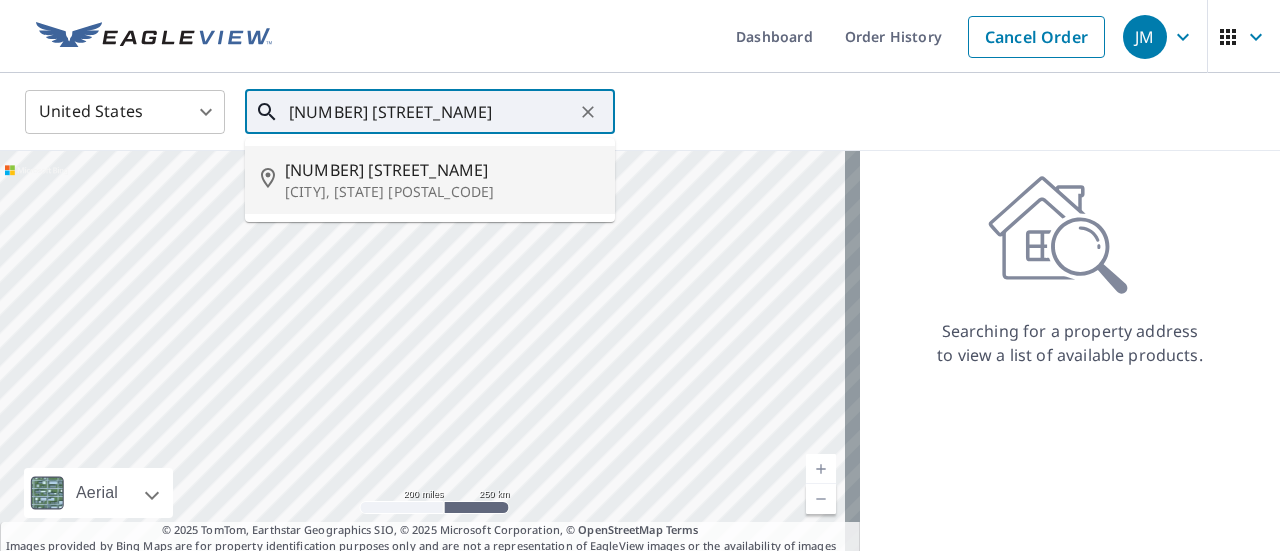 click on "[NUMBER] [STREET_NAME]" at bounding box center [442, 170] 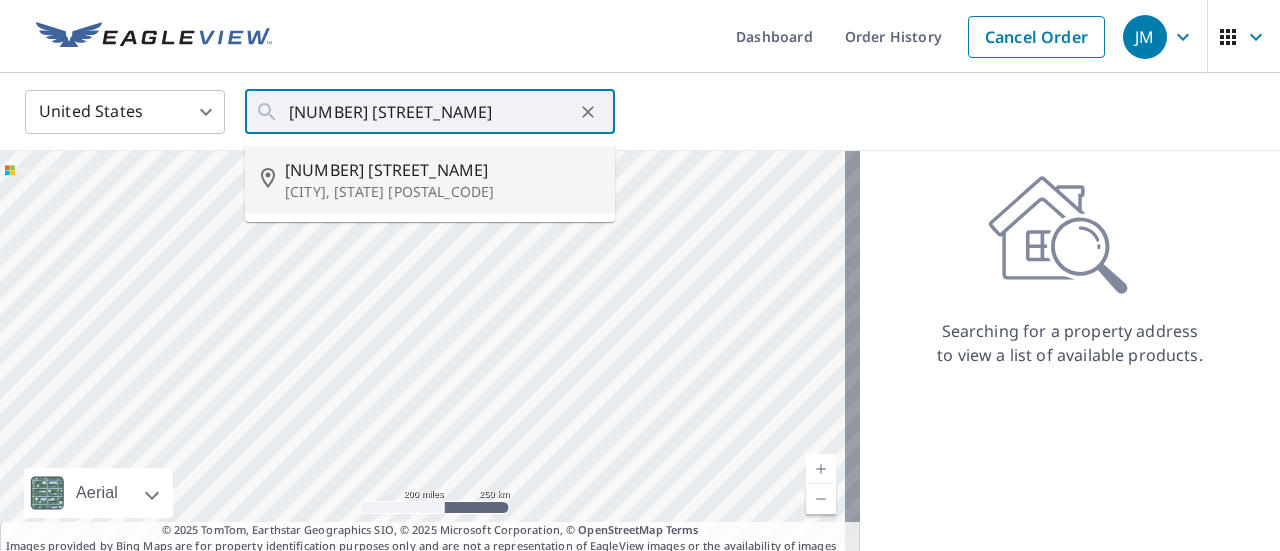 type on "[NUMBER] [STREET_NAME] [CITY], [STATE] [POSTAL_CODE]" 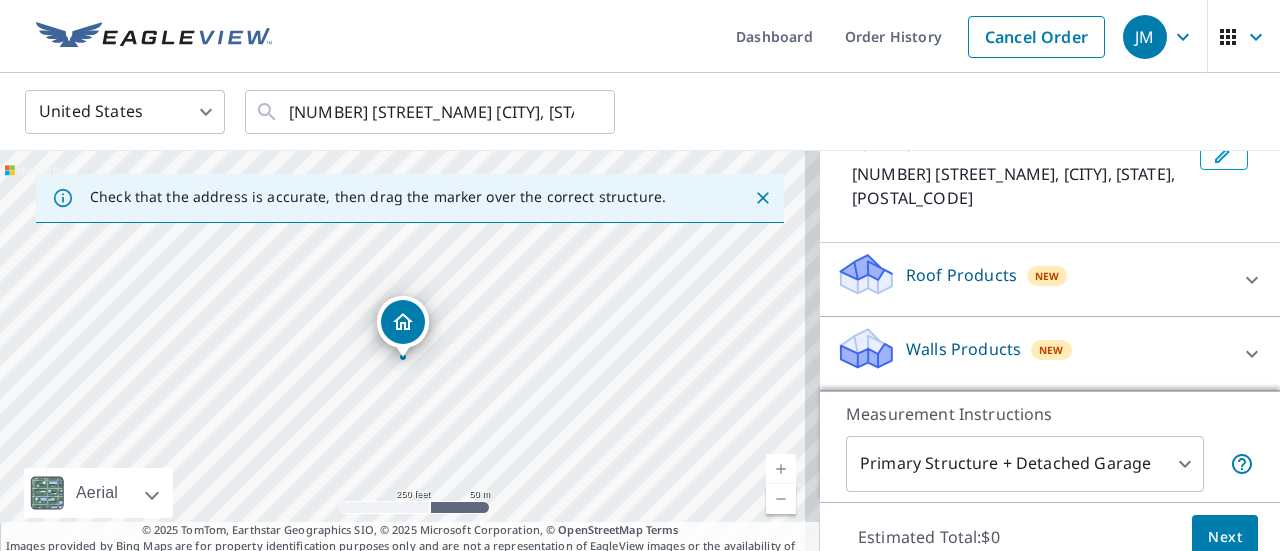 scroll, scrollTop: 114, scrollLeft: 0, axis: vertical 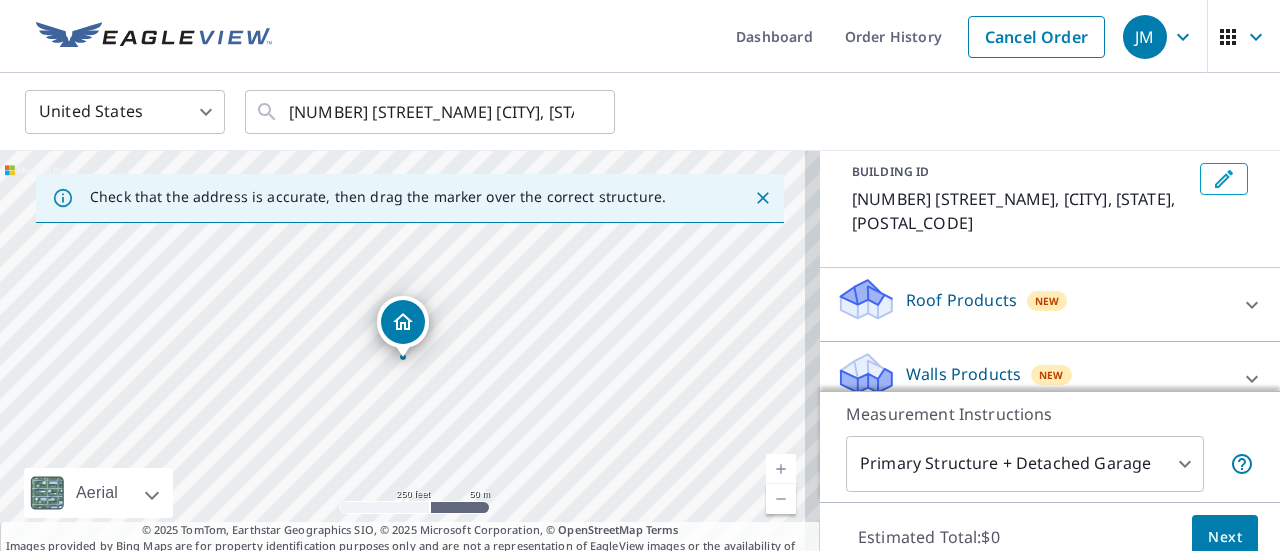 click on "Roof Products" at bounding box center [961, 300] 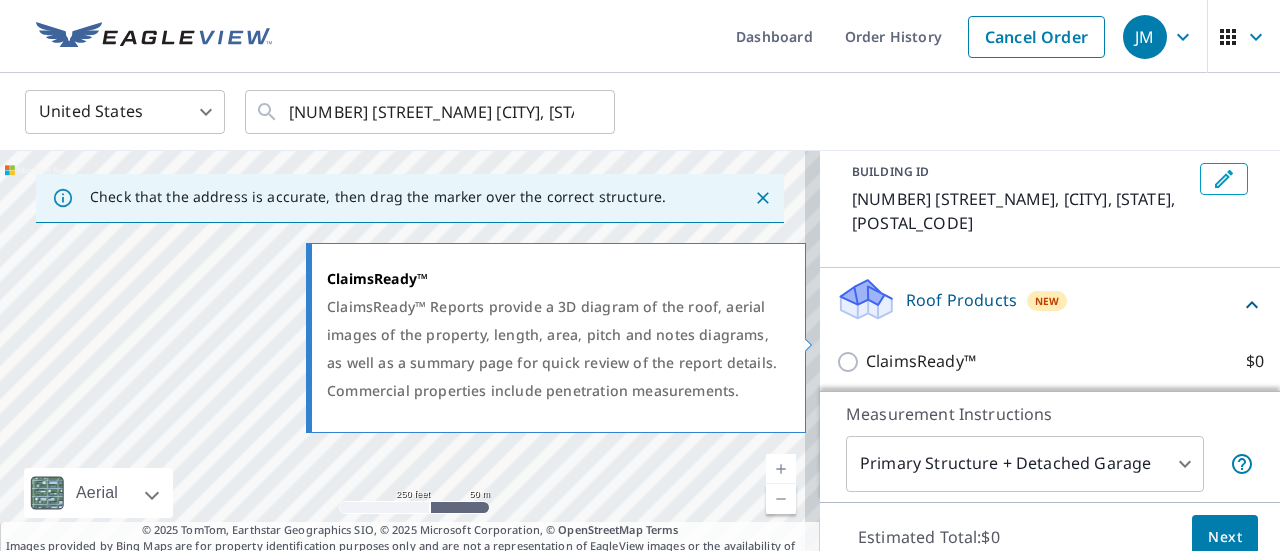 click on "ClaimsReady™ $0" at bounding box center [851, 362] 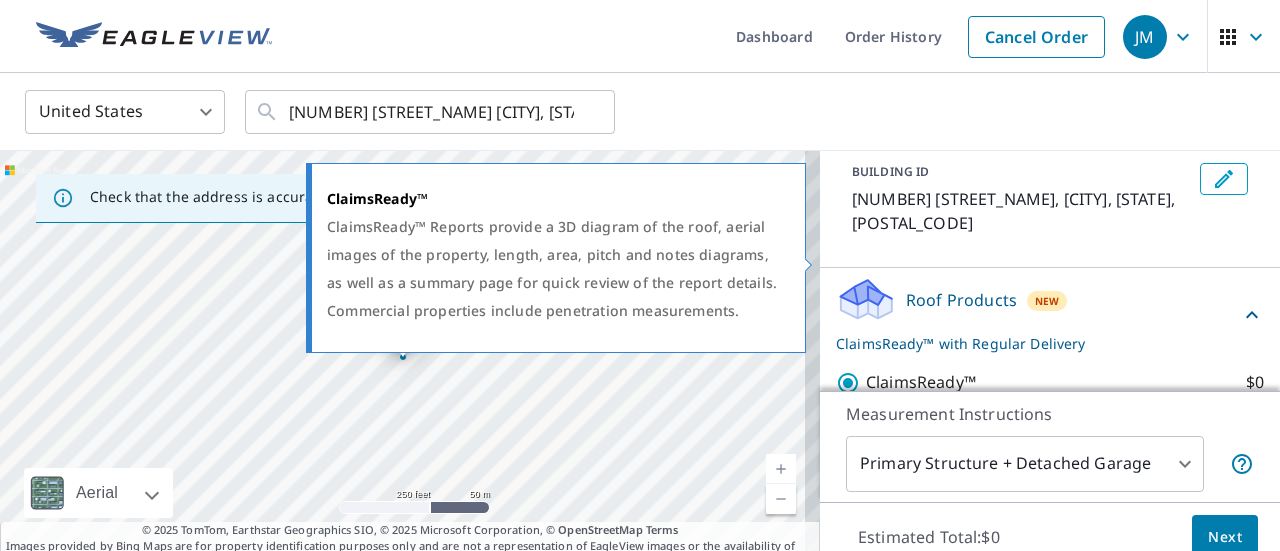scroll, scrollTop: 292, scrollLeft: 0, axis: vertical 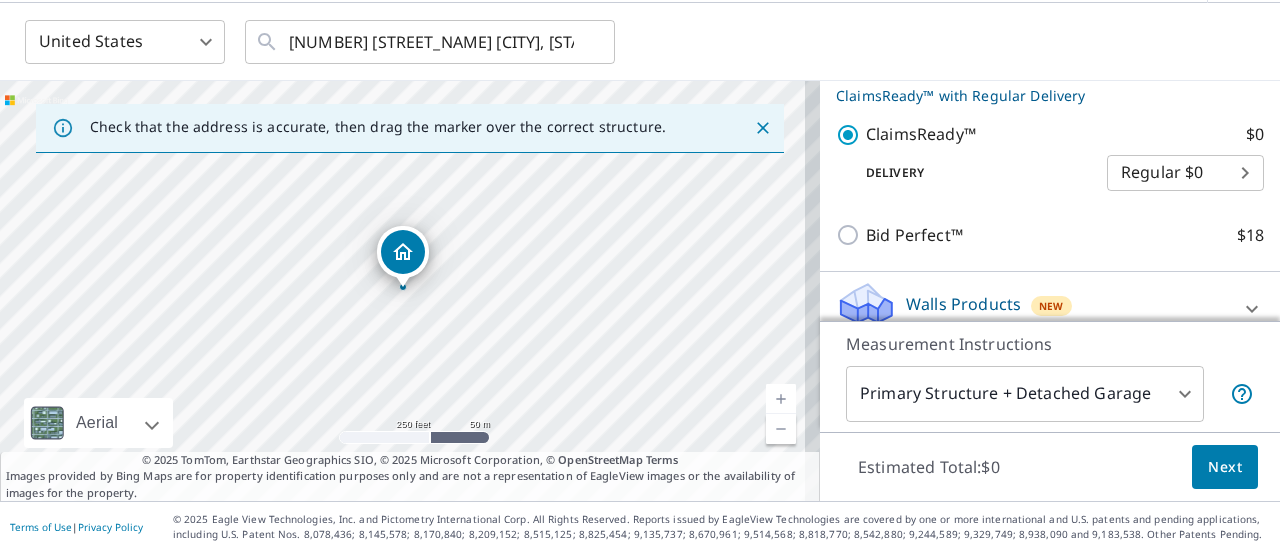 click on "Next" at bounding box center [1225, 467] 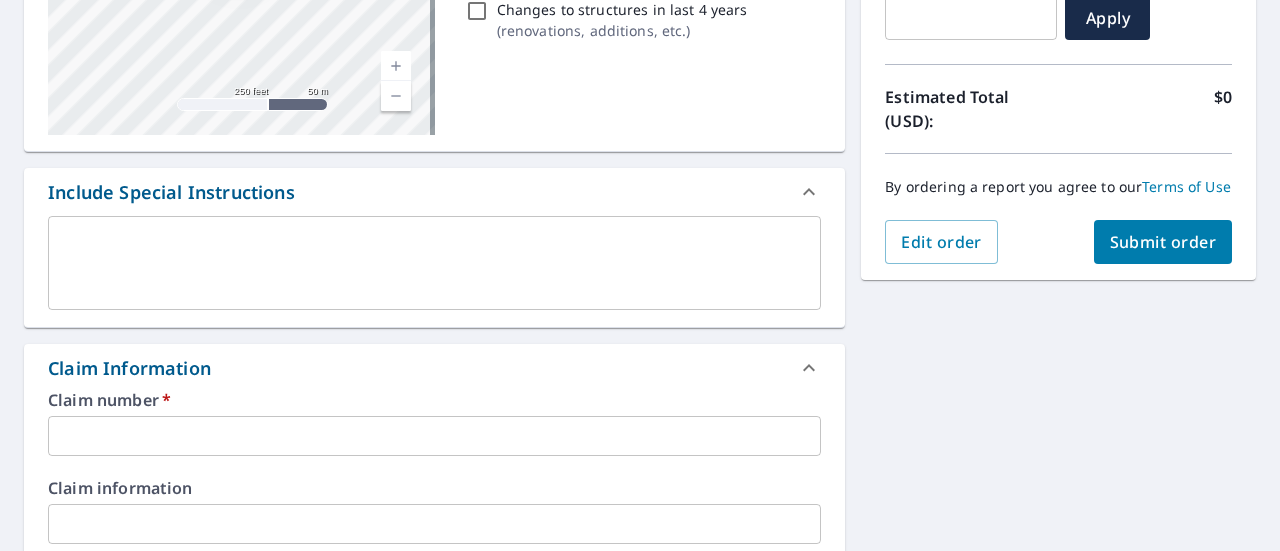 scroll, scrollTop: 570, scrollLeft: 0, axis: vertical 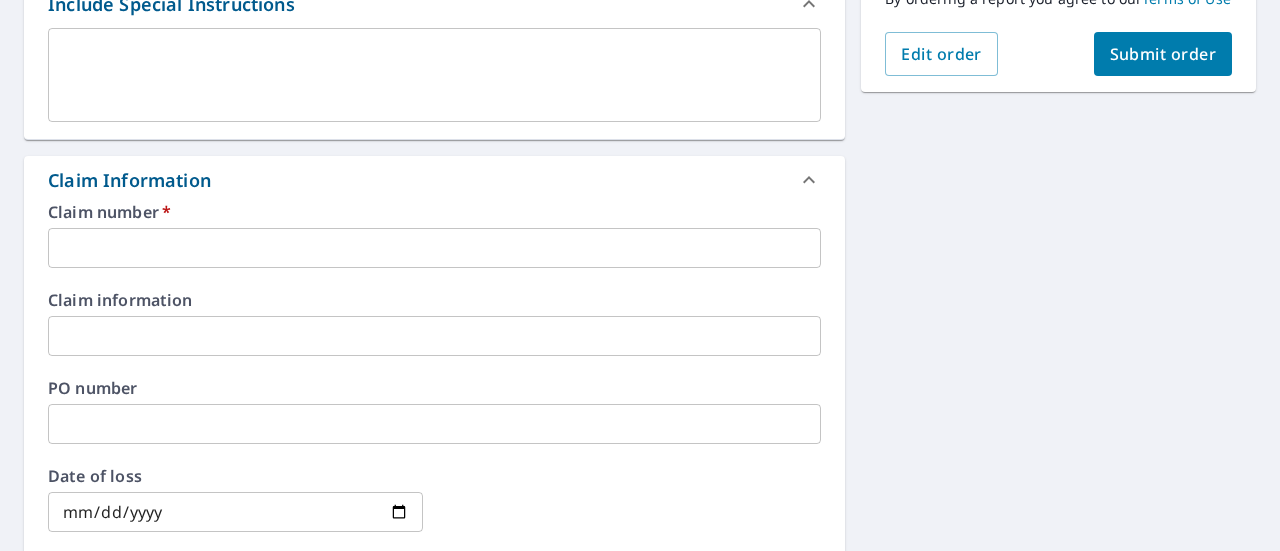 click at bounding box center [434, 248] 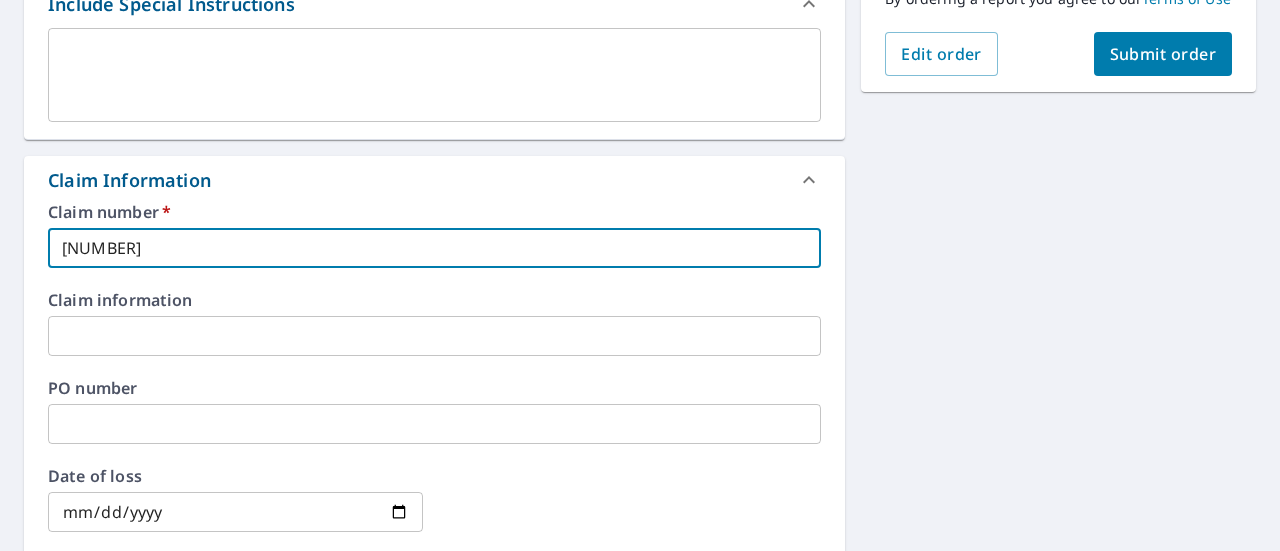 type on "[NUMBER]" 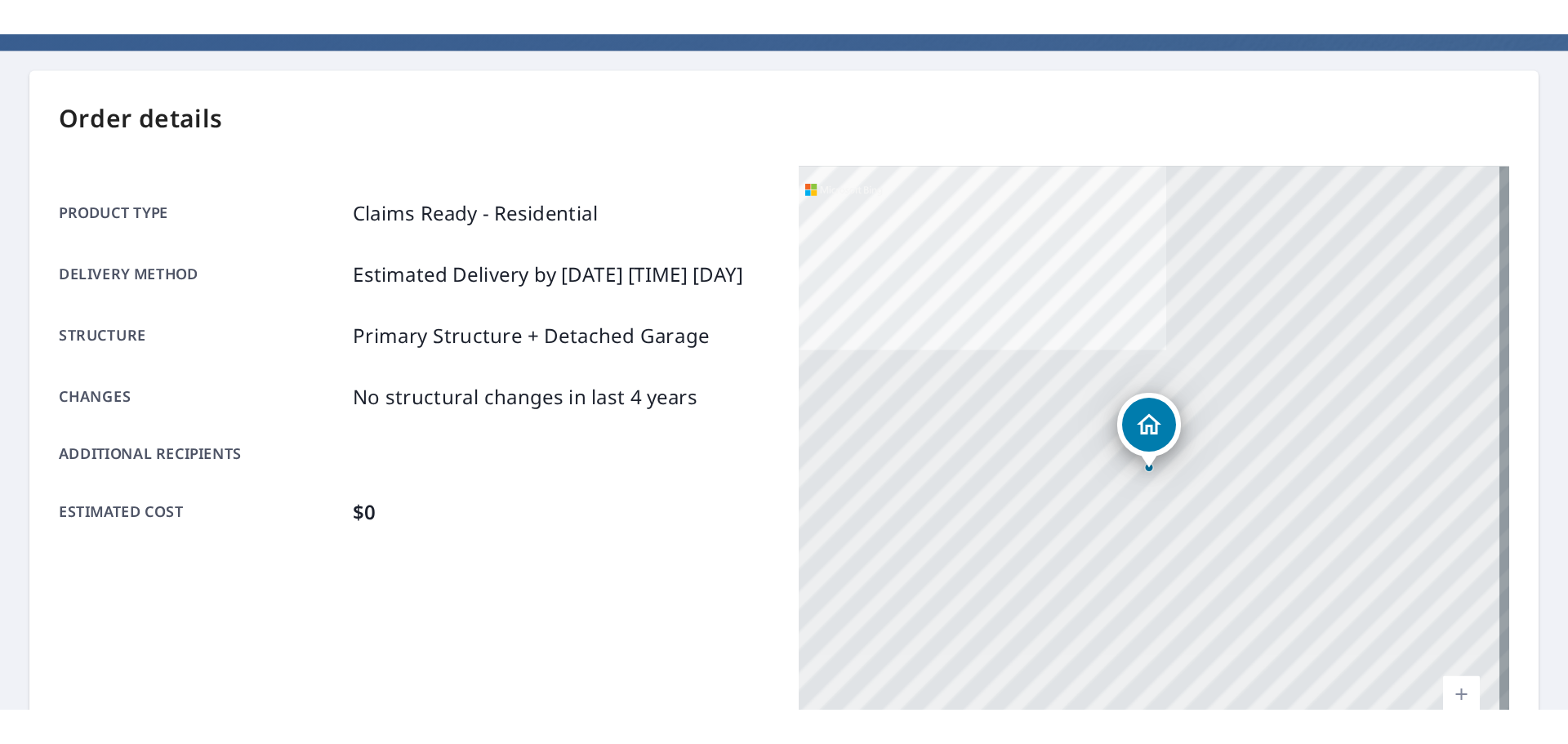 scroll, scrollTop: 0, scrollLeft: 0, axis: both 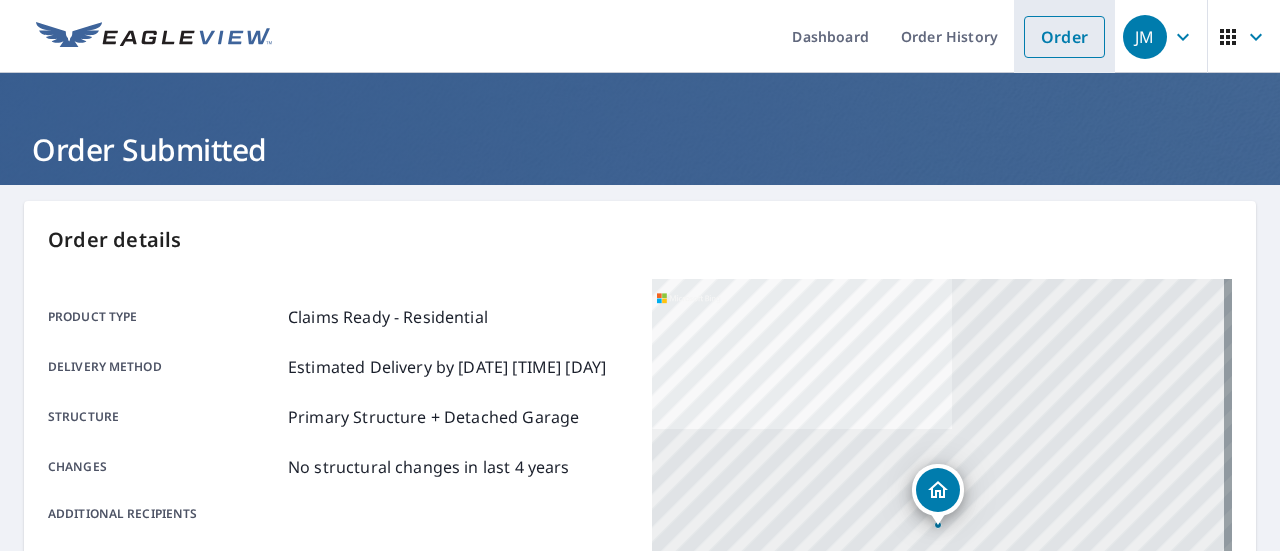 click on "Order" at bounding box center [1064, 37] 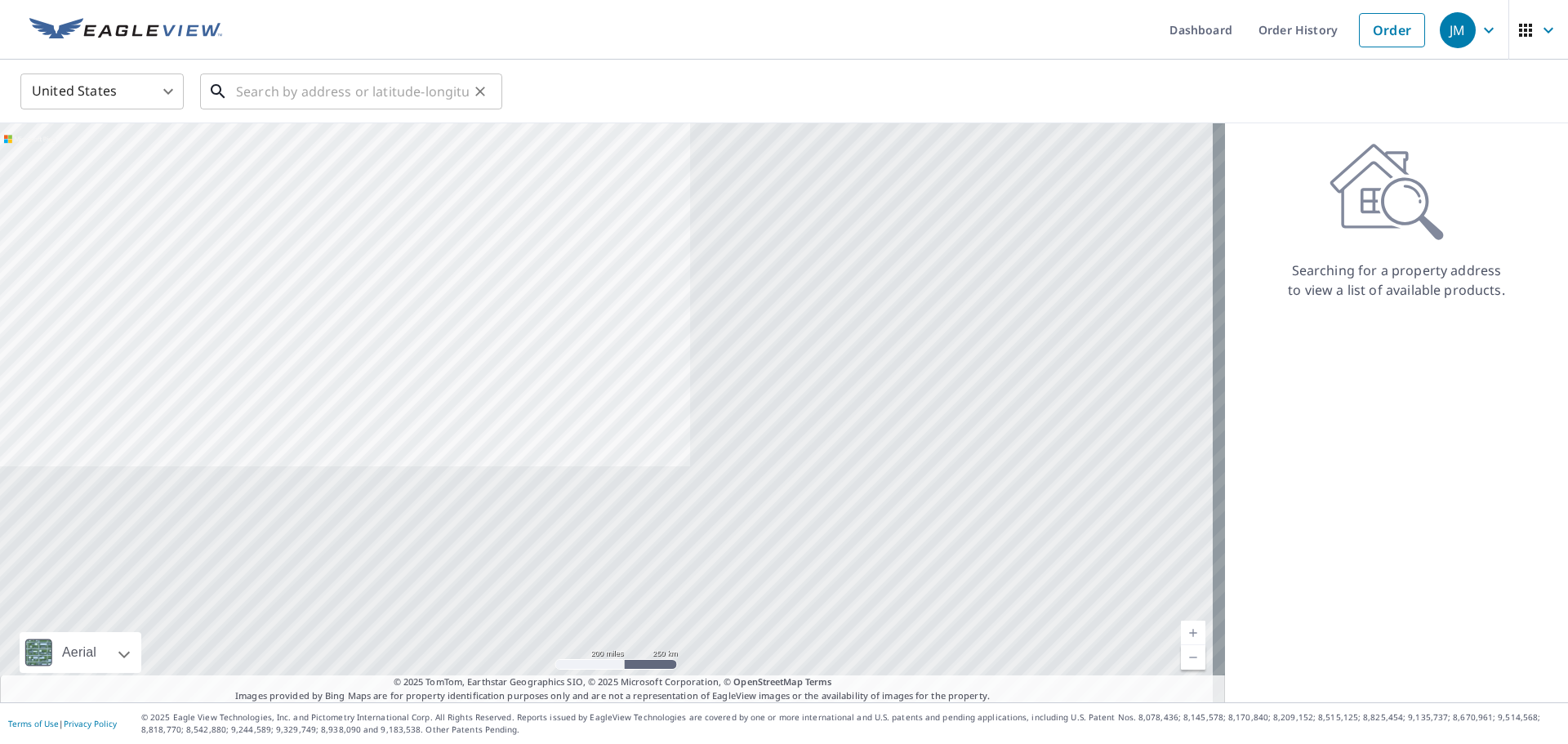 click at bounding box center [352, 91] 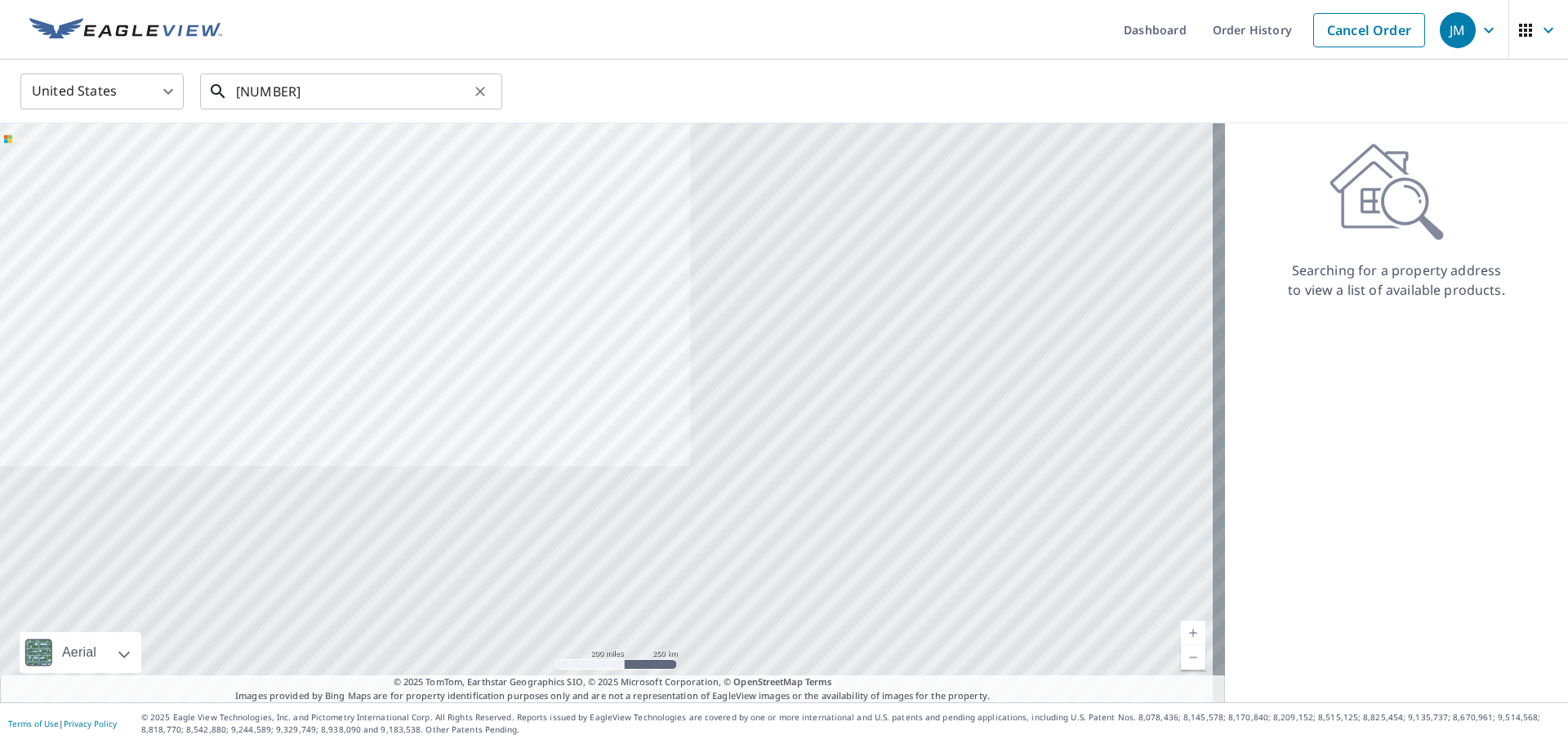 click on "[NUMBER]" at bounding box center [352, 91] 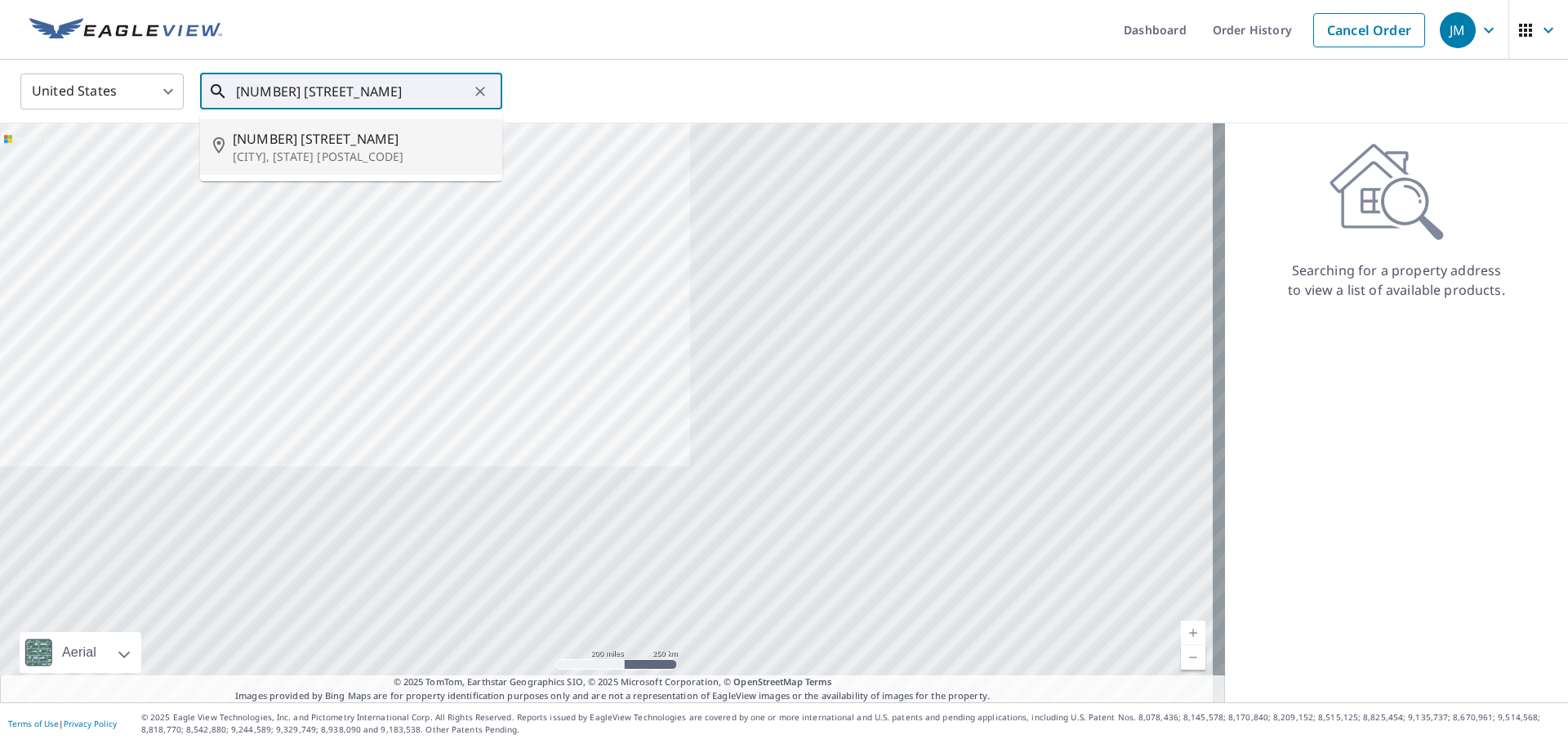click on "[NUMBER] [STREET_NAME]" at bounding box center (361, 139) 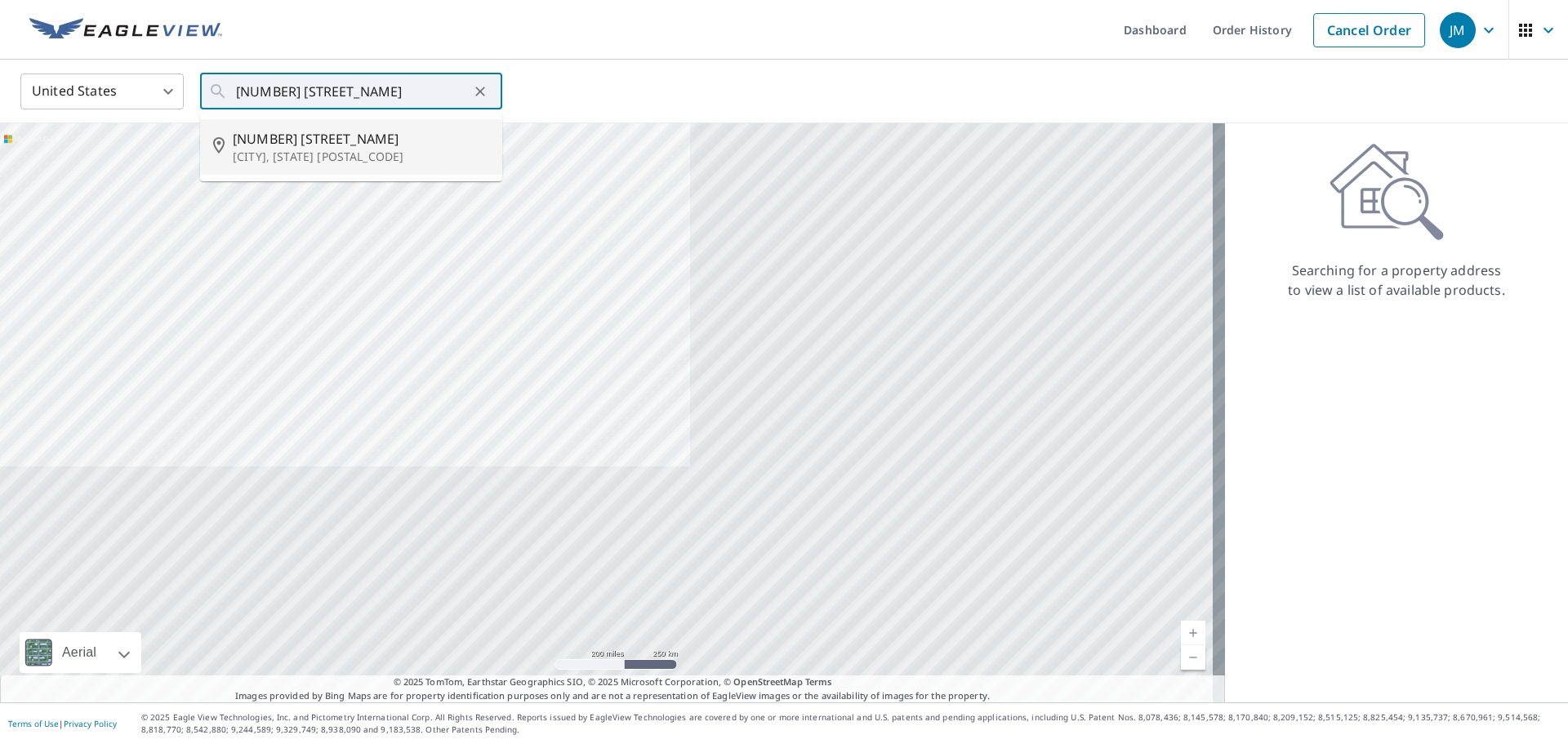 type on "[NUMBER] [STREET_NAME] [CITY], [STATE] [POSTAL_CODE]" 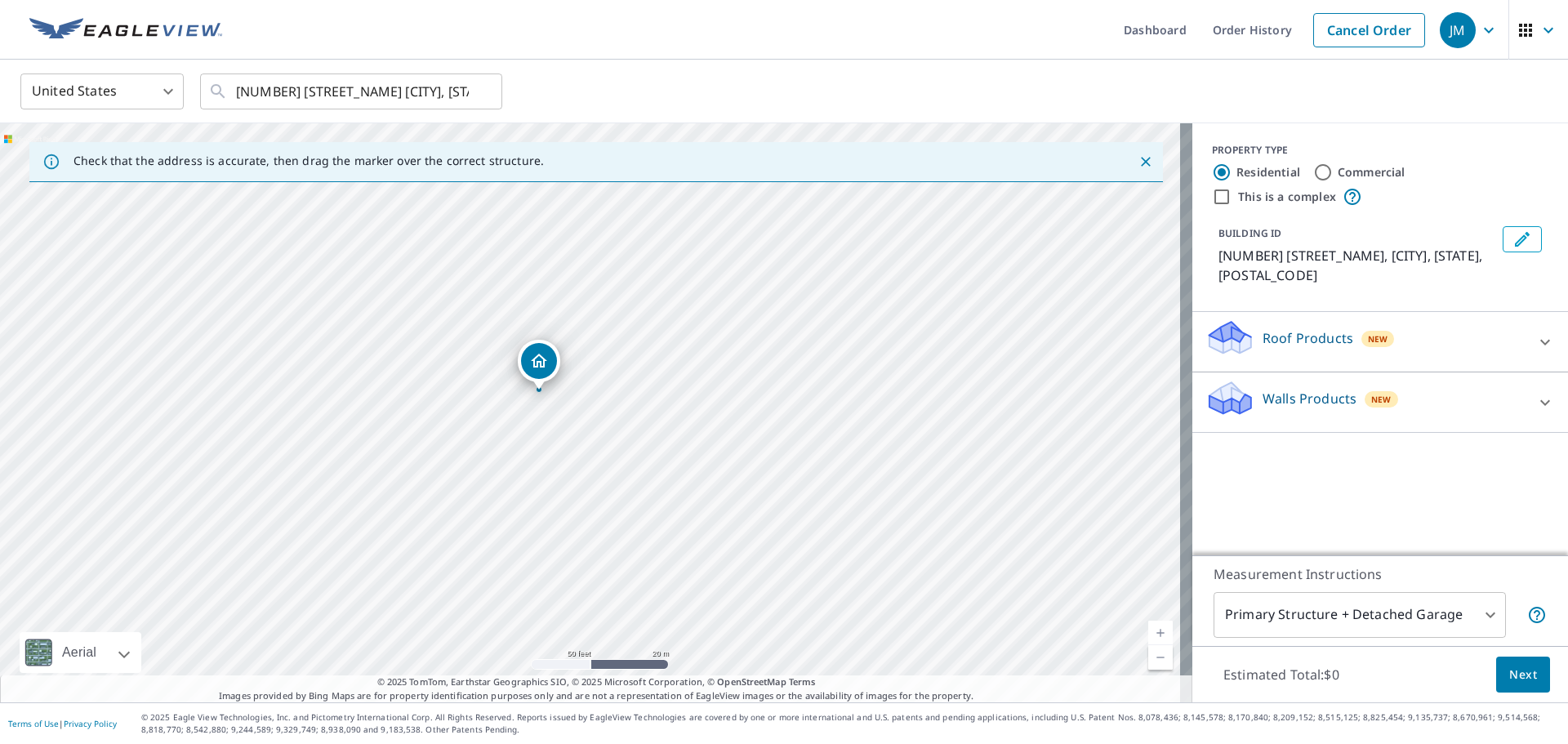 click on "Roof Products" at bounding box center [1307, 338] 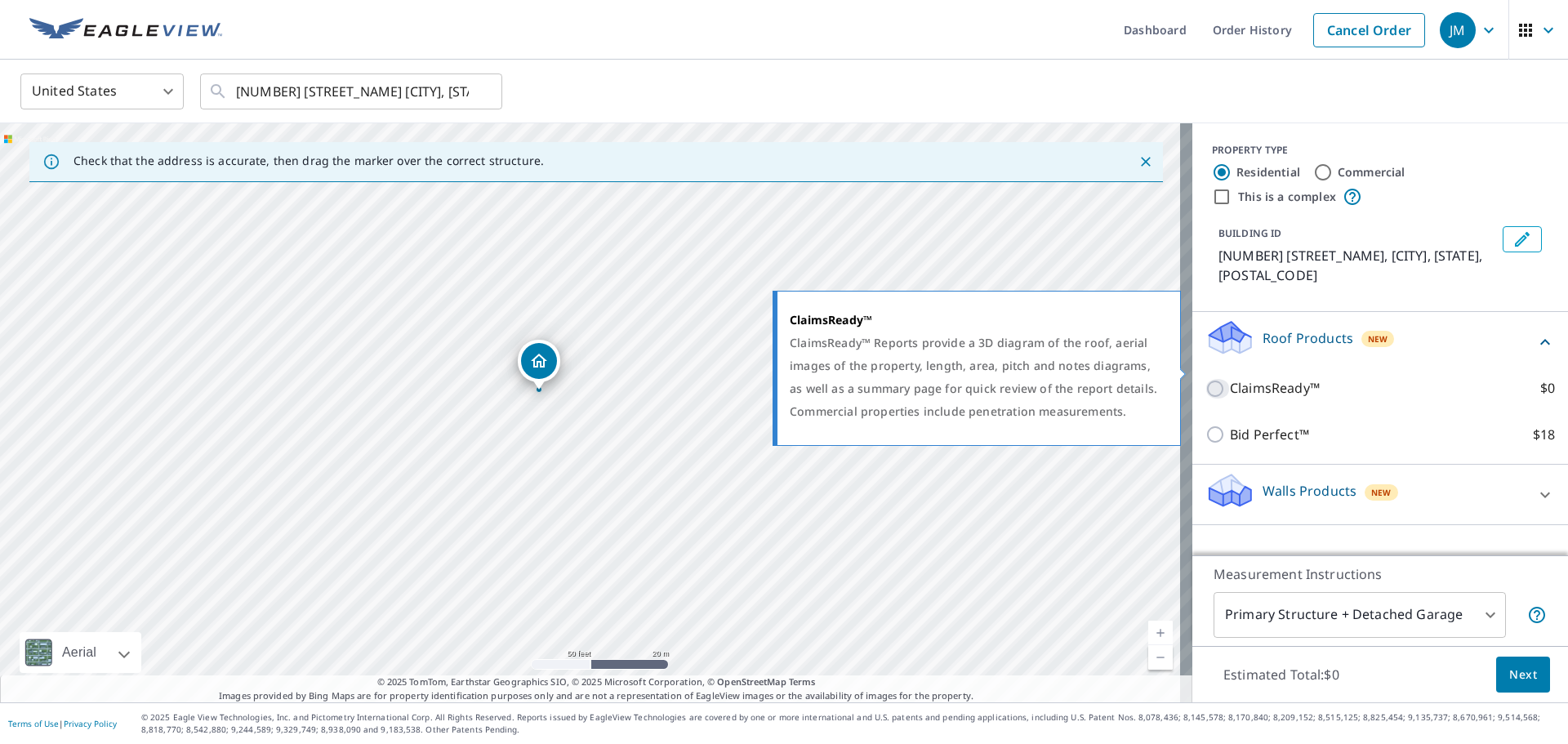 click on "ClaimsReady™ $0" at bounding box center [1218, 389] 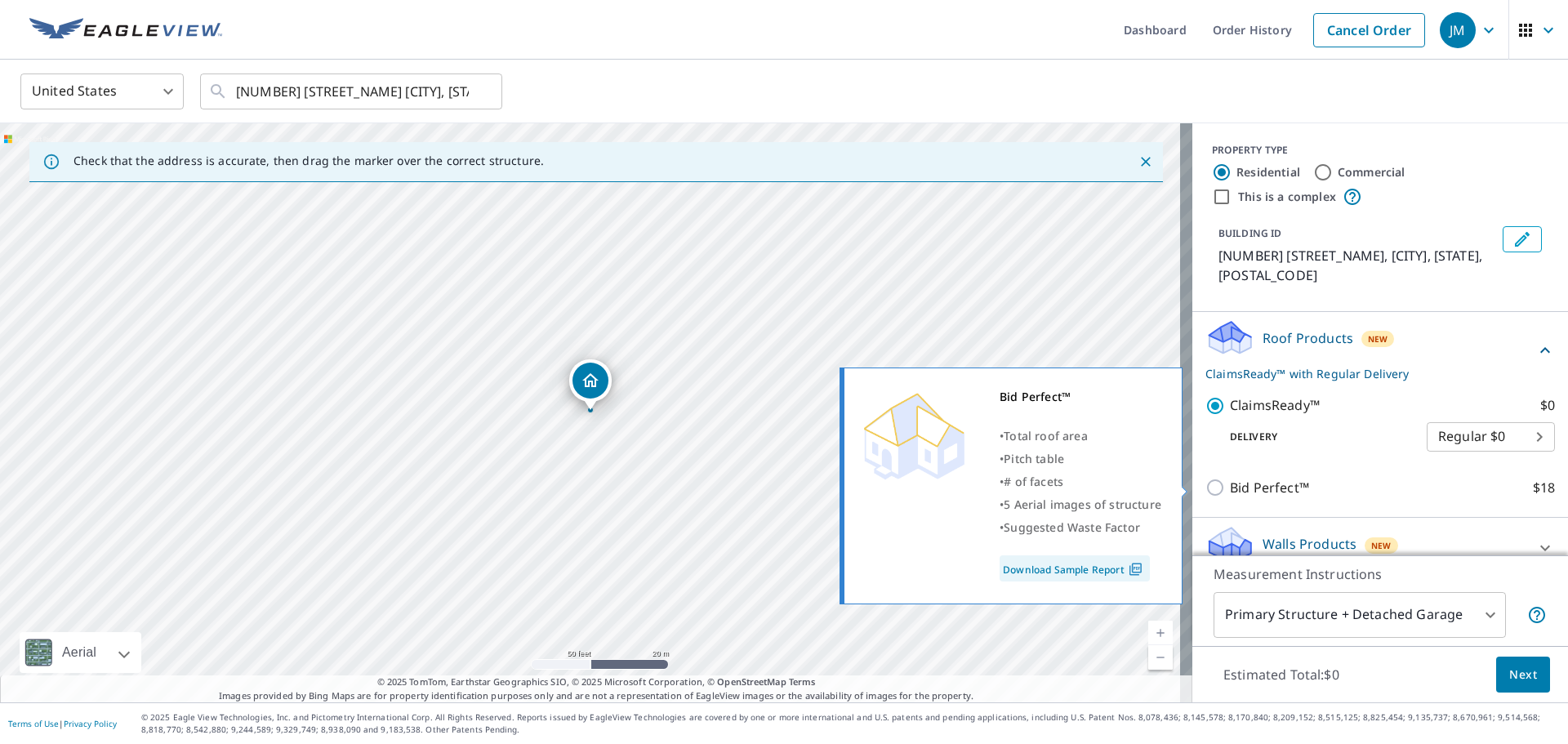 scroll, scrollTop: 23, scrollLeft: 0, axis: vertical 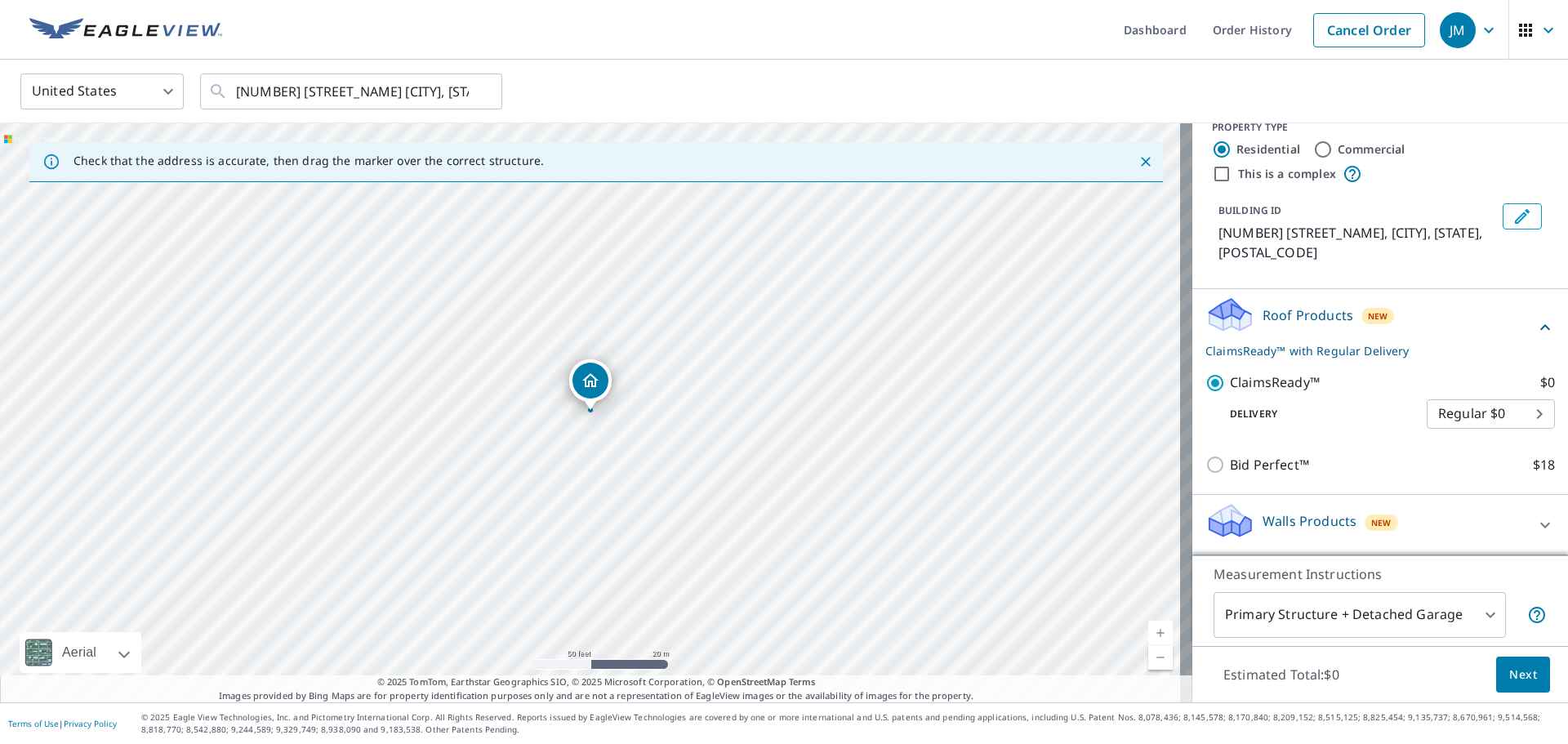 click on "Walls Products" at bounding box center [1309, 521] 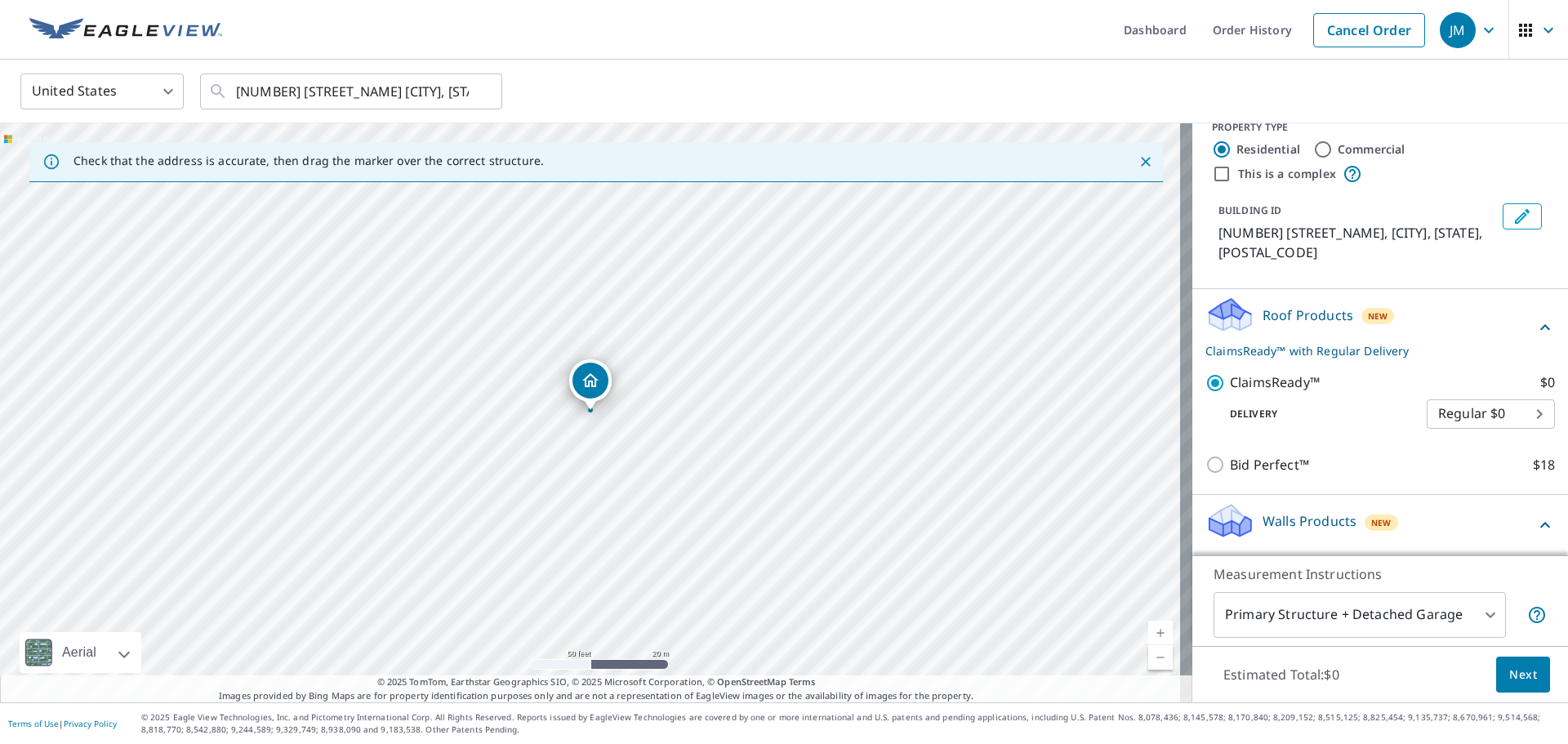 scroll, scrollTop: 69, scrollLeft: 0, axis: vertical 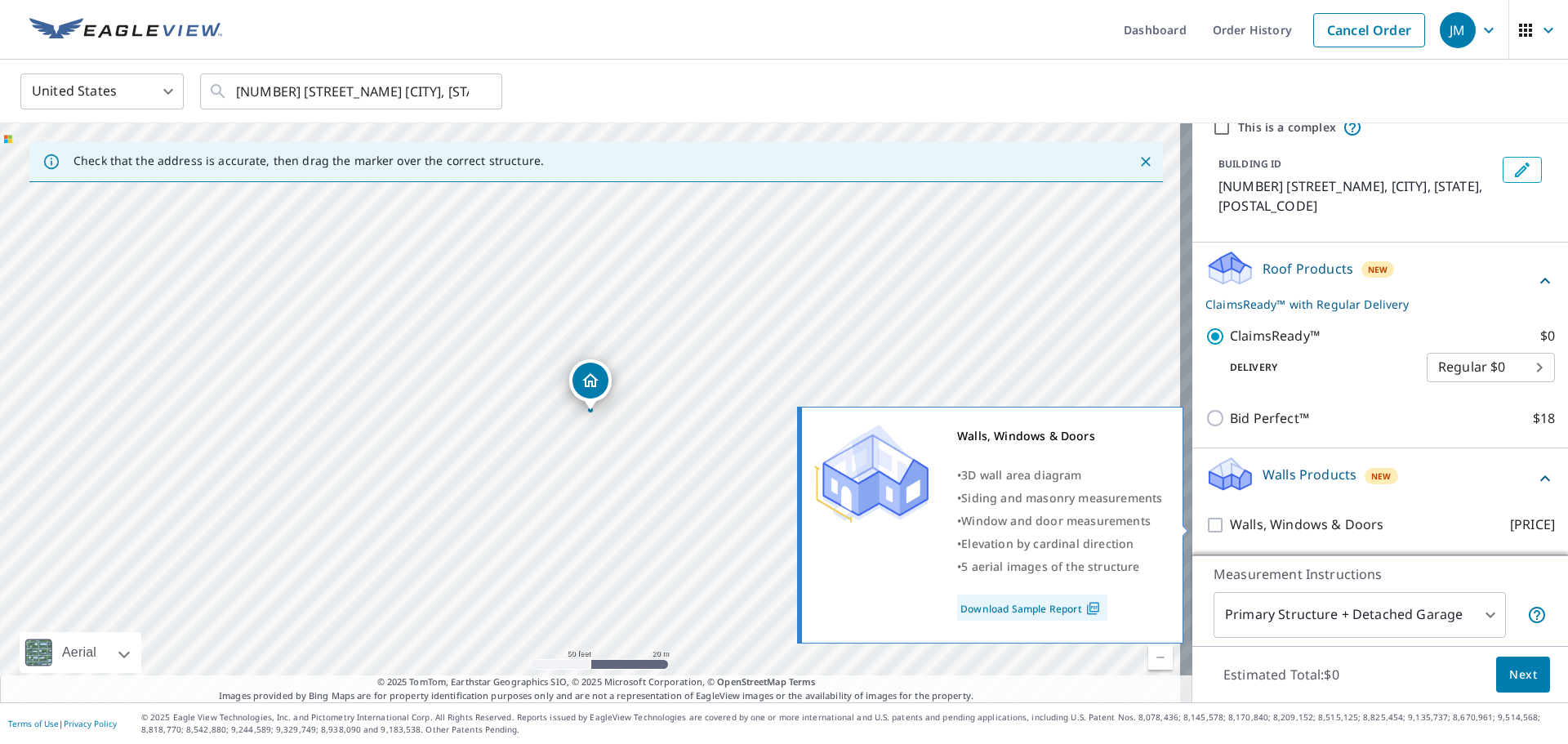 click on "Walls, Windows & Doors $[PRICE]" at bounding box center (1218, 525) 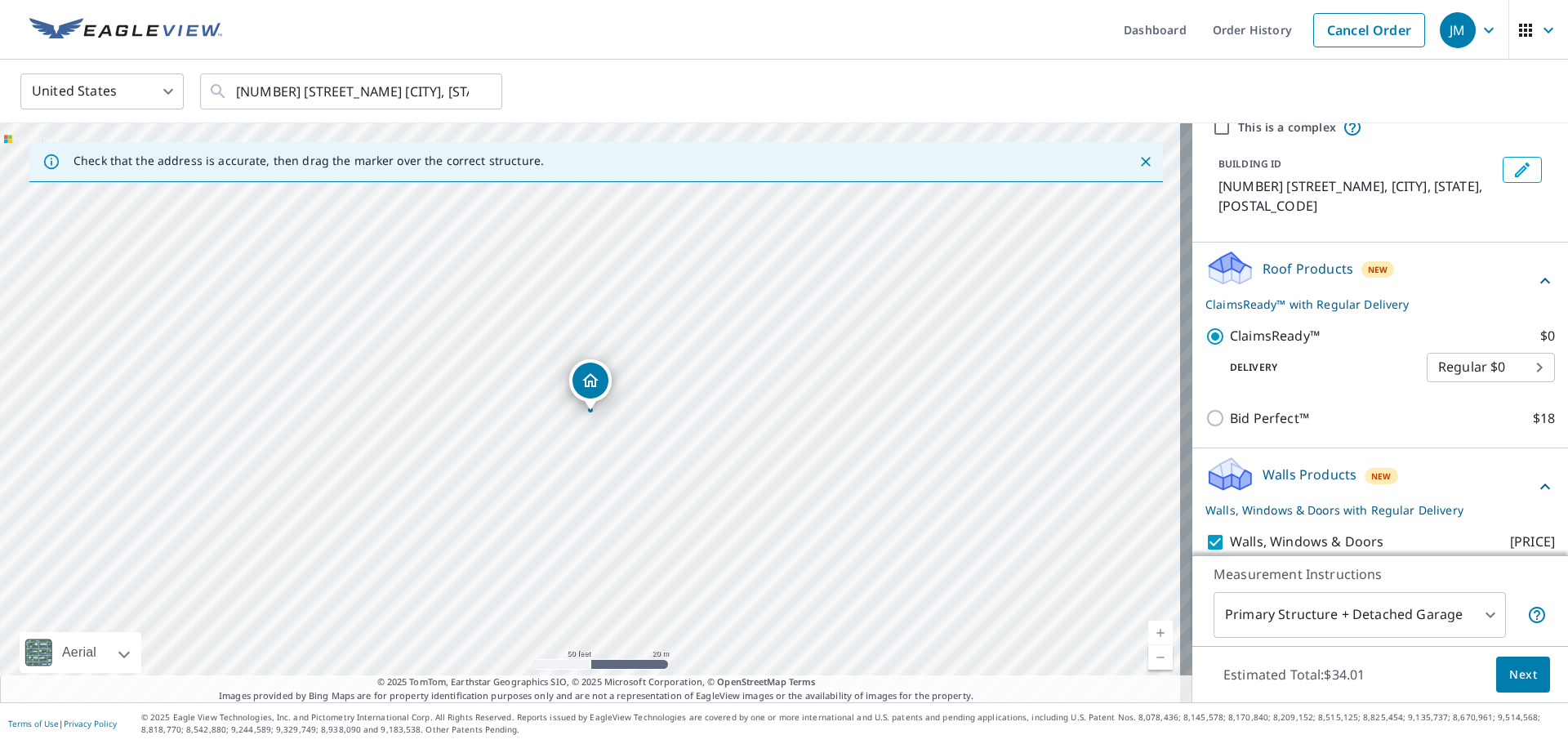 click on "Next" at bounding box center [1523, 675] 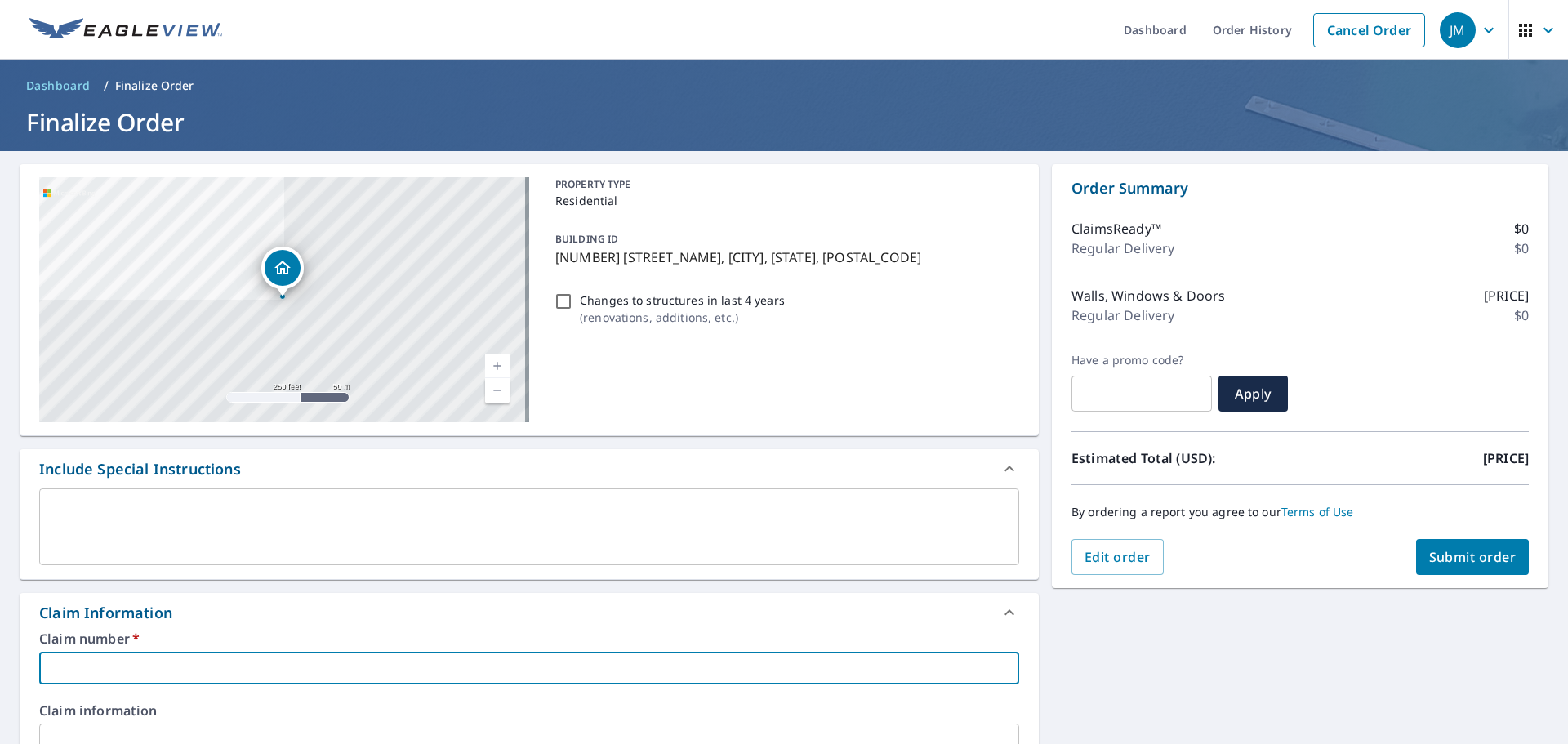 click at bounding box center (529, 668) 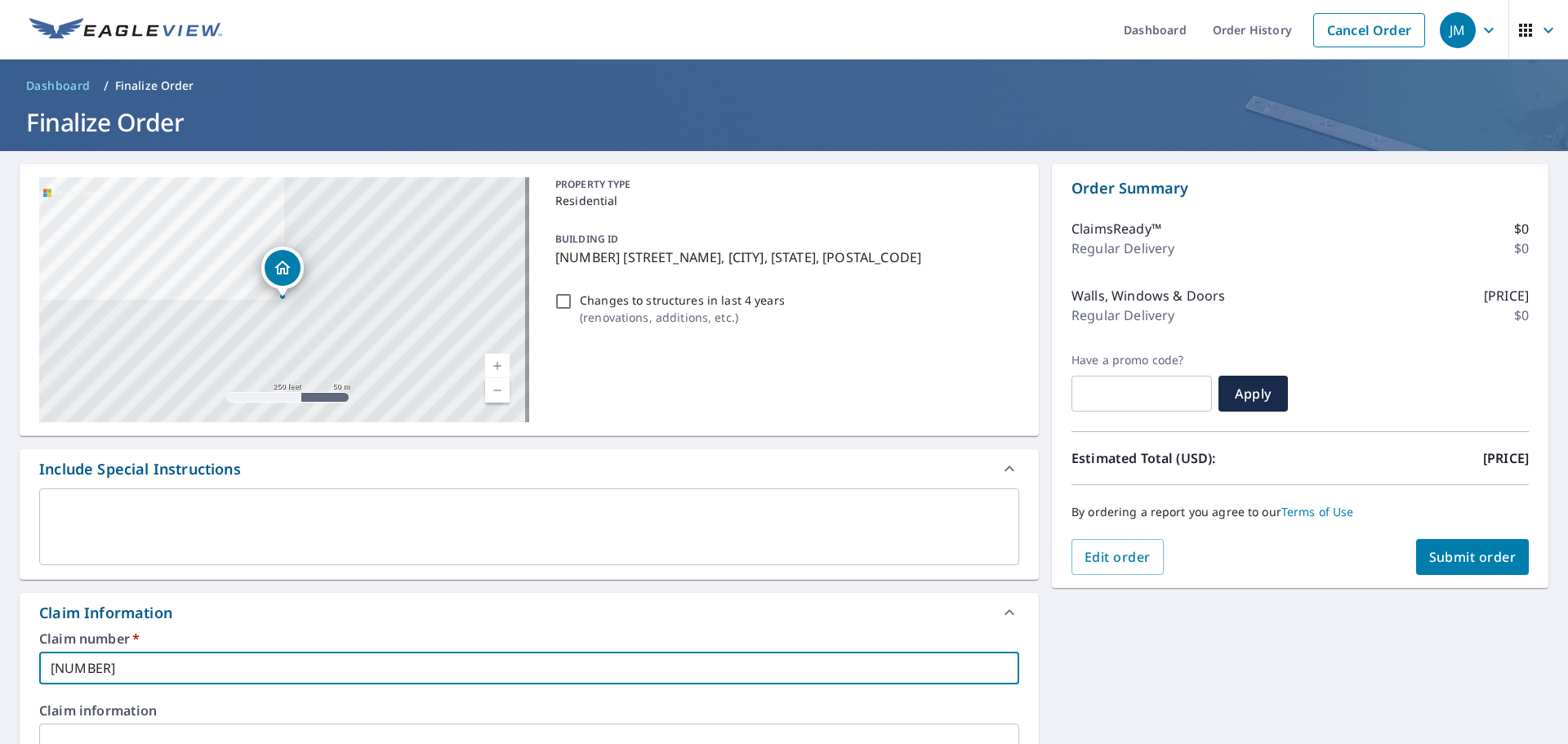 type on "[NUMBER]" 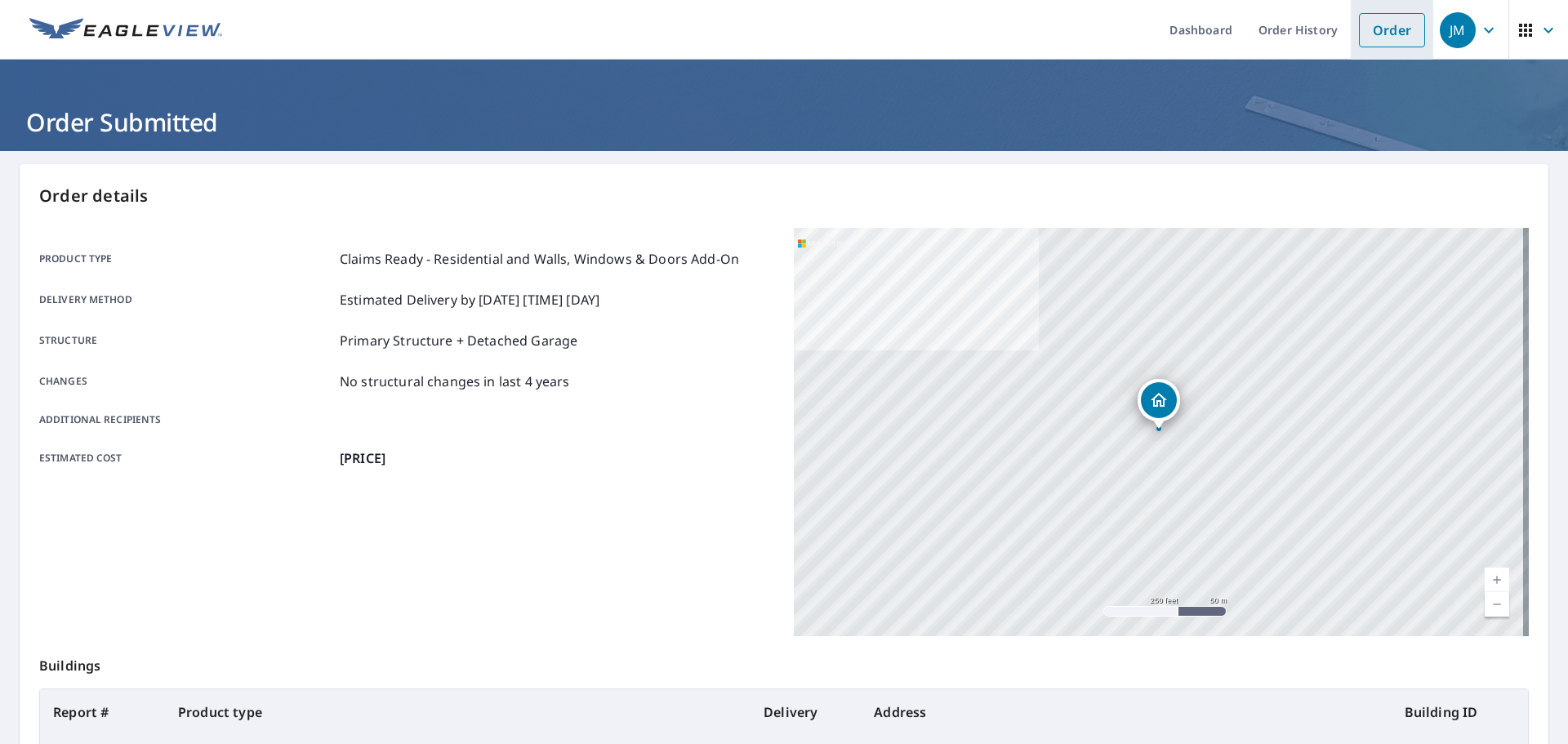 click on "Order" at bounding box center [1392, 30] 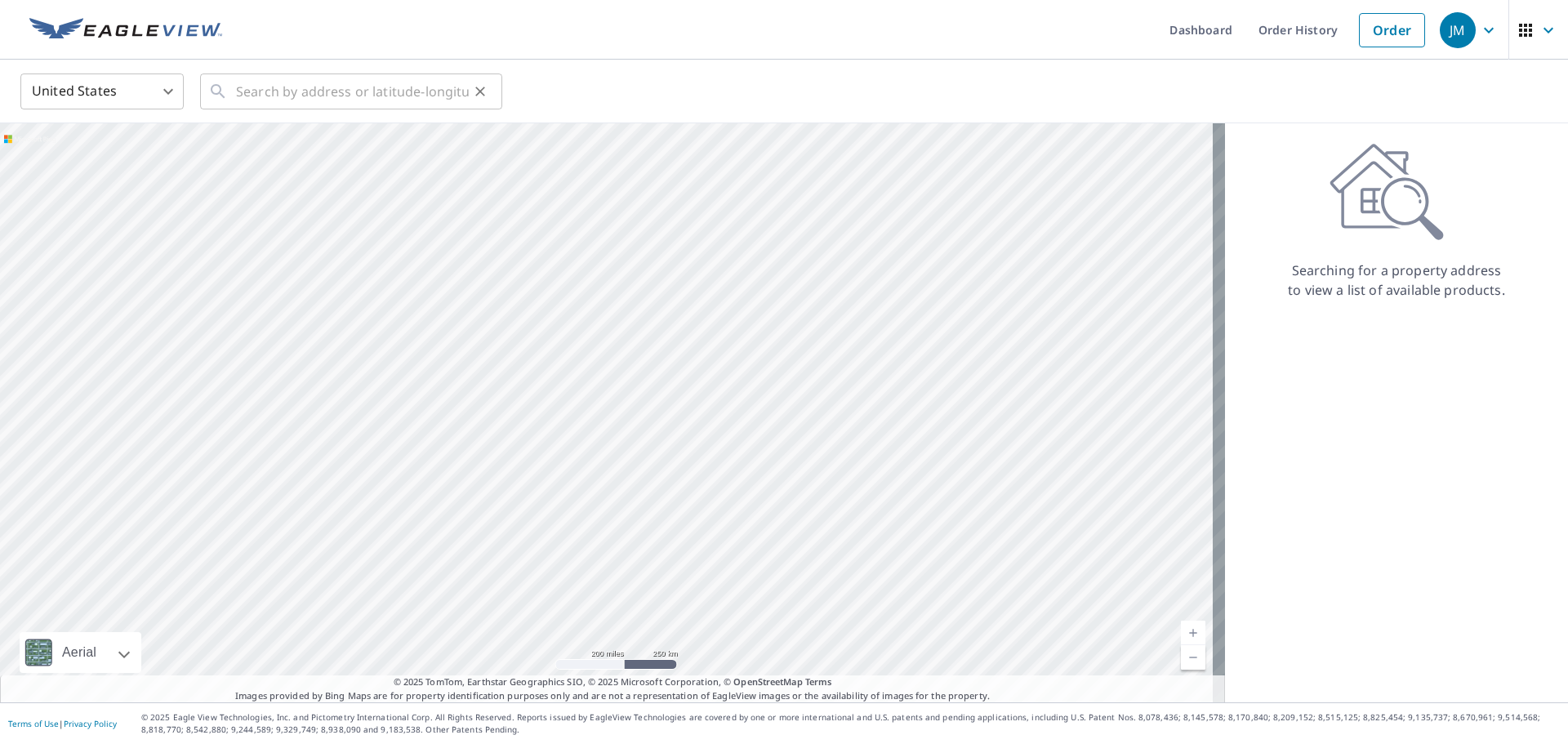 click on "​" at bounding box center [351, 91] 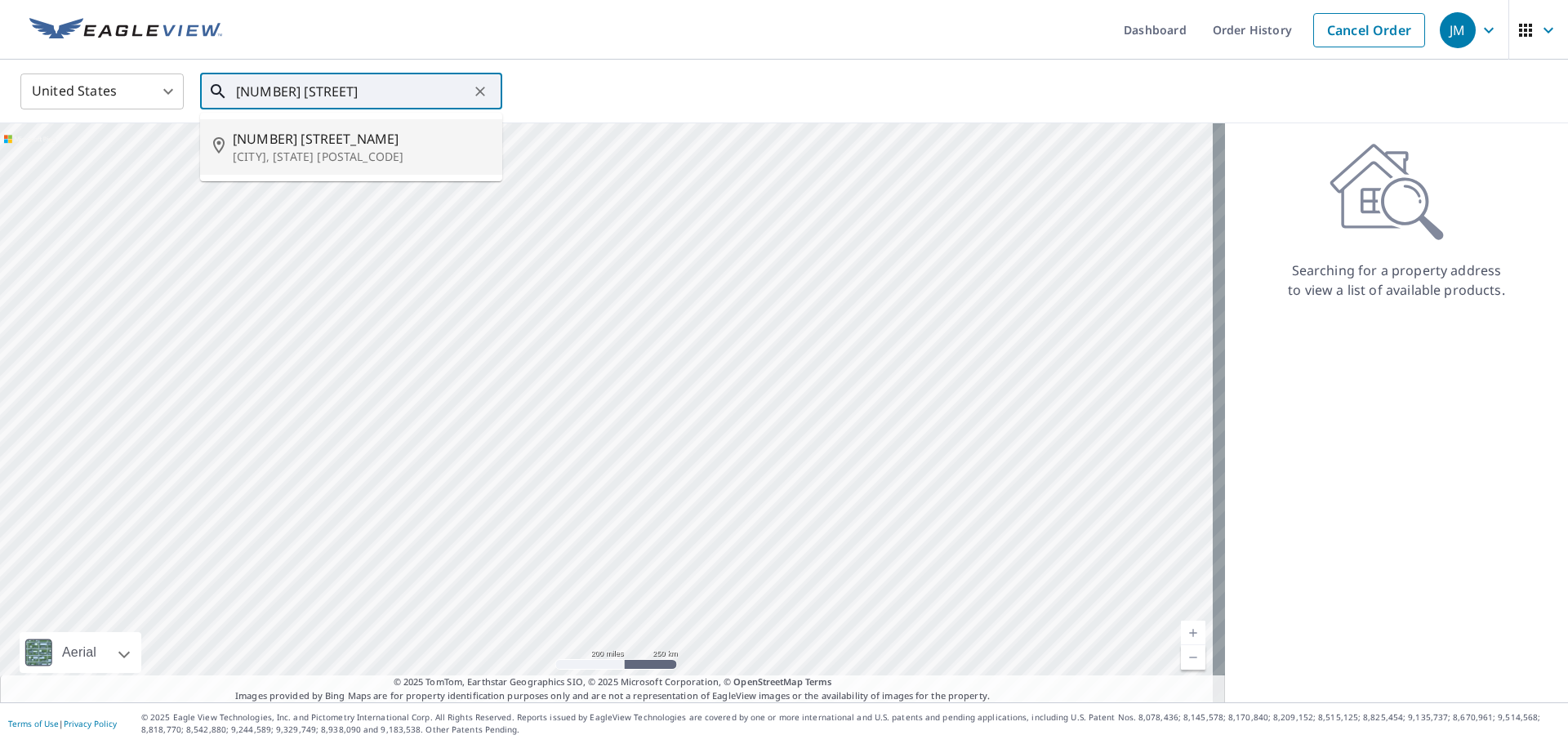 click on "[CITY], [STATE] [POSTAL_CODE]" at bounding box center [361, 157] 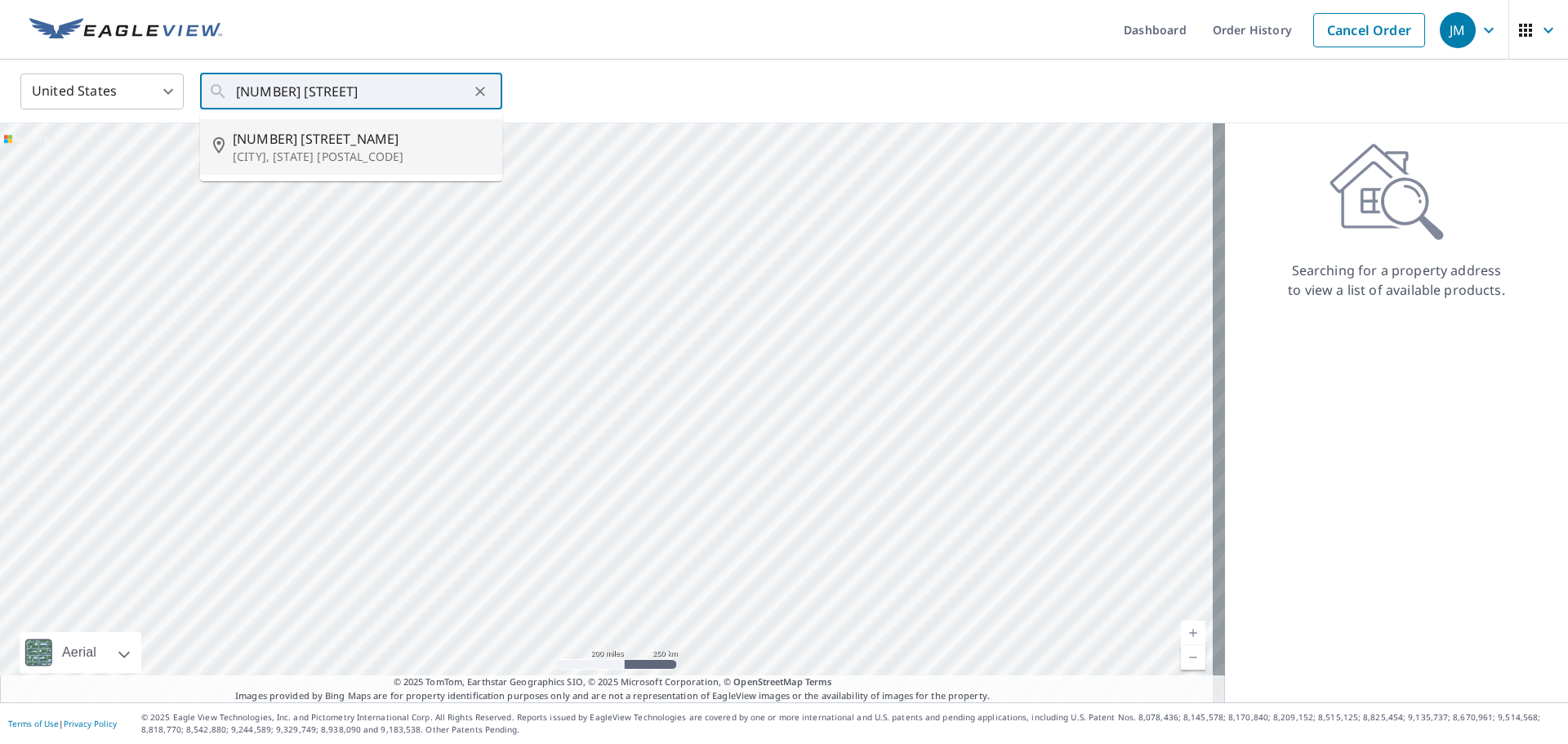 type on "[NUMBER] [STREET_NAME] [CITY], [STATE] [POSTAL_CODE]" 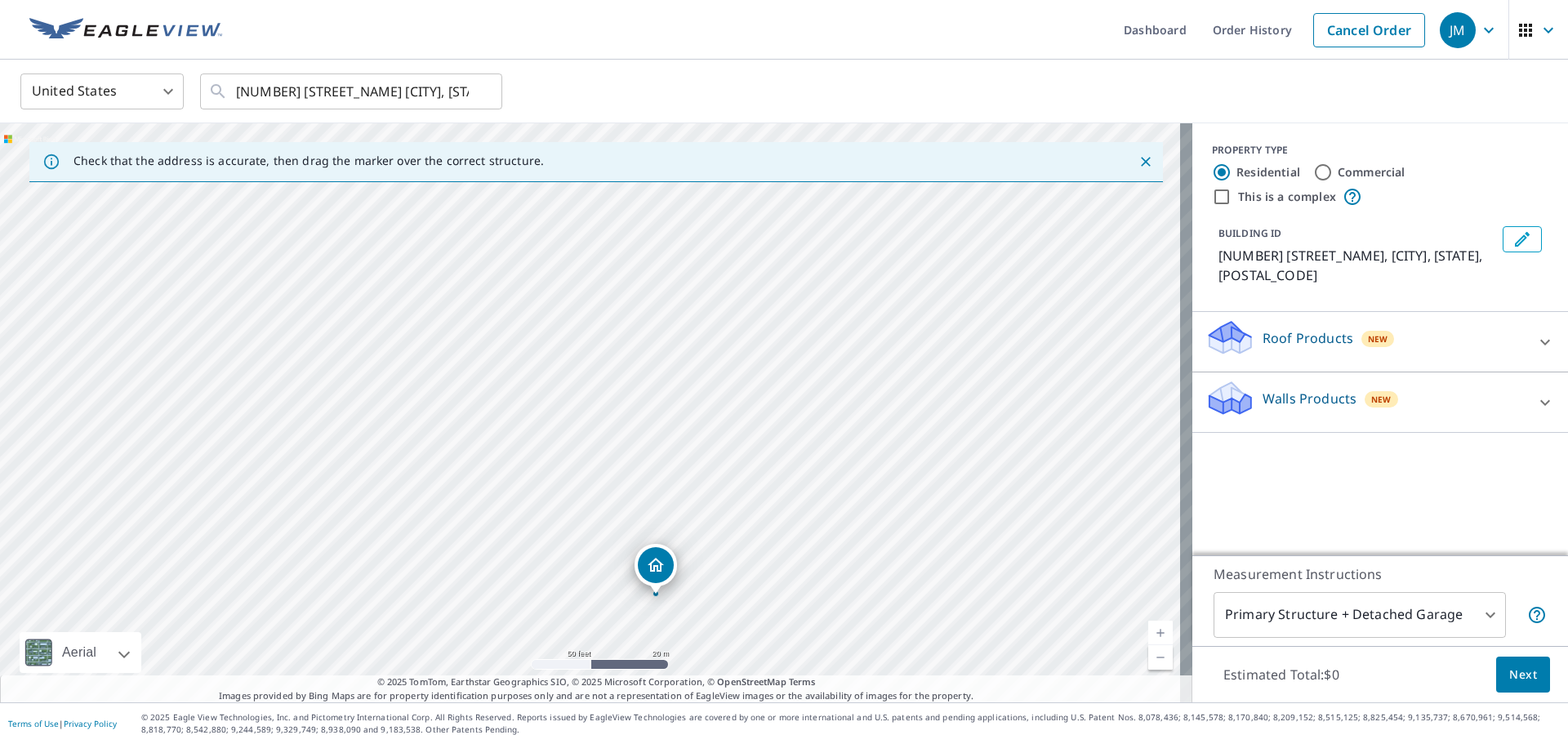 drag, startPoint x: 621, startPoint y: 319, endPoint x: 659, endPoint y: 573, distance: 256.8268 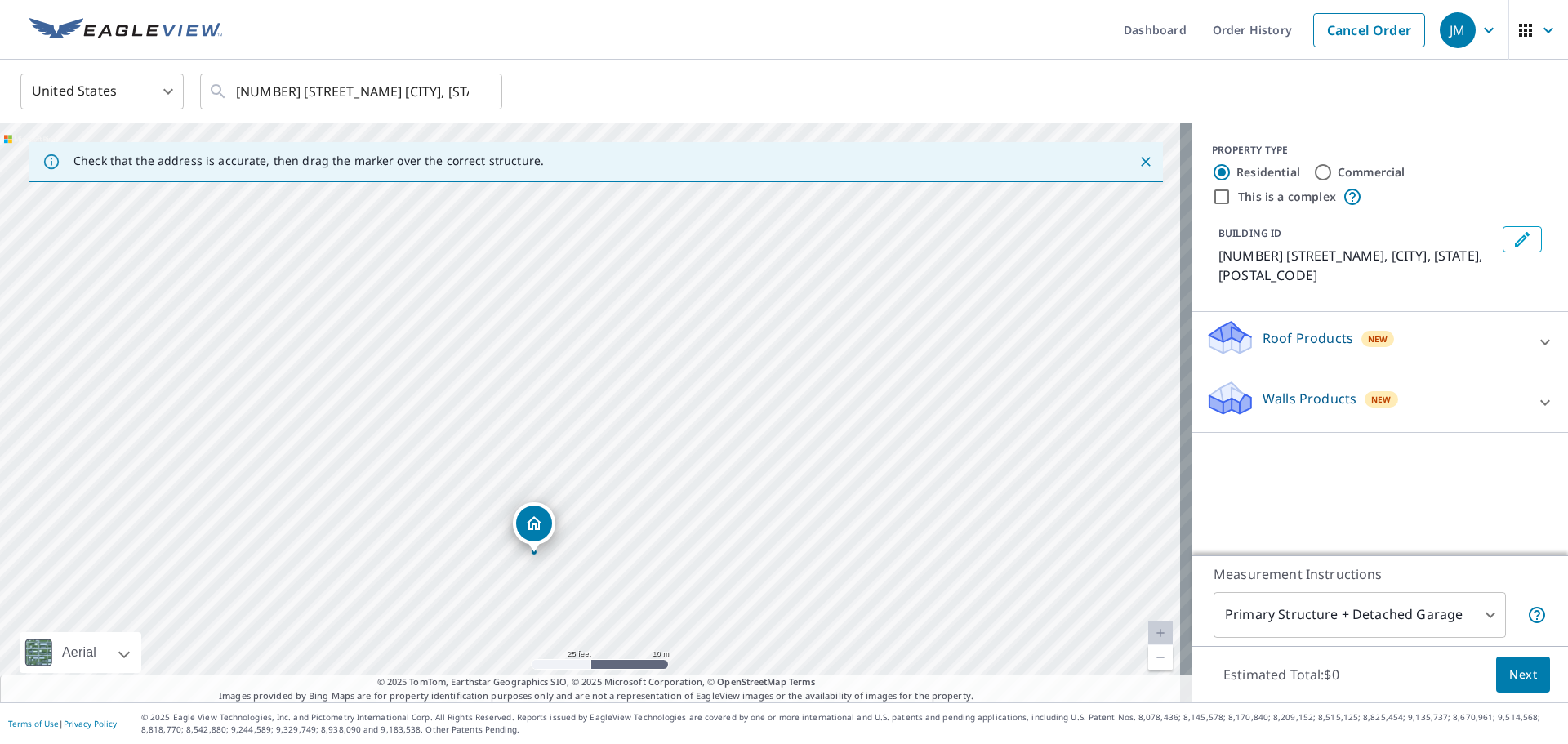 click on "Roof Products New" at bounding box center (1365, 341) 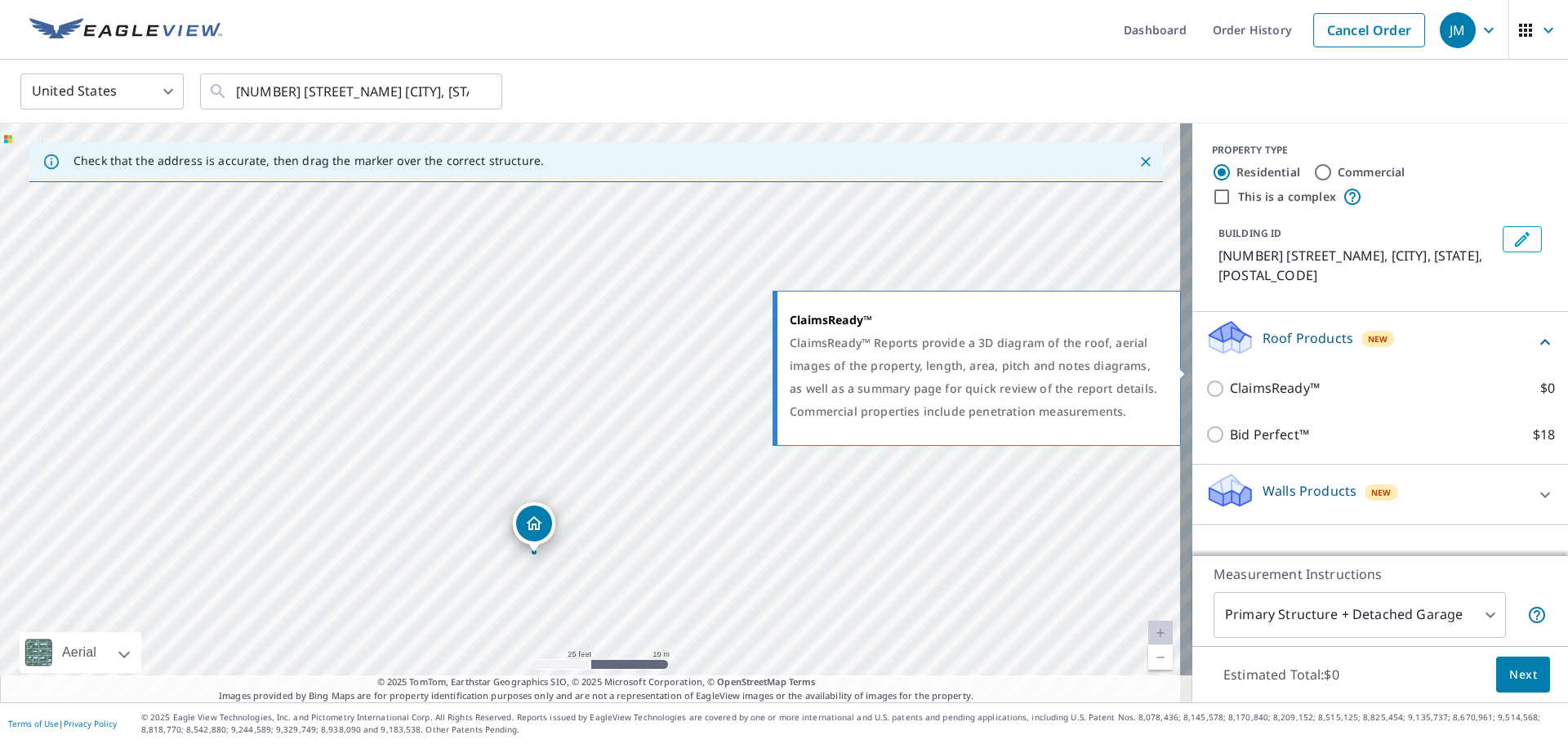 click on "ClaimsReady™ $0" at bounding box center [1218, 389] 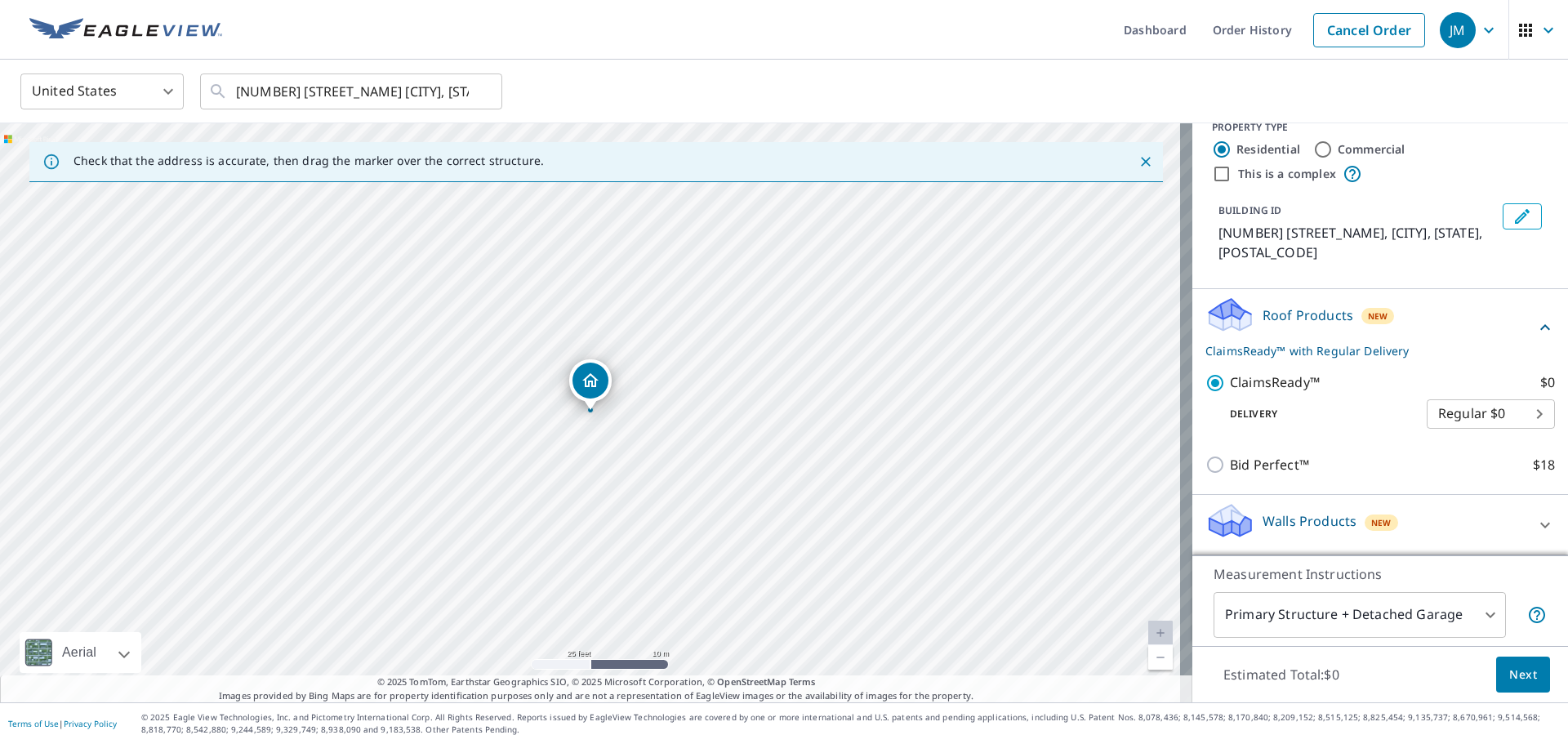 click 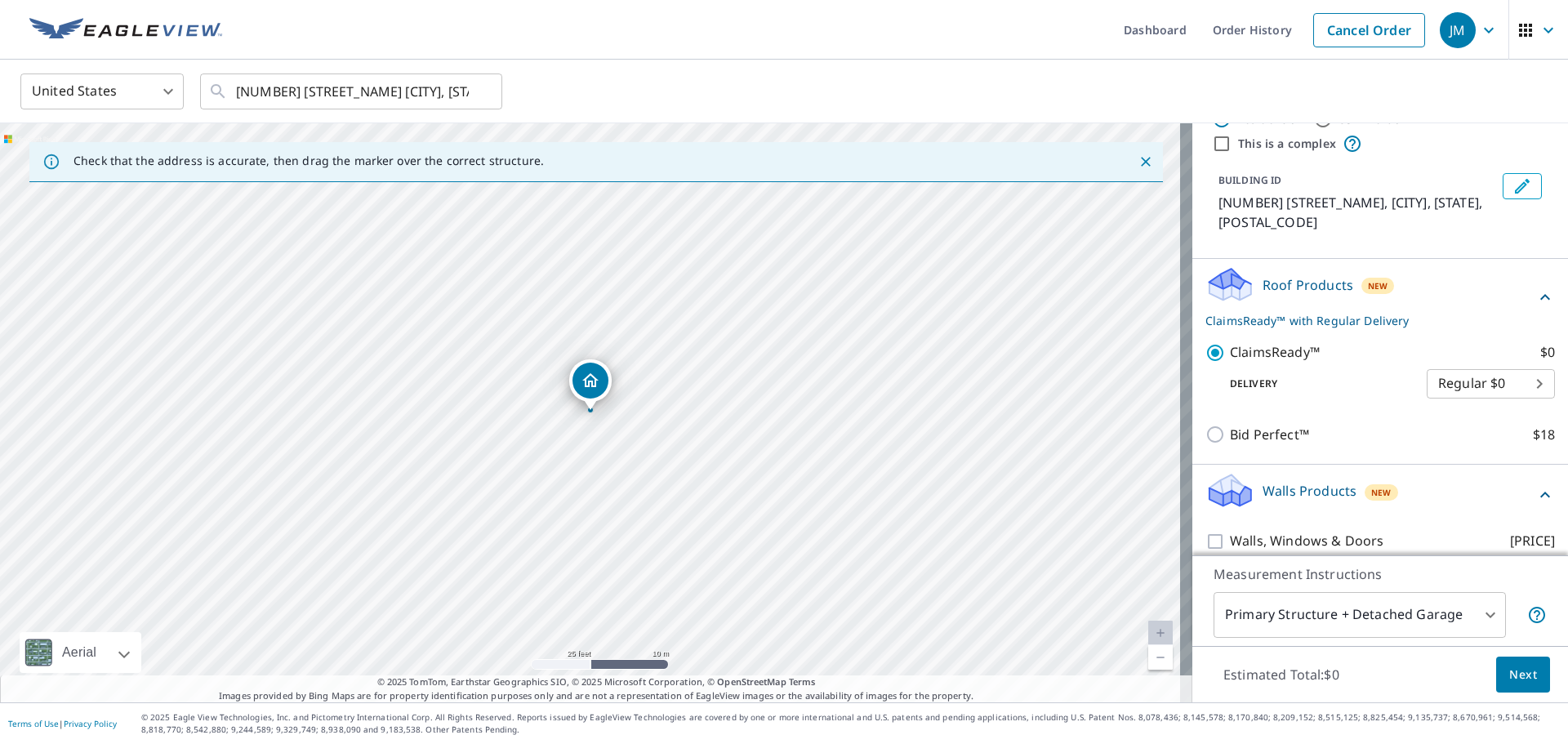 scroll, scrollTop: 69, scrollLeft: 0, axis: vertical 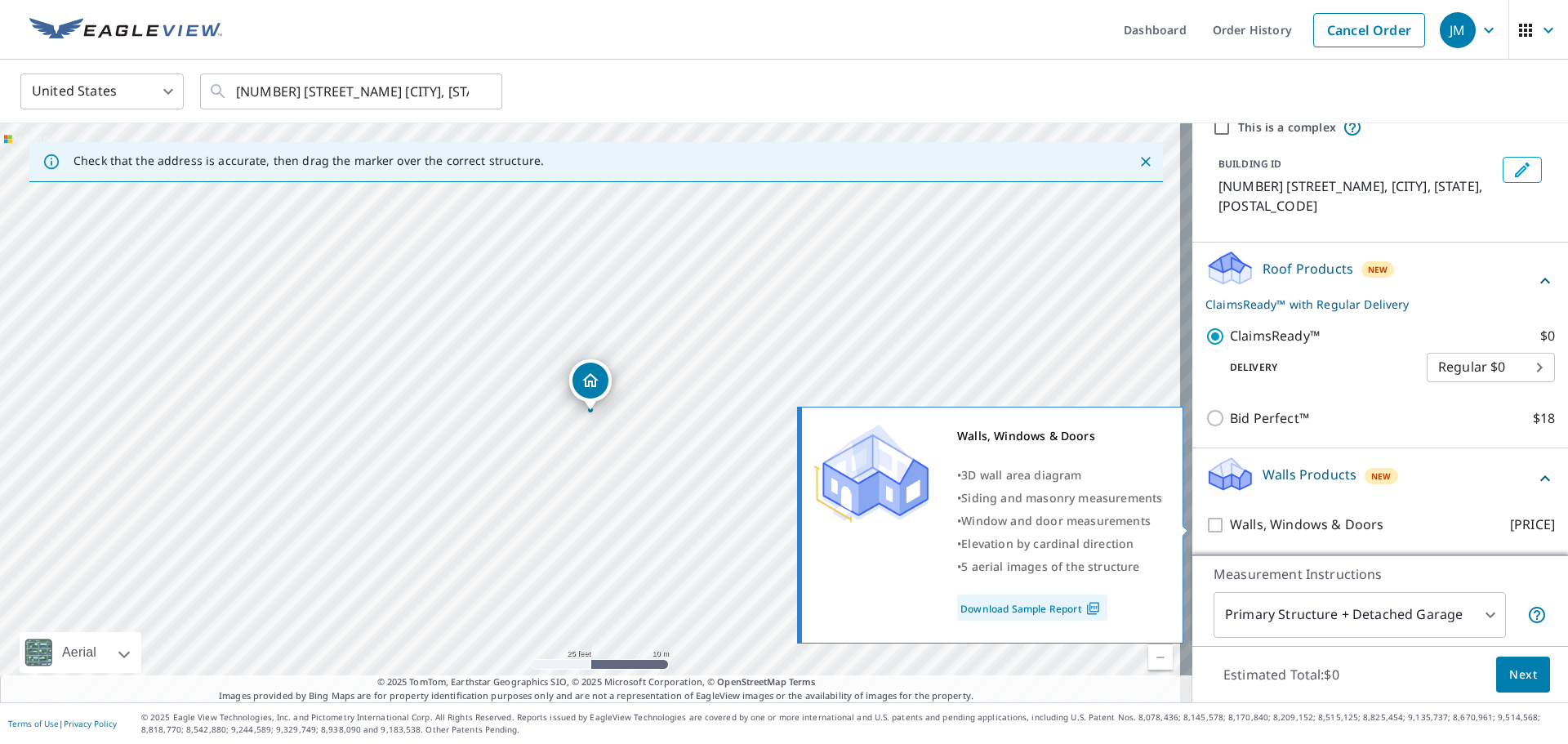 click on "Walls, Windows & Doors $[PRICE]" at bounding box center (1218, 525) 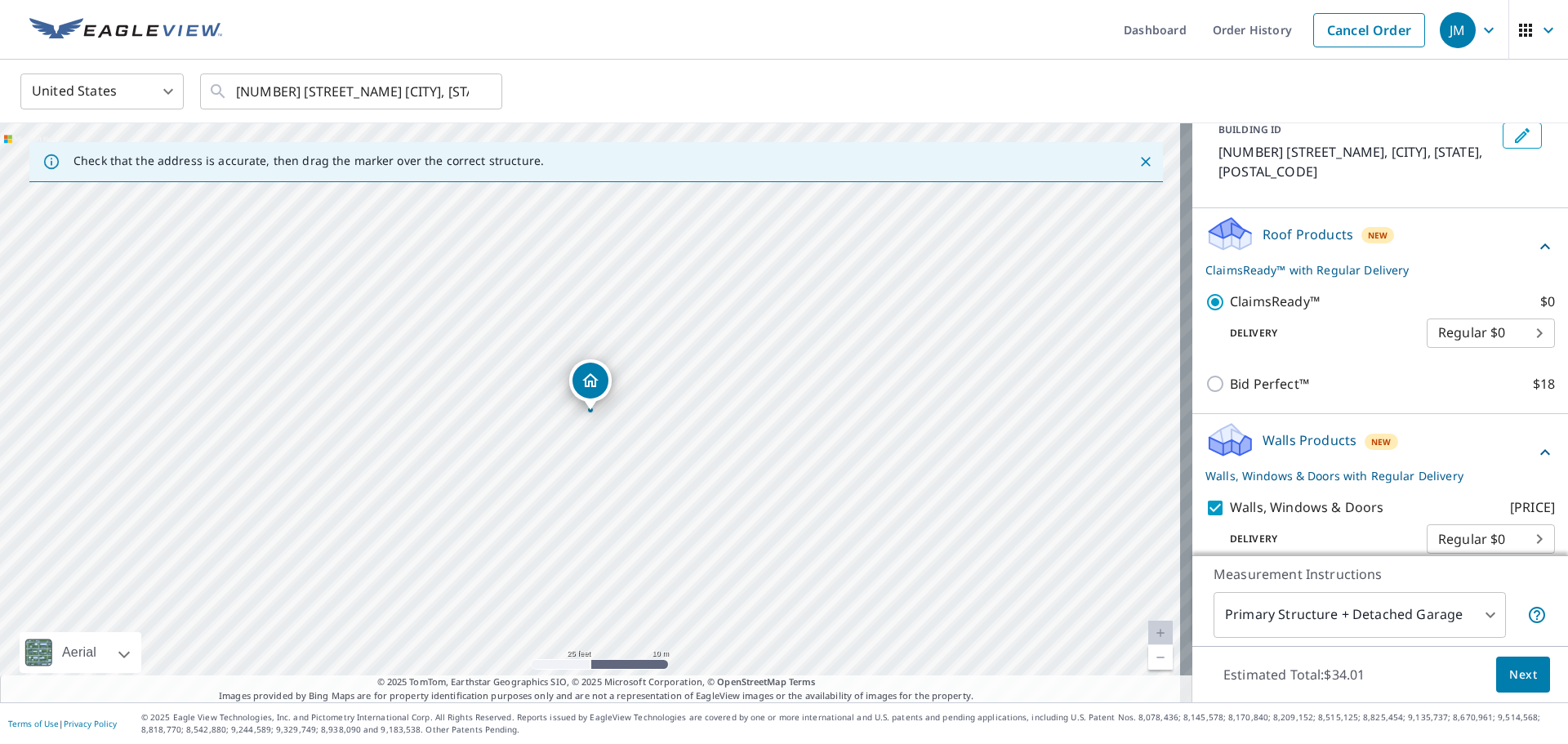 scroll, scrollTop: 123, scrollLeft: 0, axis: vertical 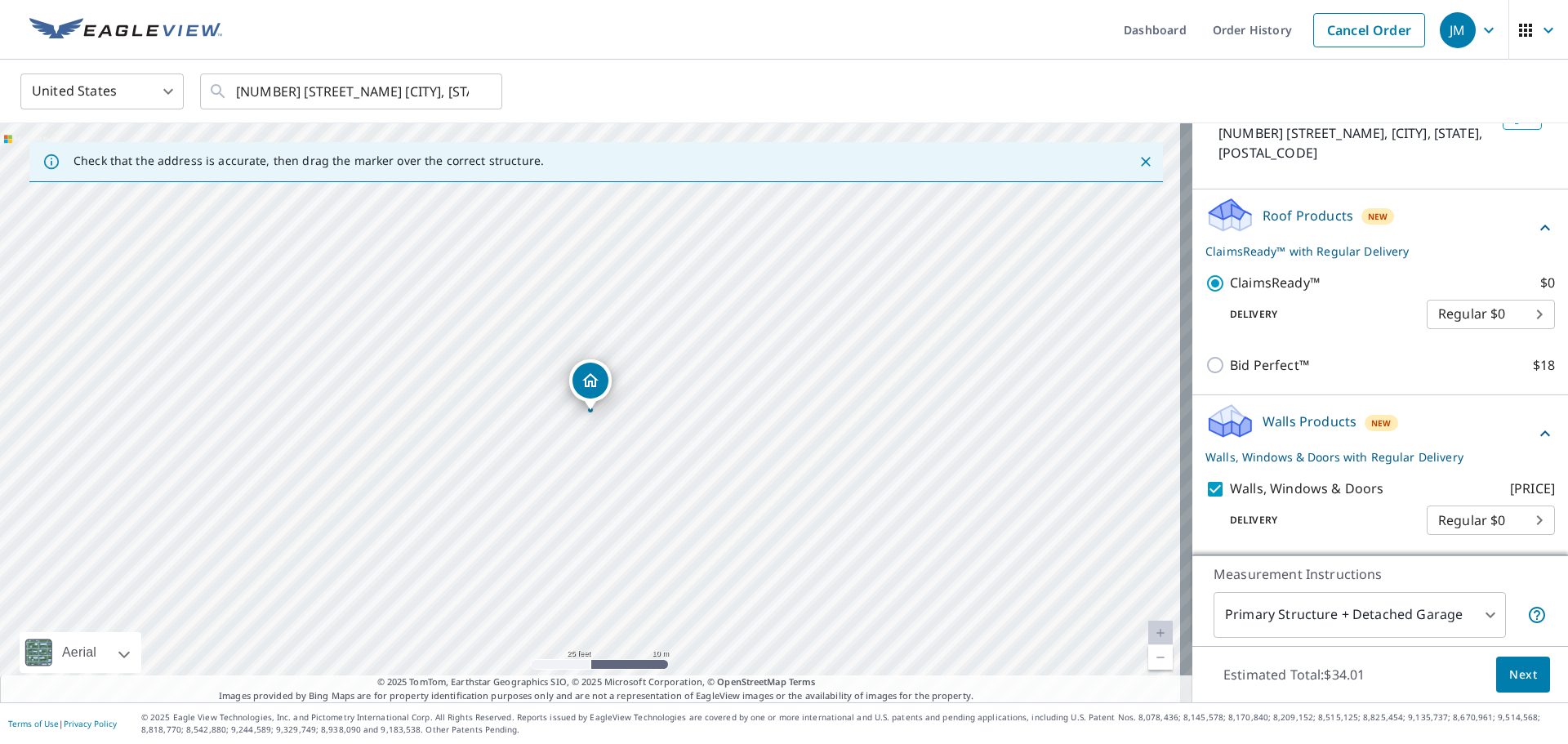 click on "Next" at bounding box center [1523, 675] 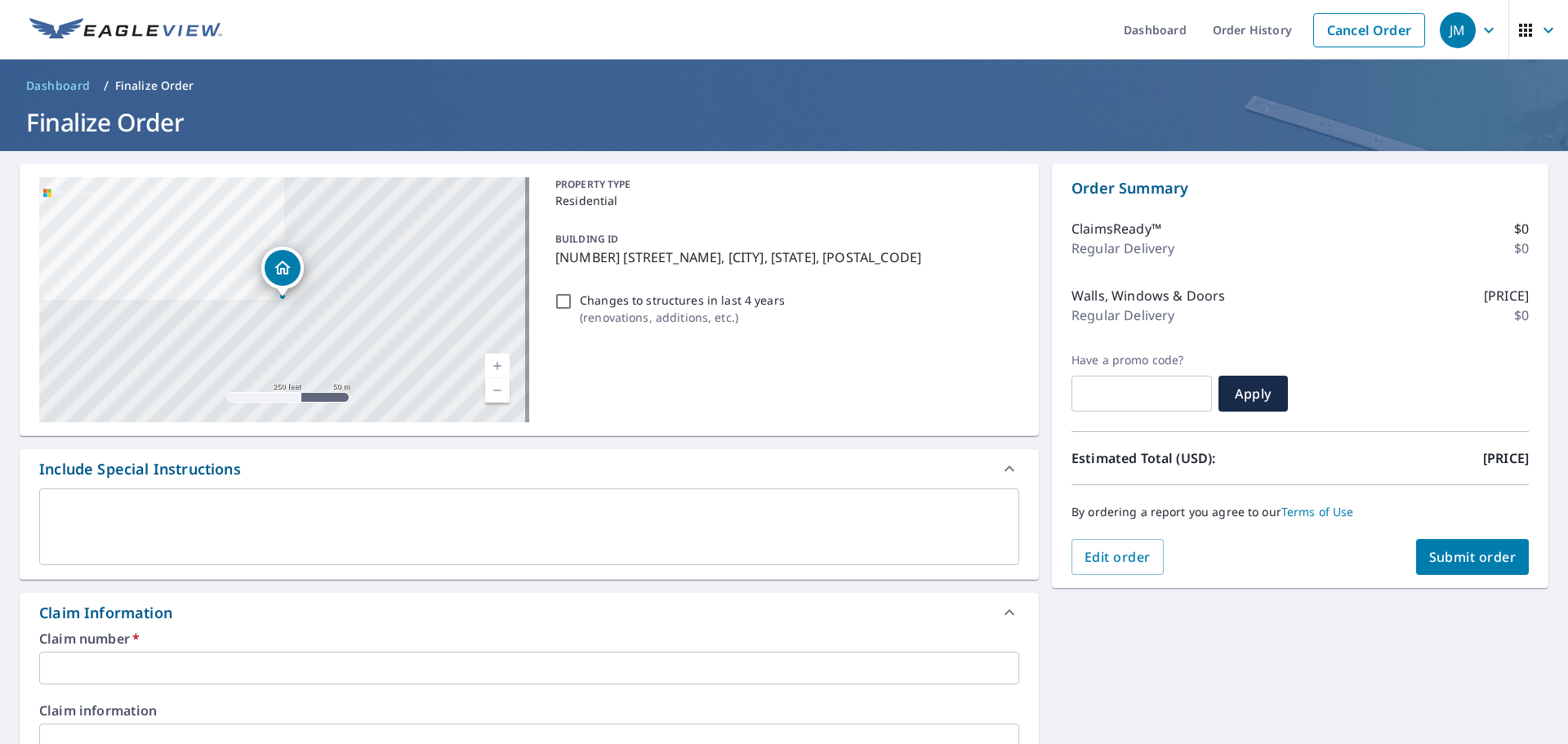 click at bounding box center (529, 668) 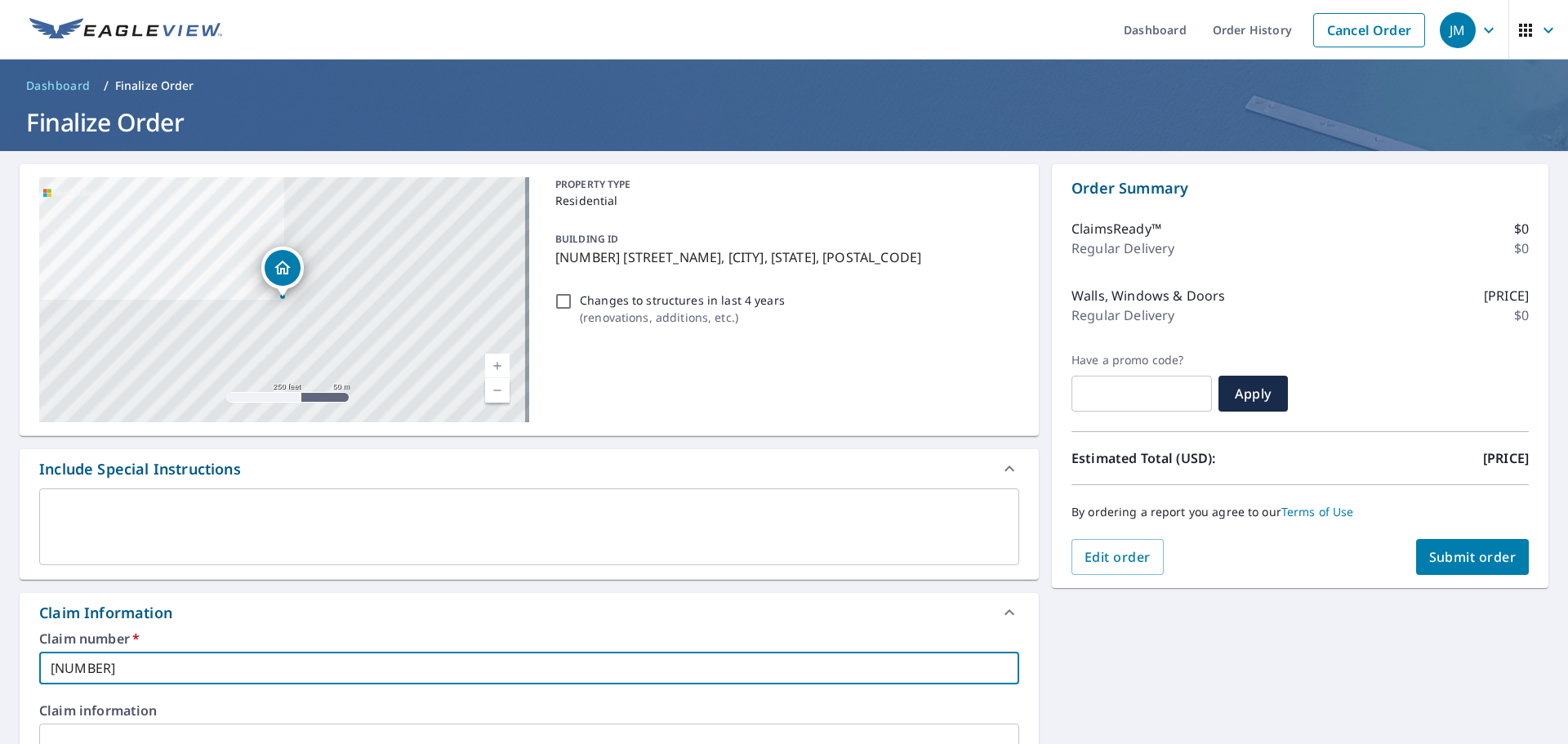 type on "[NUMBER]" 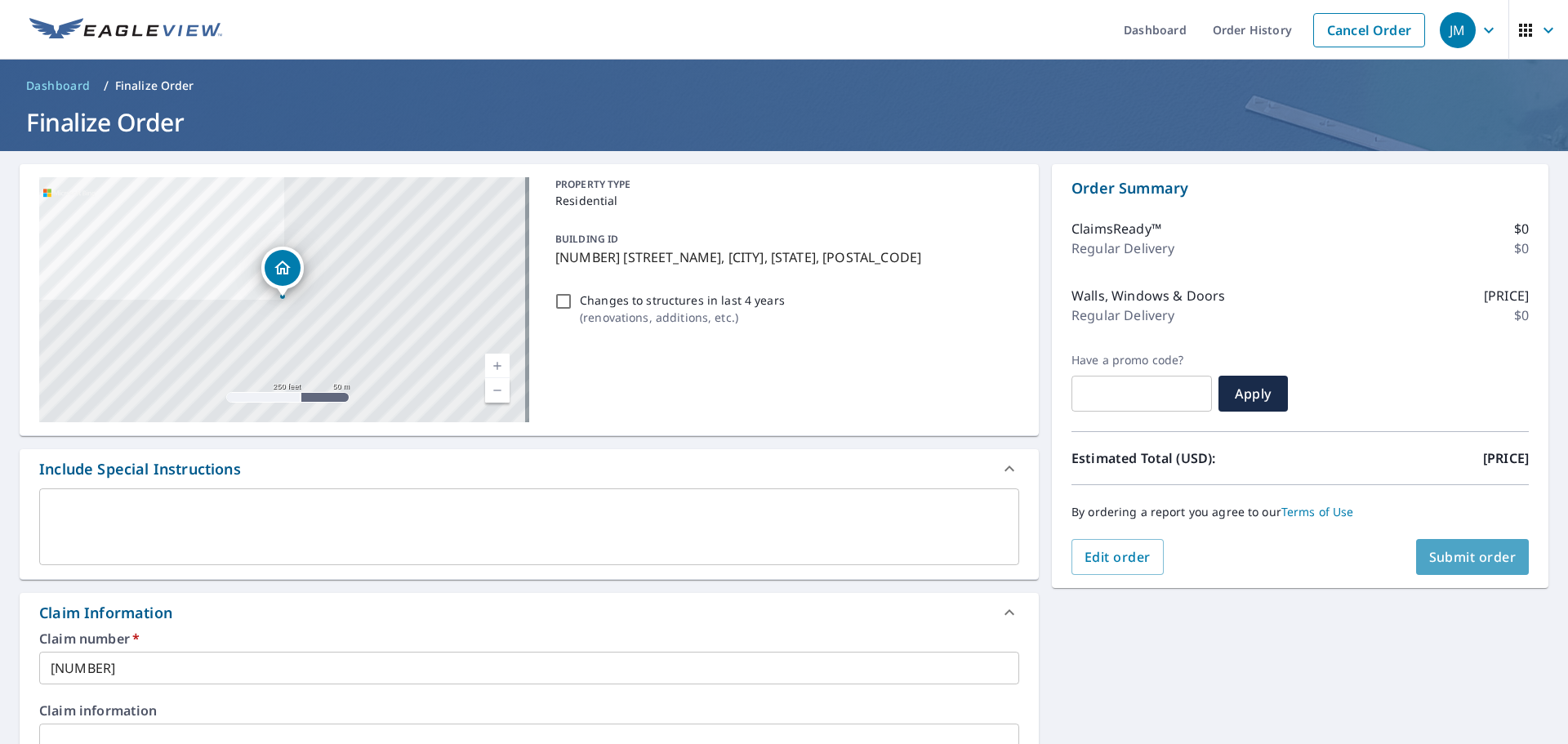 click on "Submit order" at bounding box center [1472, 557] 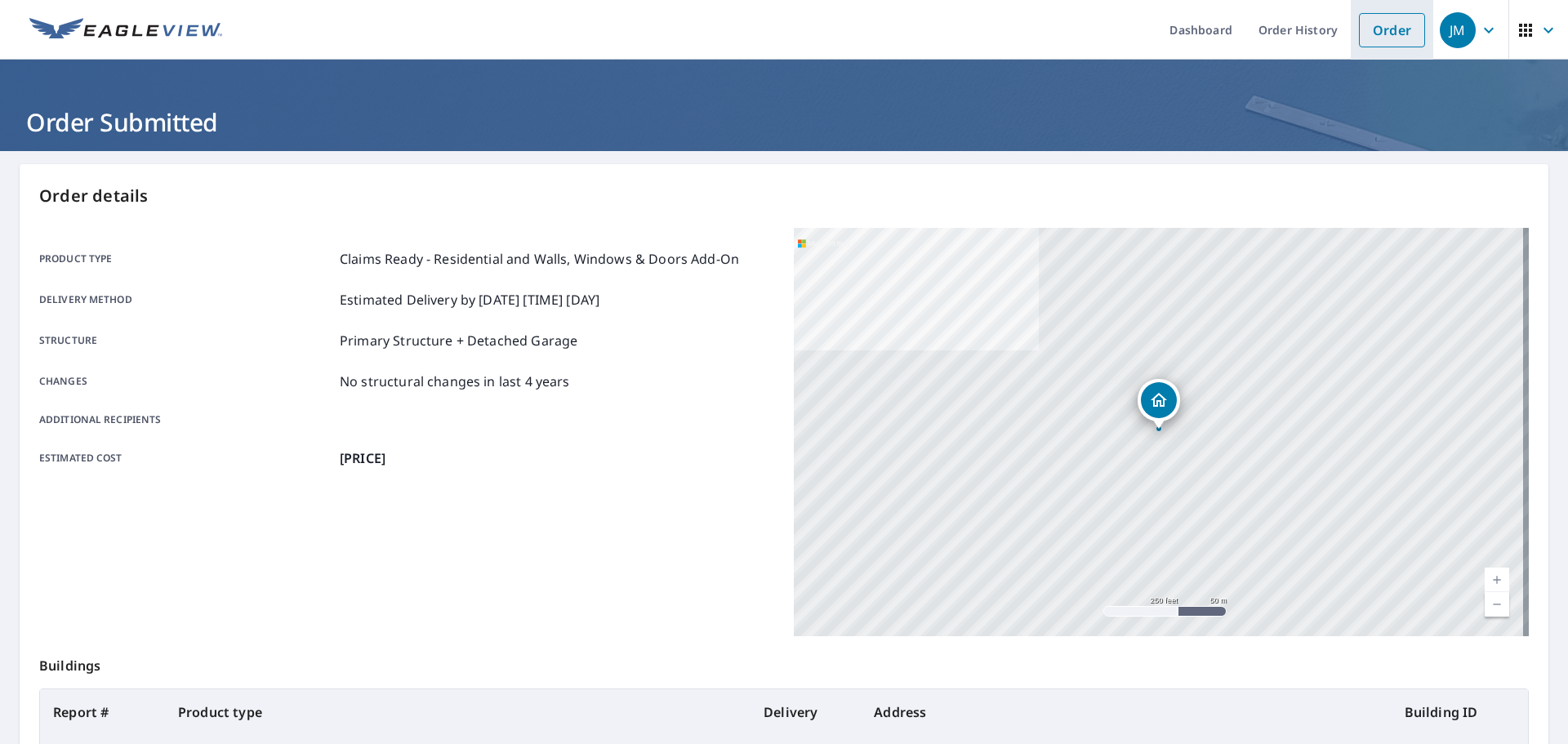 click on "Order" at bounding box center (1392, 30) 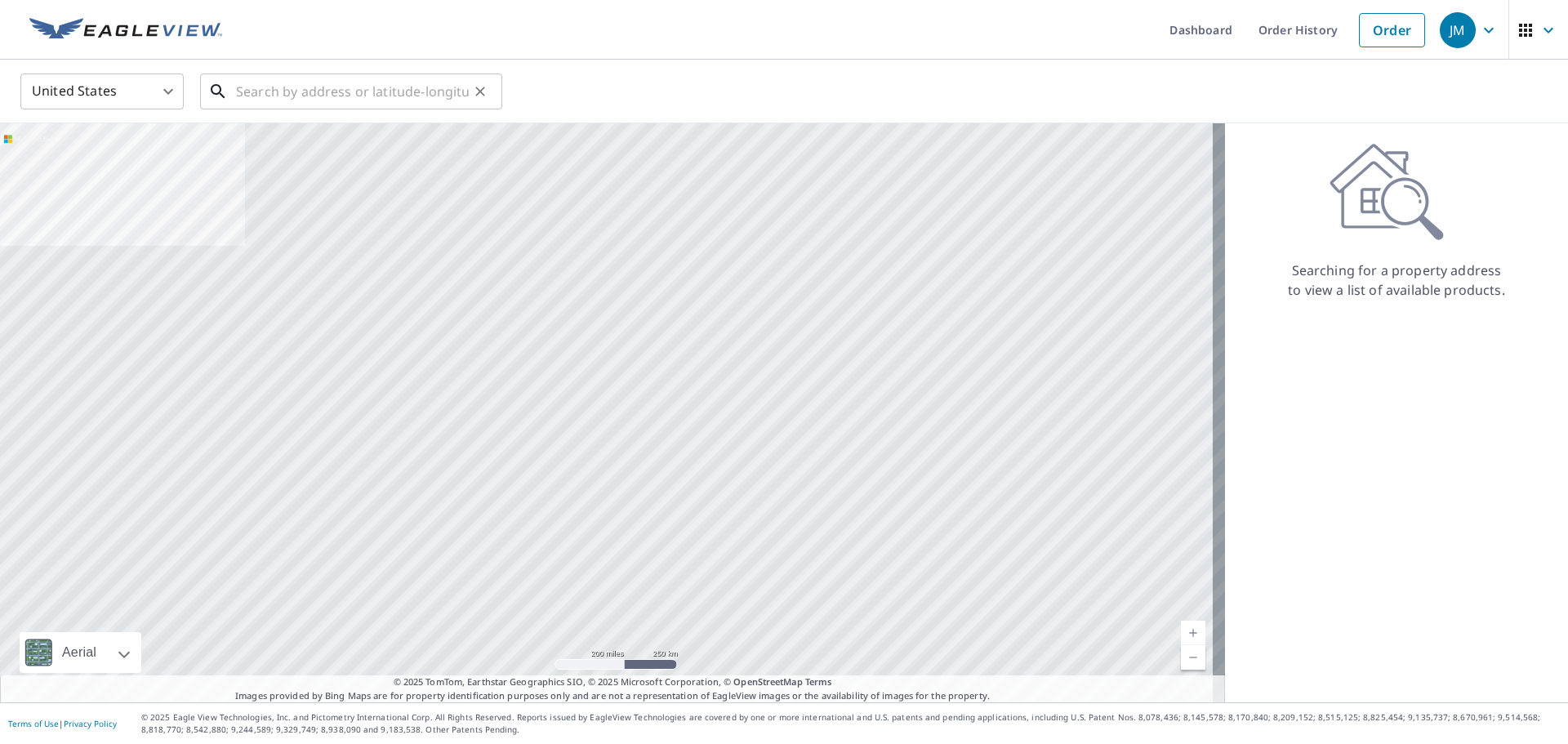 click at bounding box center [352, 91] 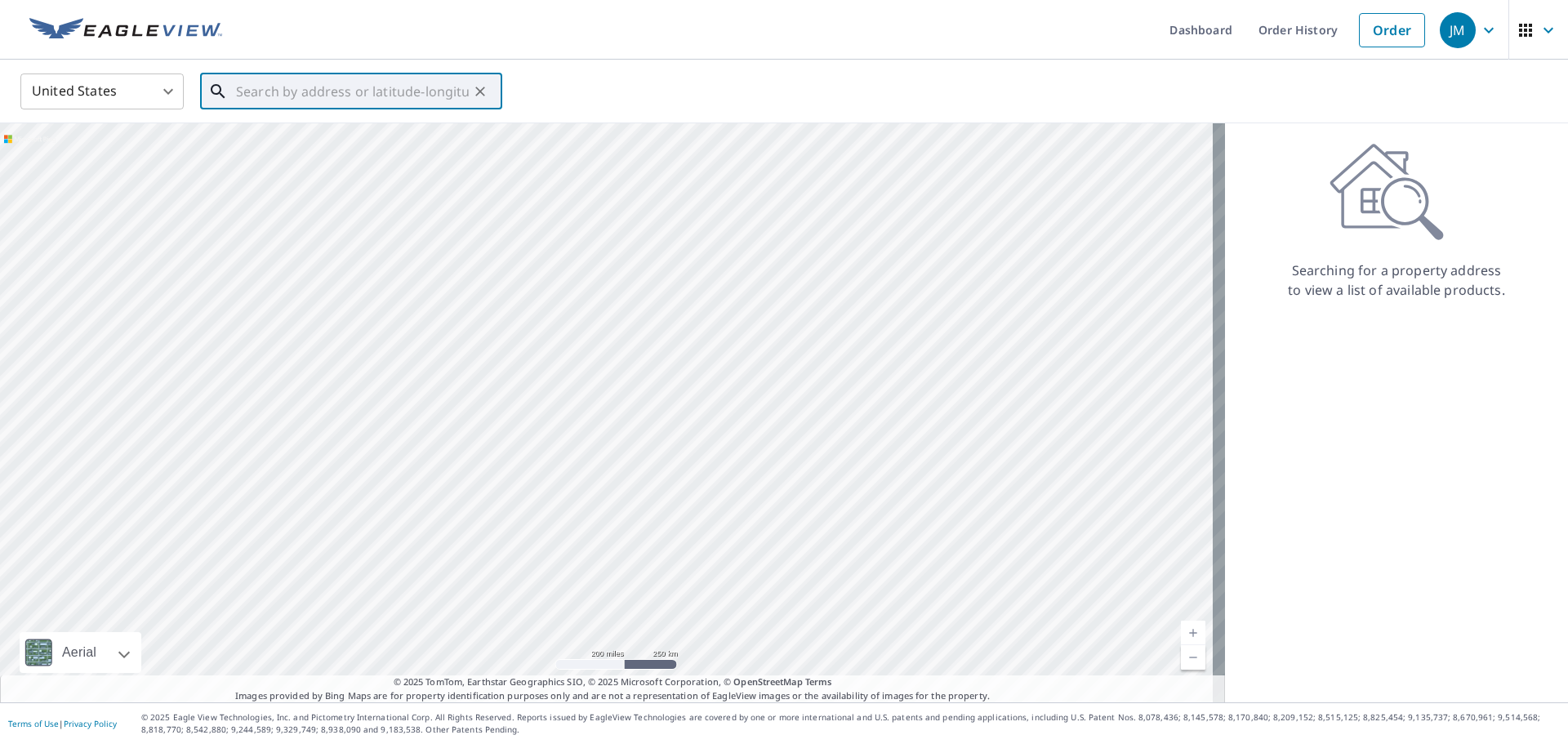 click at bounding box center (352, 91) 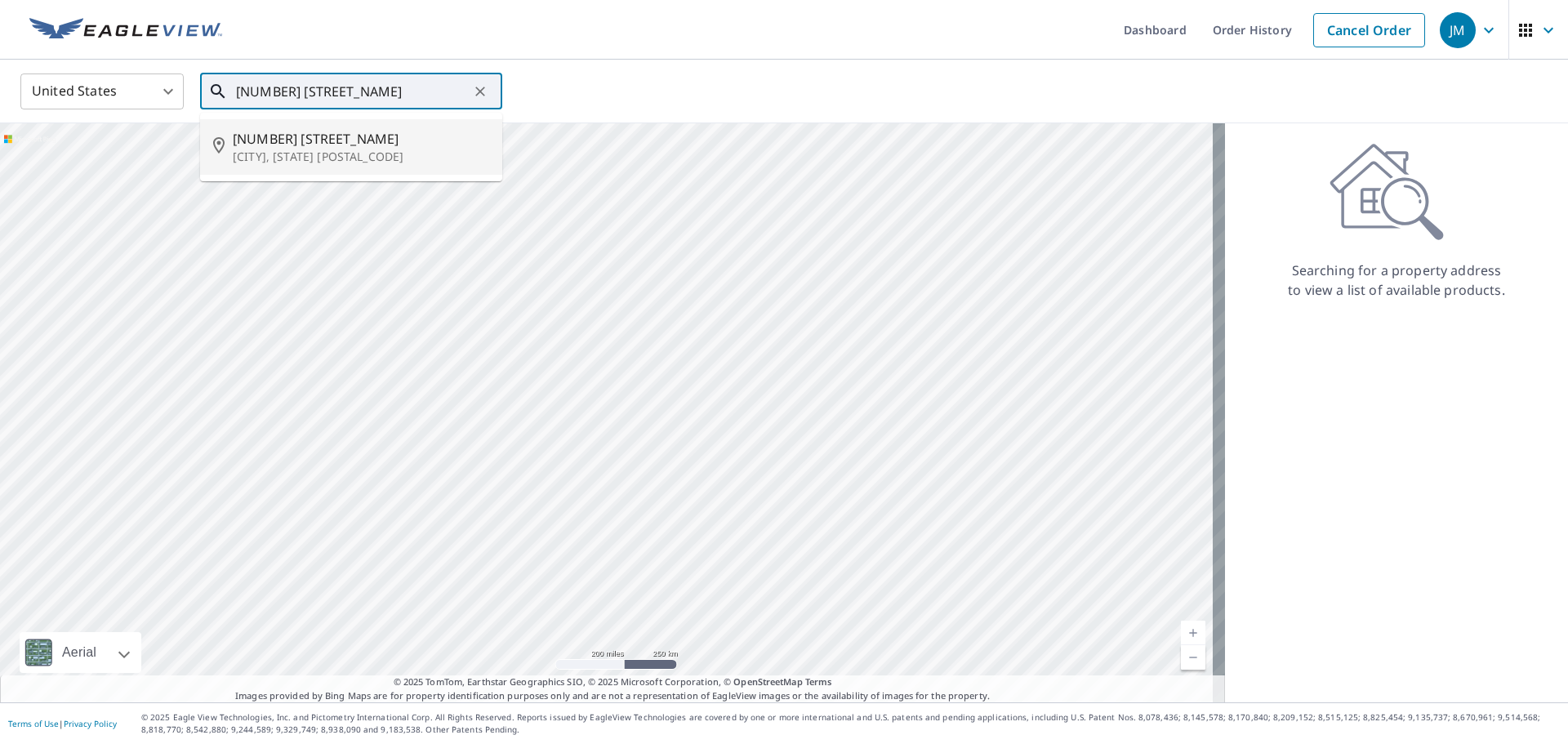 click on "[NUMBER] [STREET_NAME]" at bounding box center (361, 139) 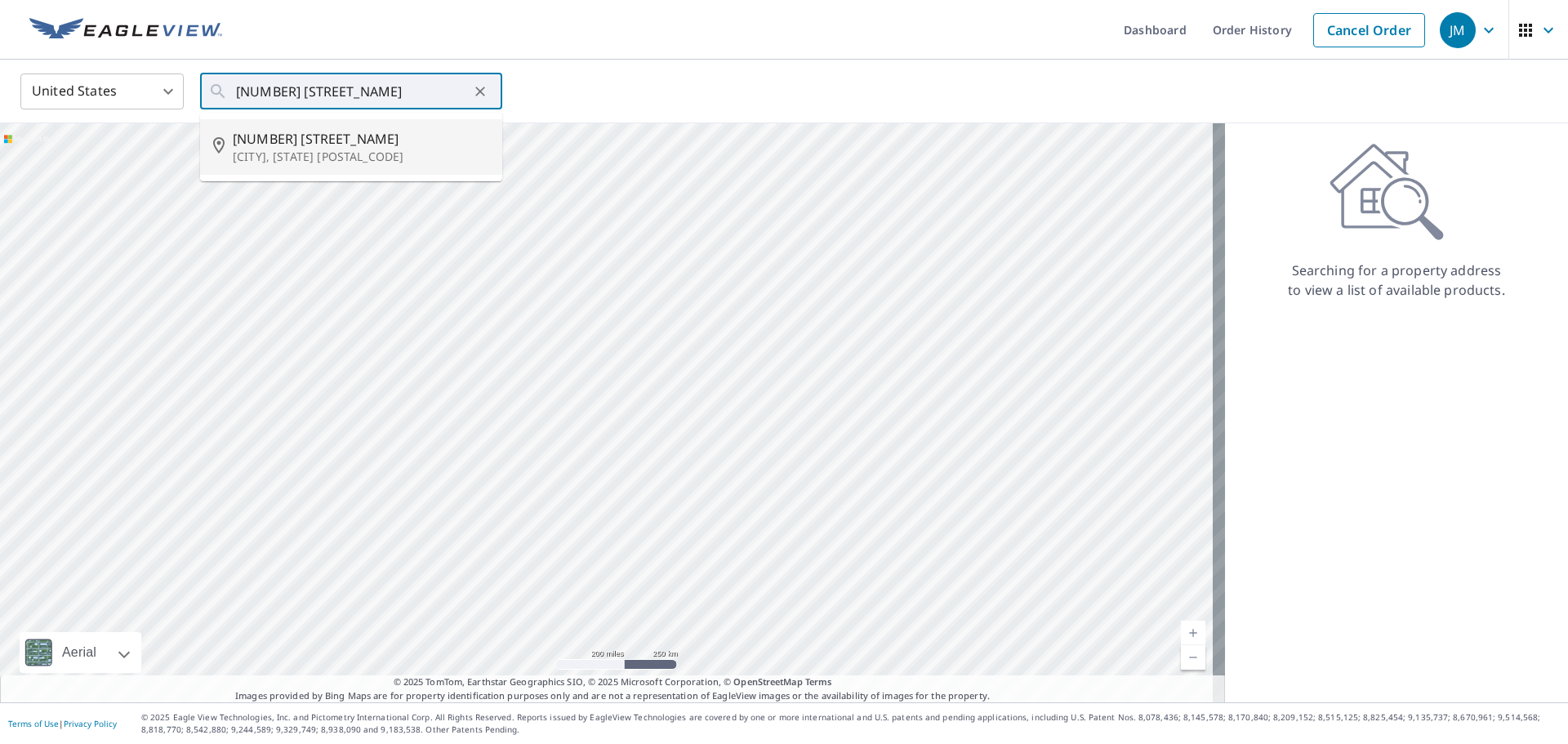 type on "[NUMBER] [STREET_NAME] [CITY], [STATE] [POSTAL_CODE]" 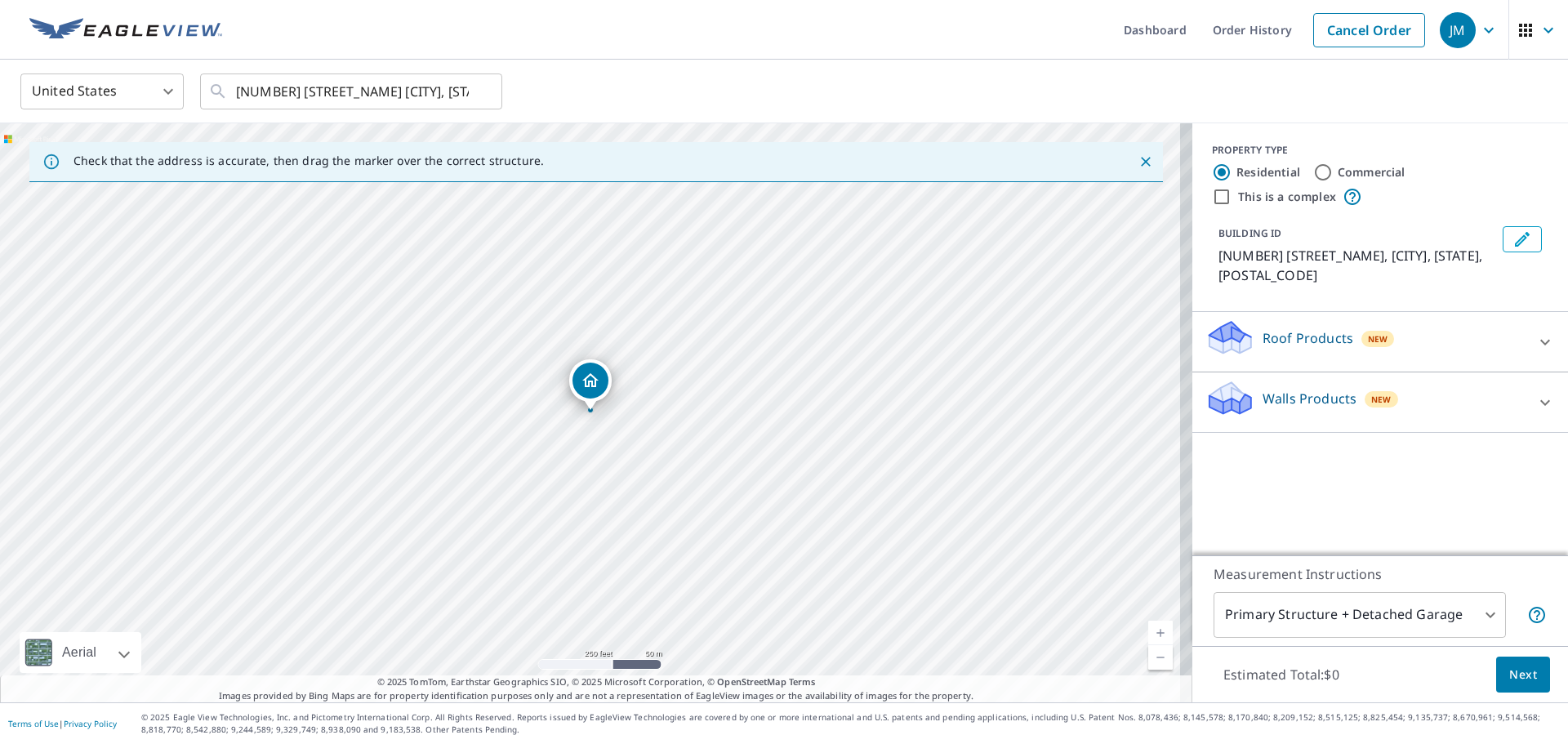 click on "Roof Products New" at bounding box center (1365, 341) 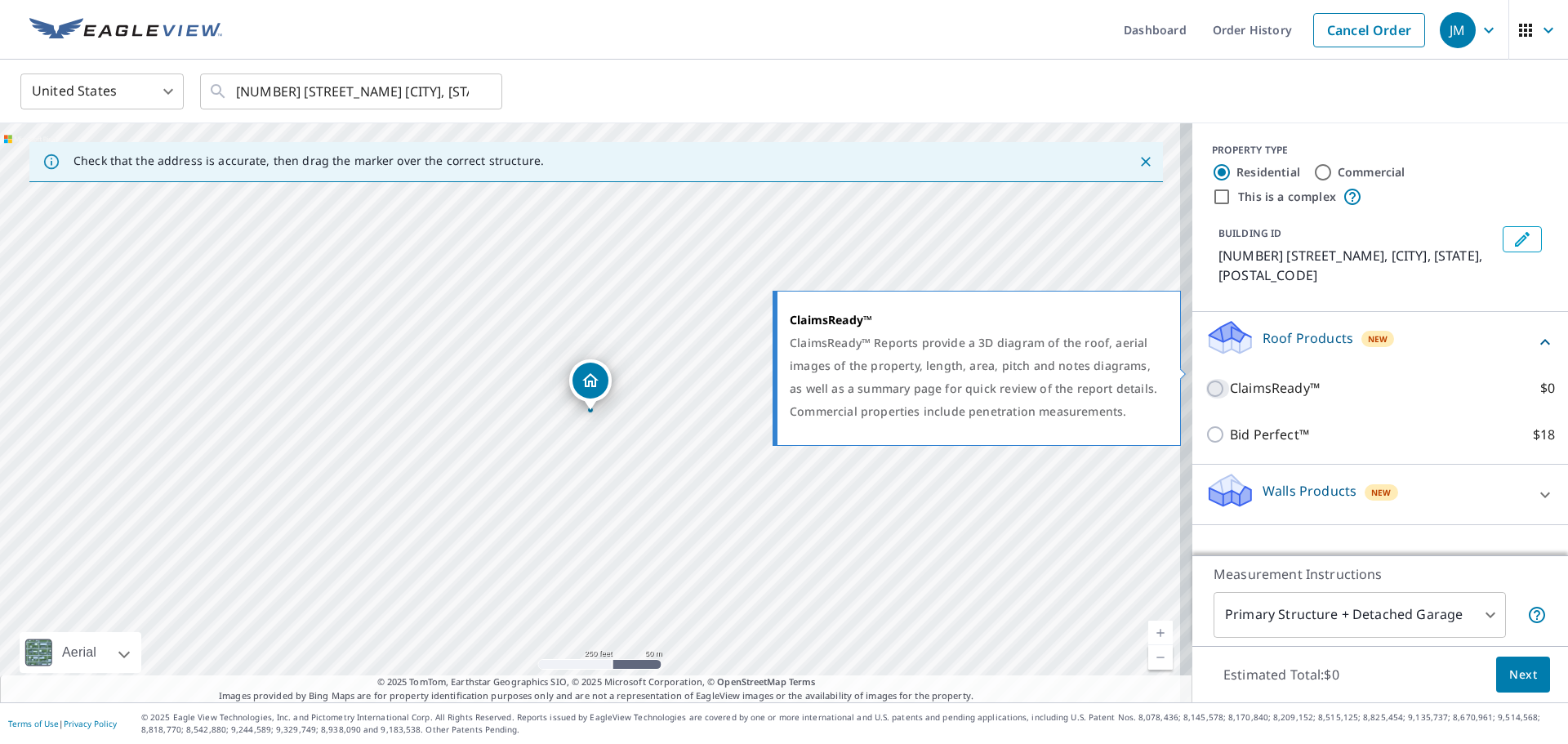 click on "ClaimsReady™ $0" at bounding box center [1218, 389] 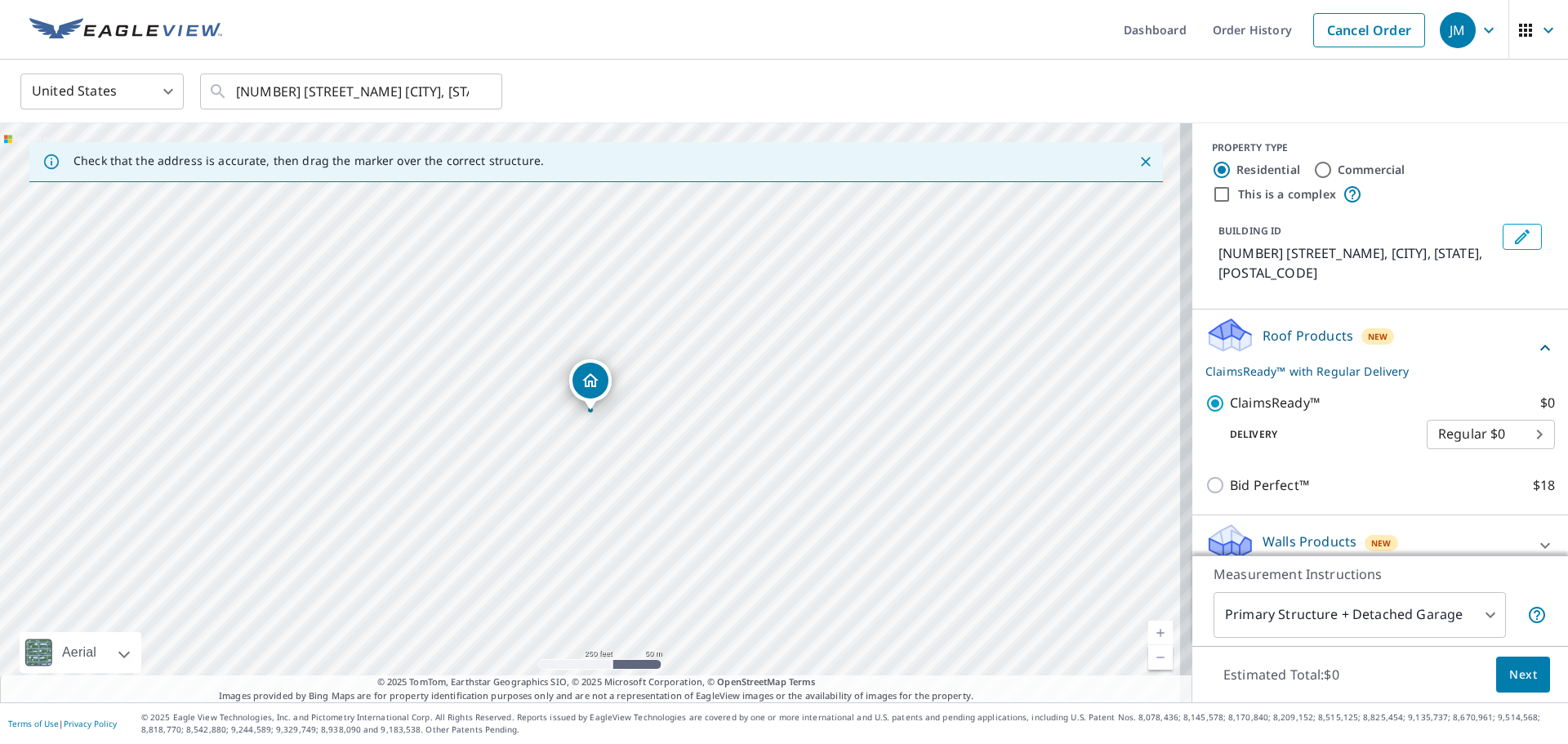 scroll, scrollTop: 3, scrollLeft: 0, axis: vertical 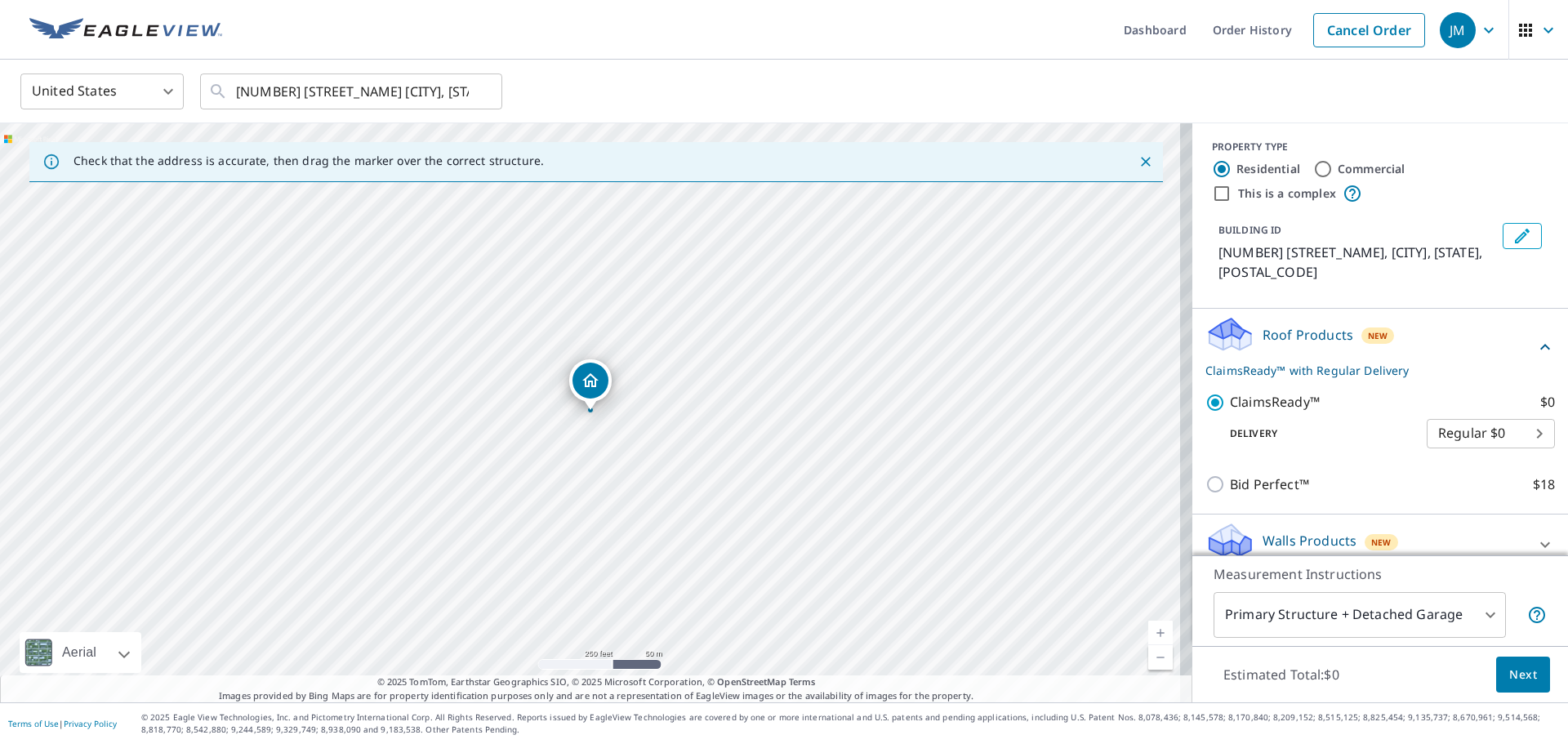 click on "Next" at bounding box center [1523, 675] 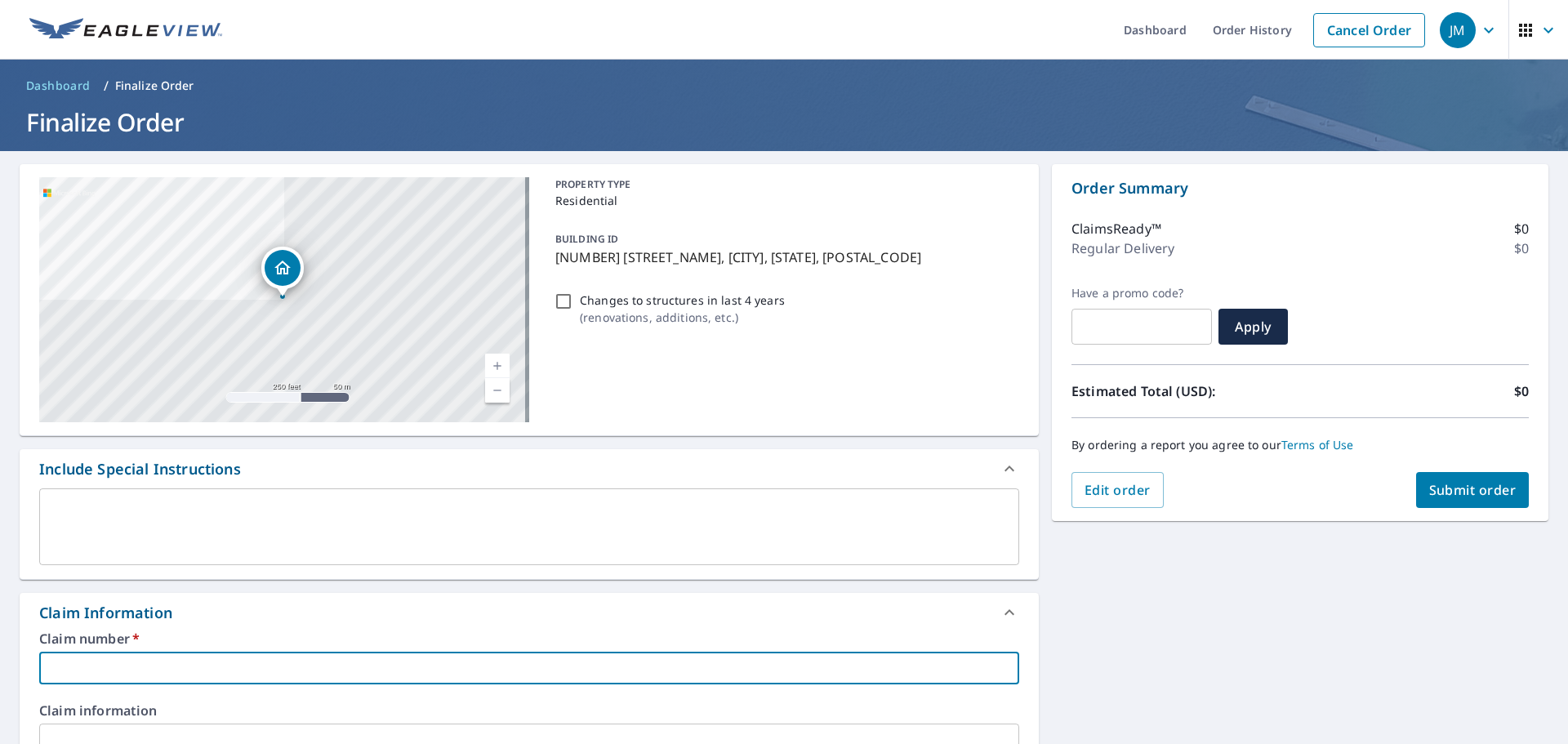 drag, startPoint x: 263, startPoint y: 671, endPoint x: 255, endPoint y: 670, distance: 8.062258 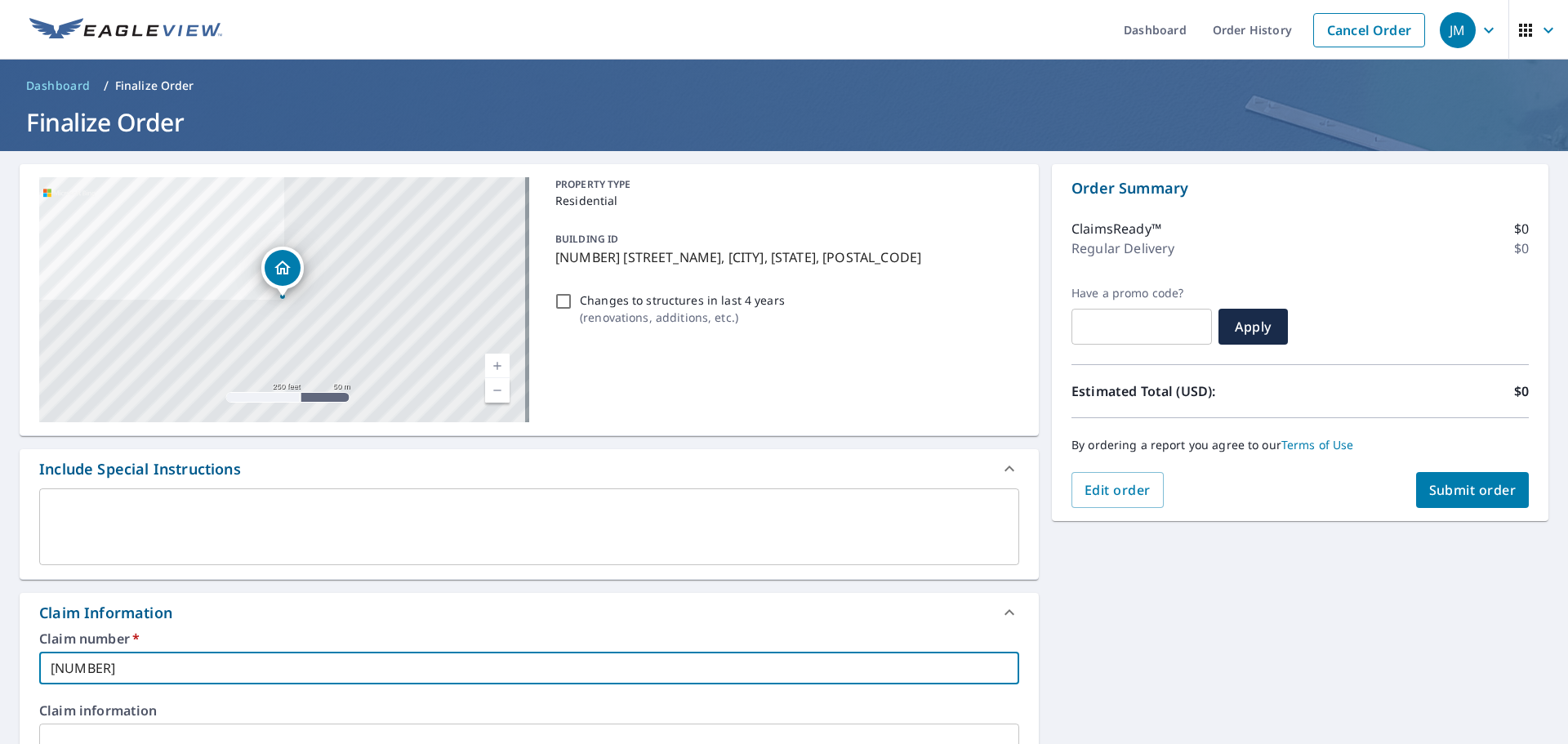type on "[NUMBER]" 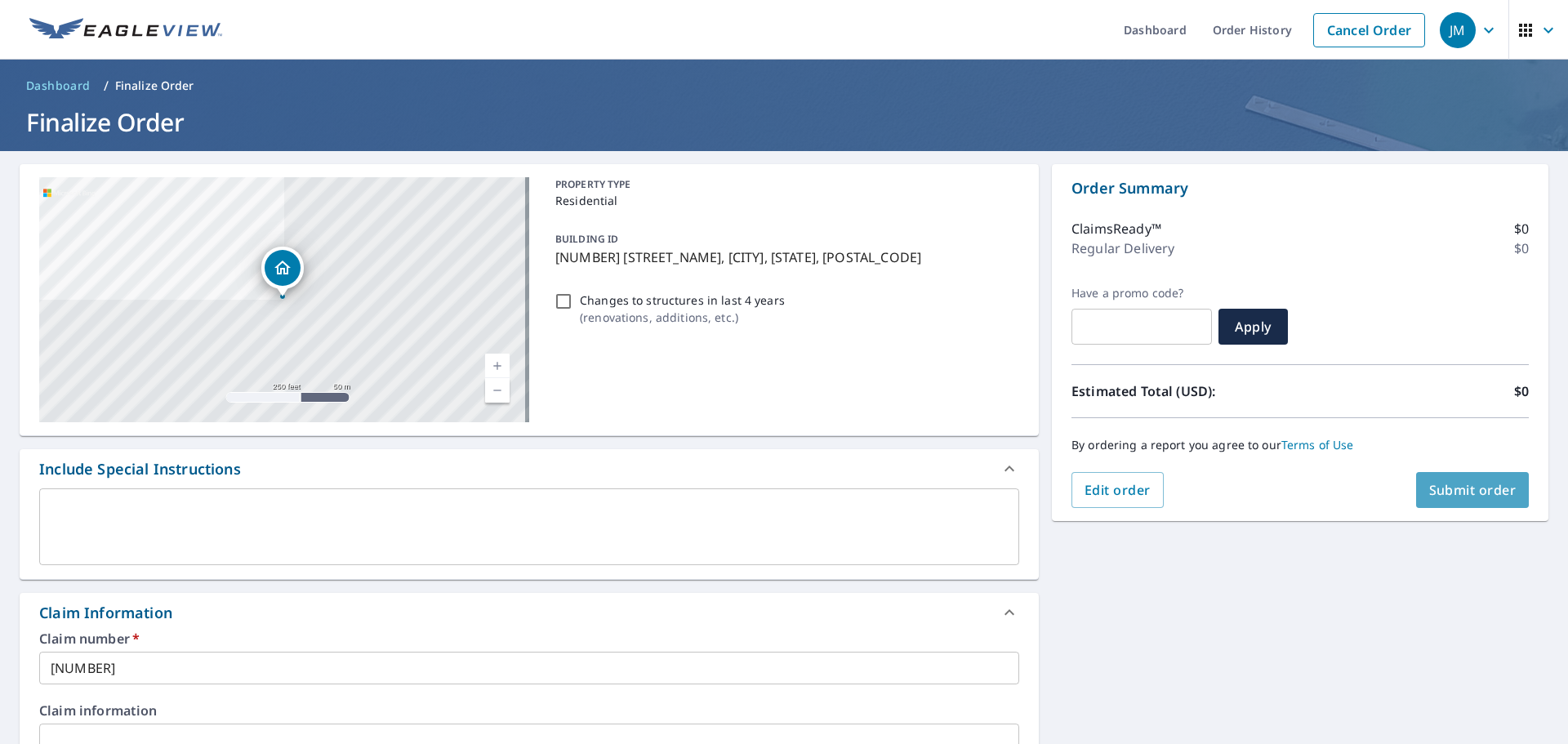 click on "Submit order" at bounding box center (1472, 490) 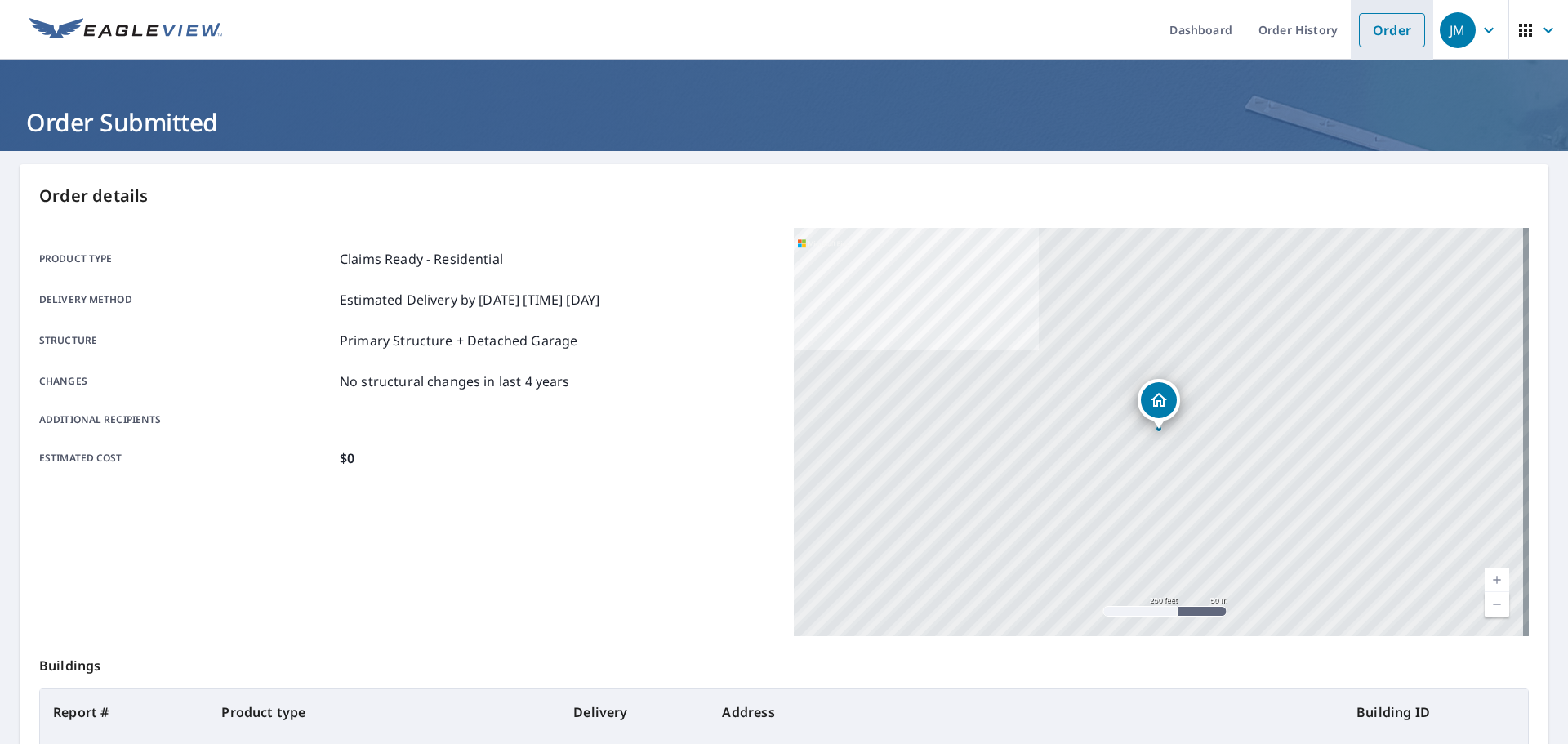 click on "Order" at bounding box center (1392, 30) 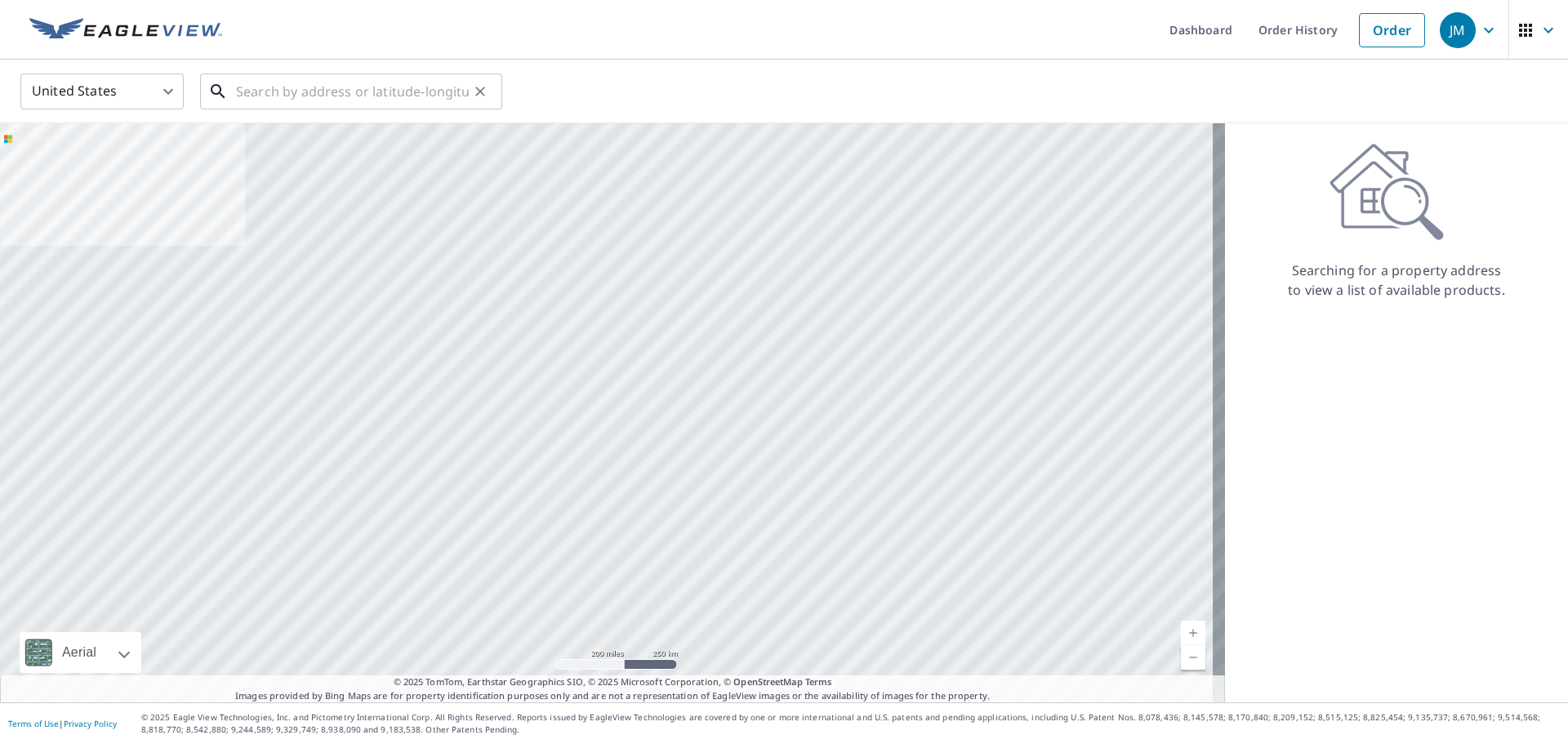 click at bounding box center (352, 91) 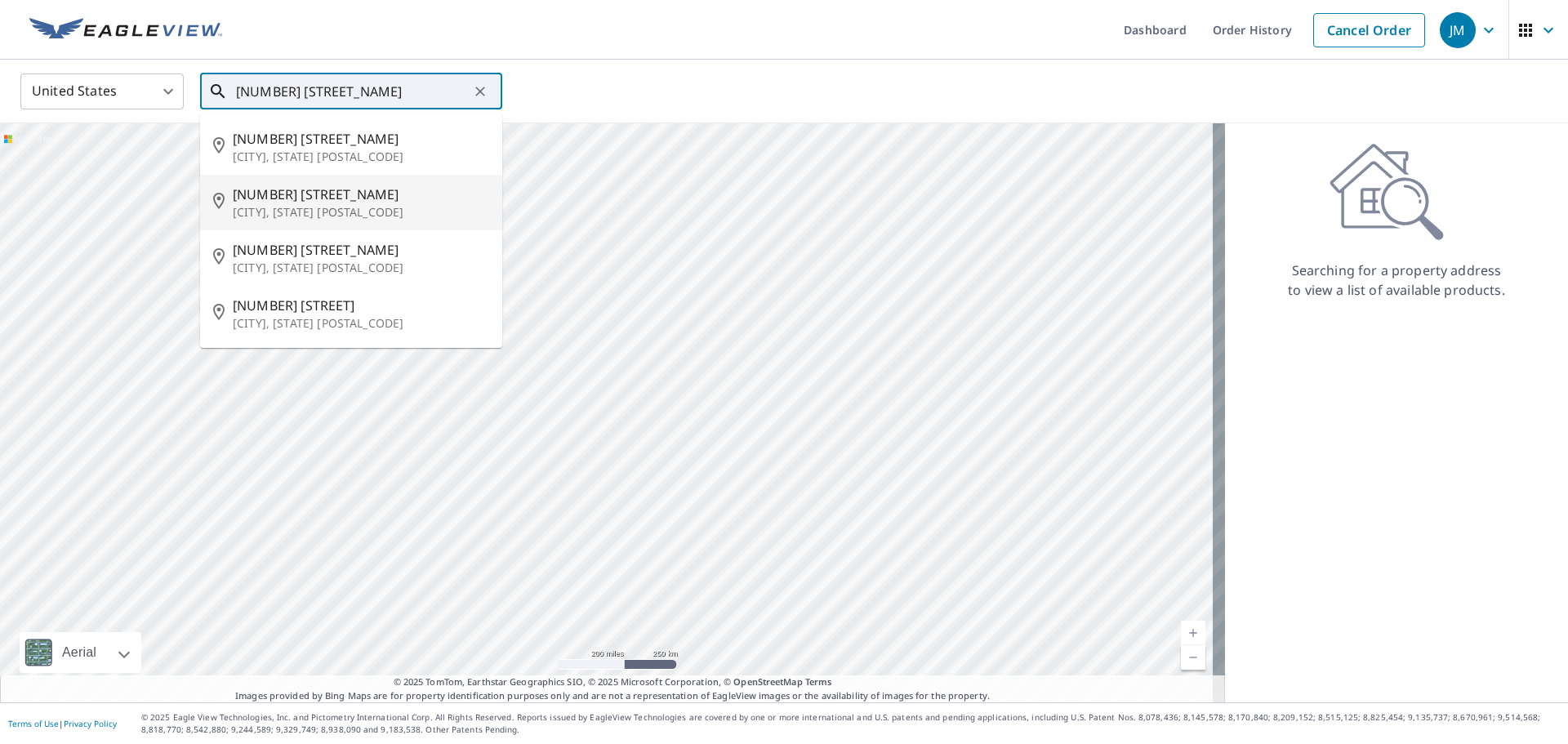 click on "[NUMBER] [STREET_NAME]" at bounding box center [361, 194] 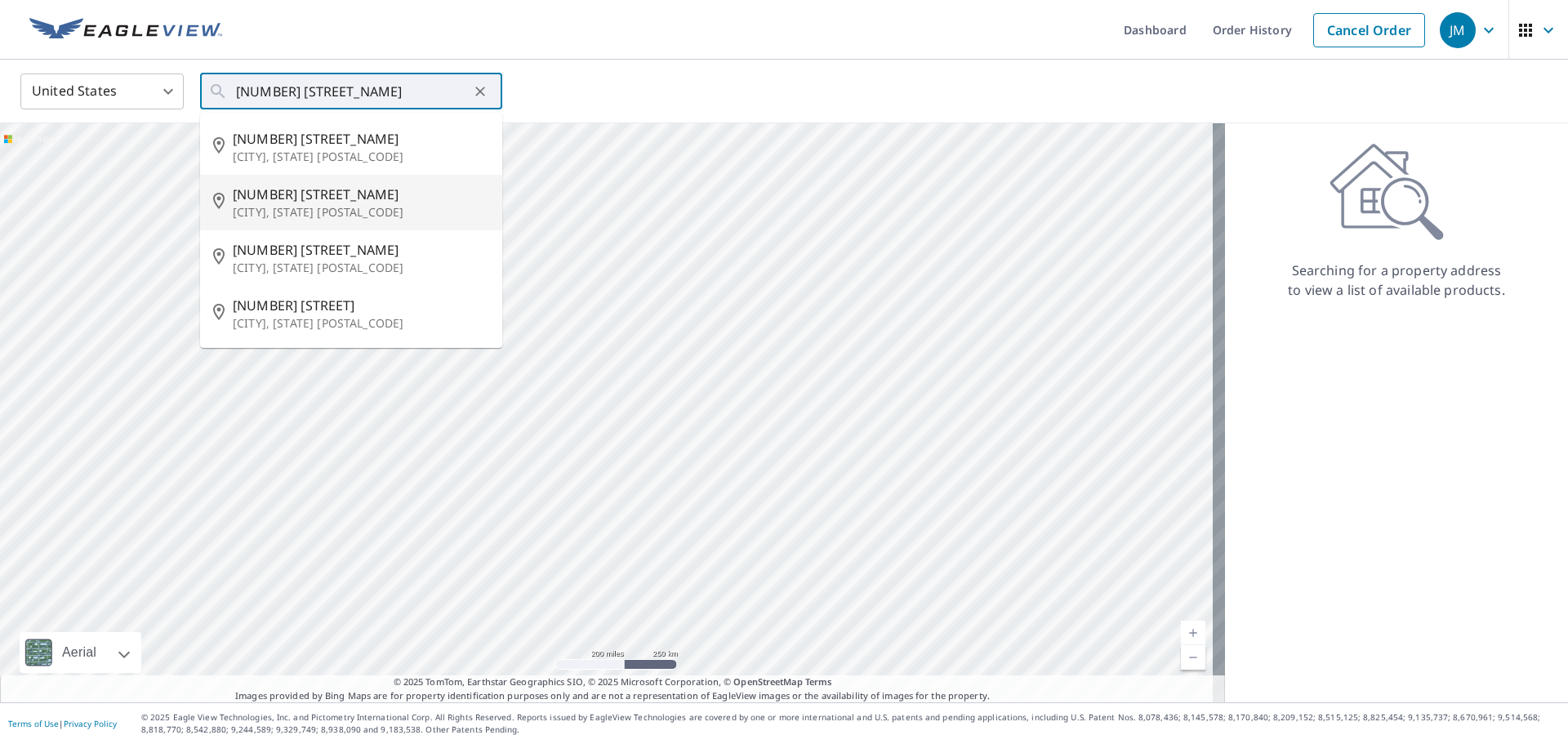 type on "[NUMBER] [STREET] [CITY], [STATE] [POSTAL_CODE]" 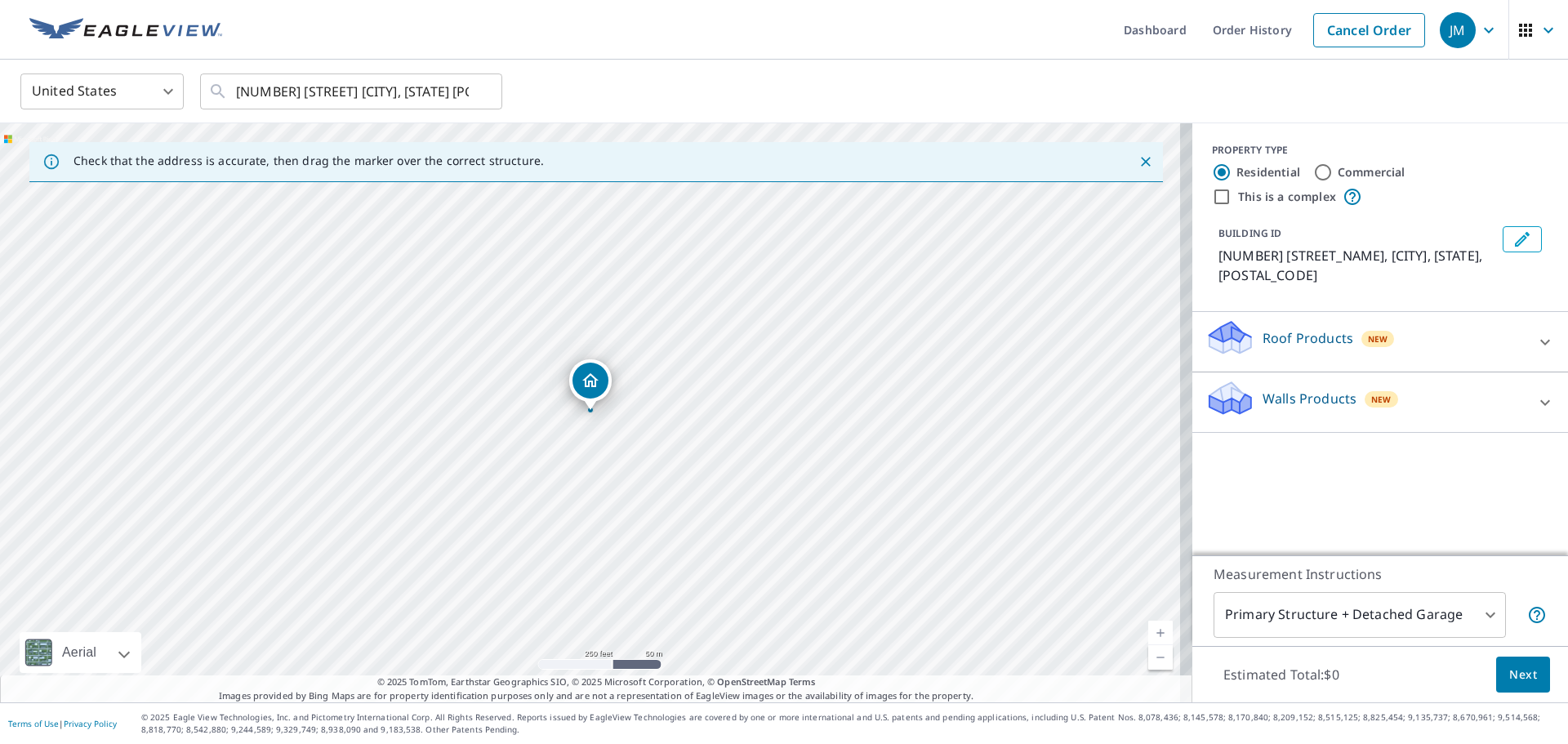 click on "Roof Products New" at bounding box center (1365, 341) 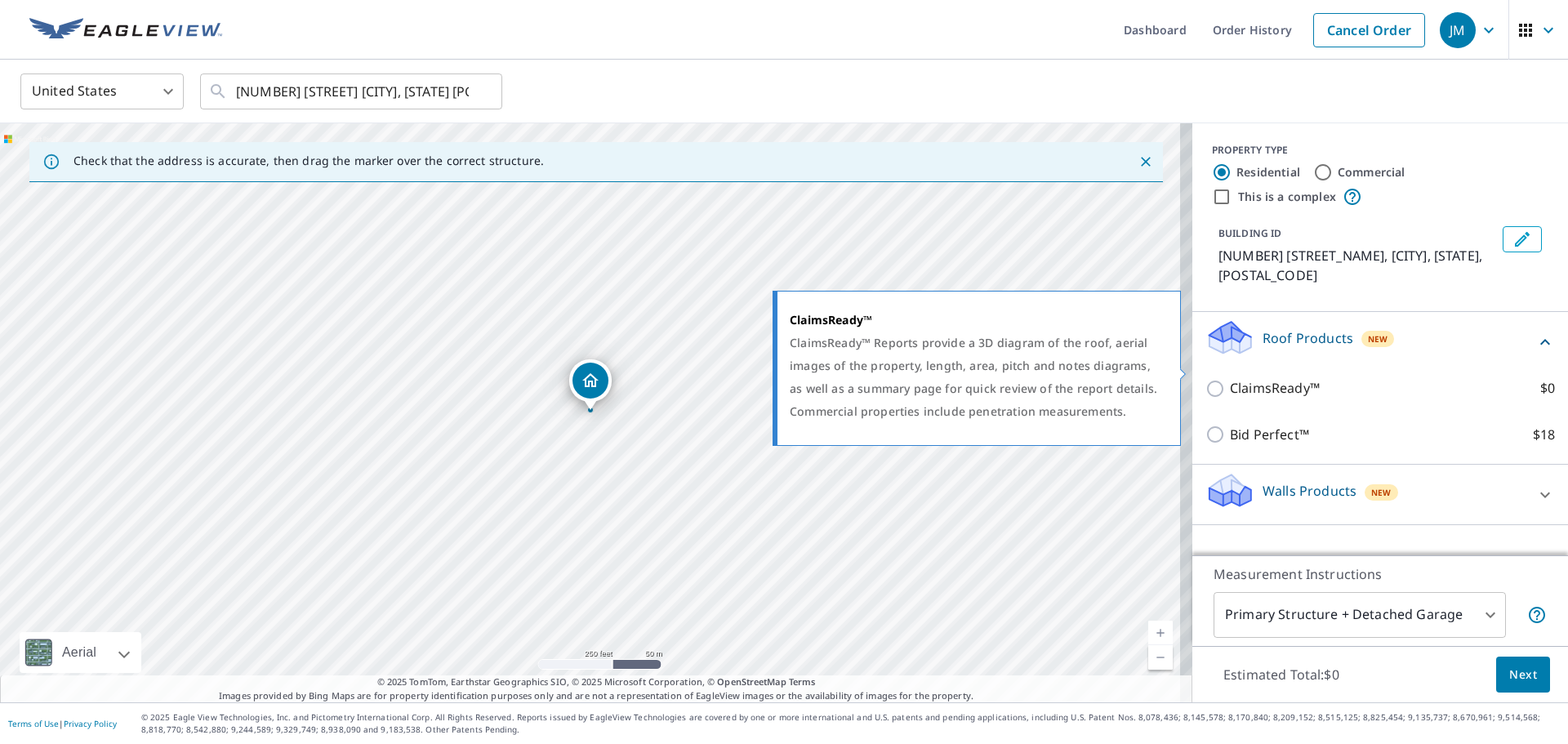 click on "ClaimsReady™ $0" at bounding box center [1218, 389] 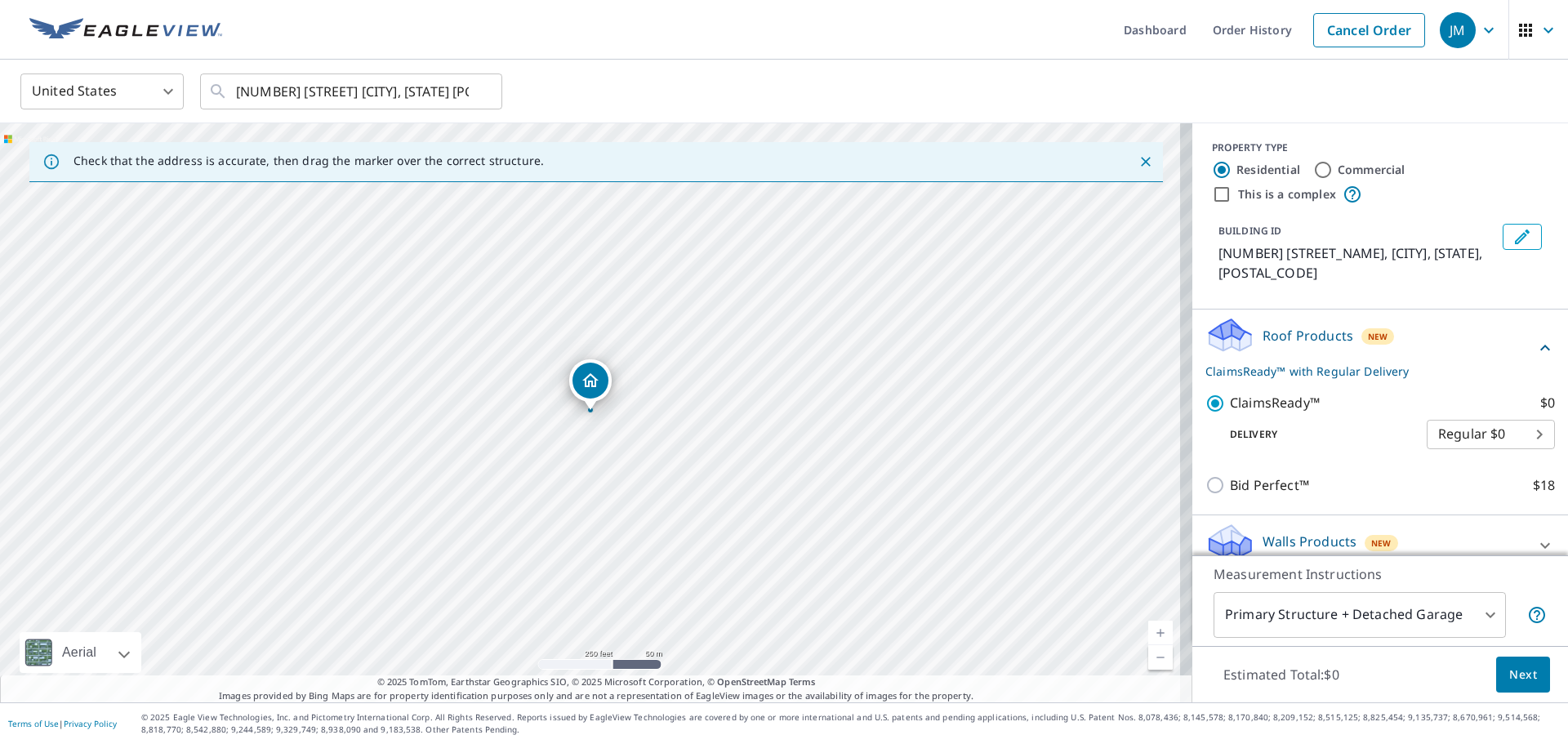 scroll, scrollTop: 3, scrollLeft: 0, axis: vertical 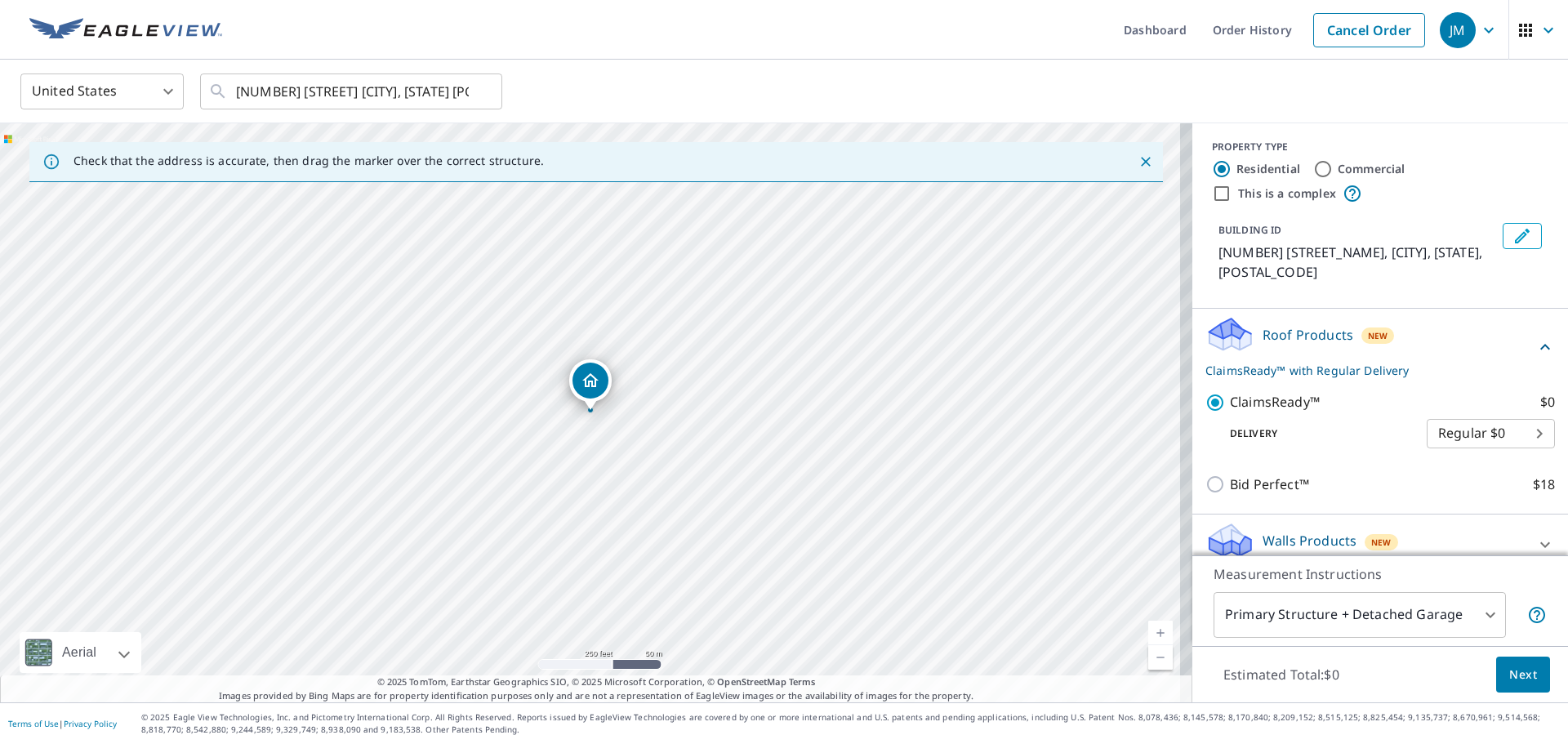 click on "Next" at bounding box center (1523, 675) 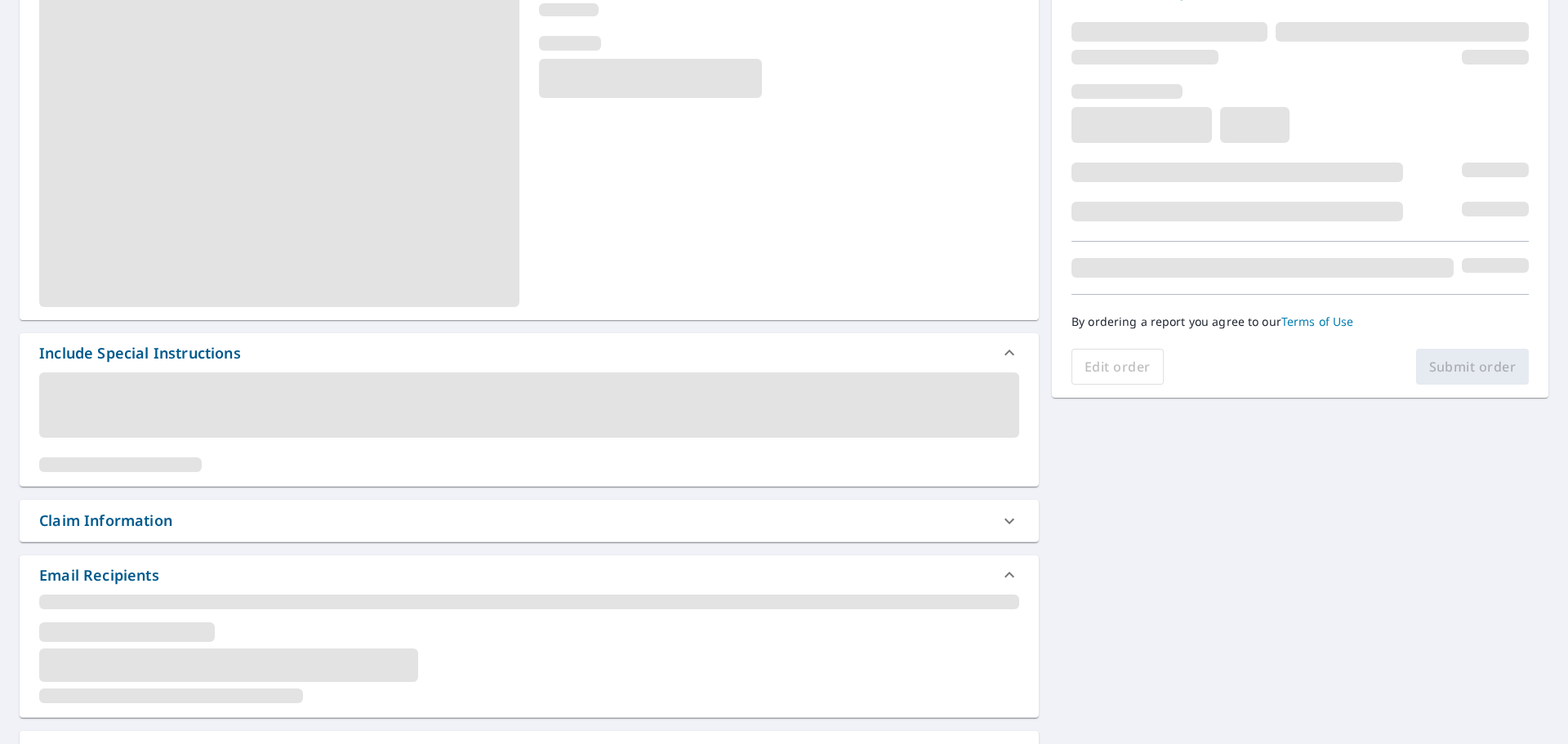 scroll, scrollTop: 163, scrollLeft: 0, axis: vertical 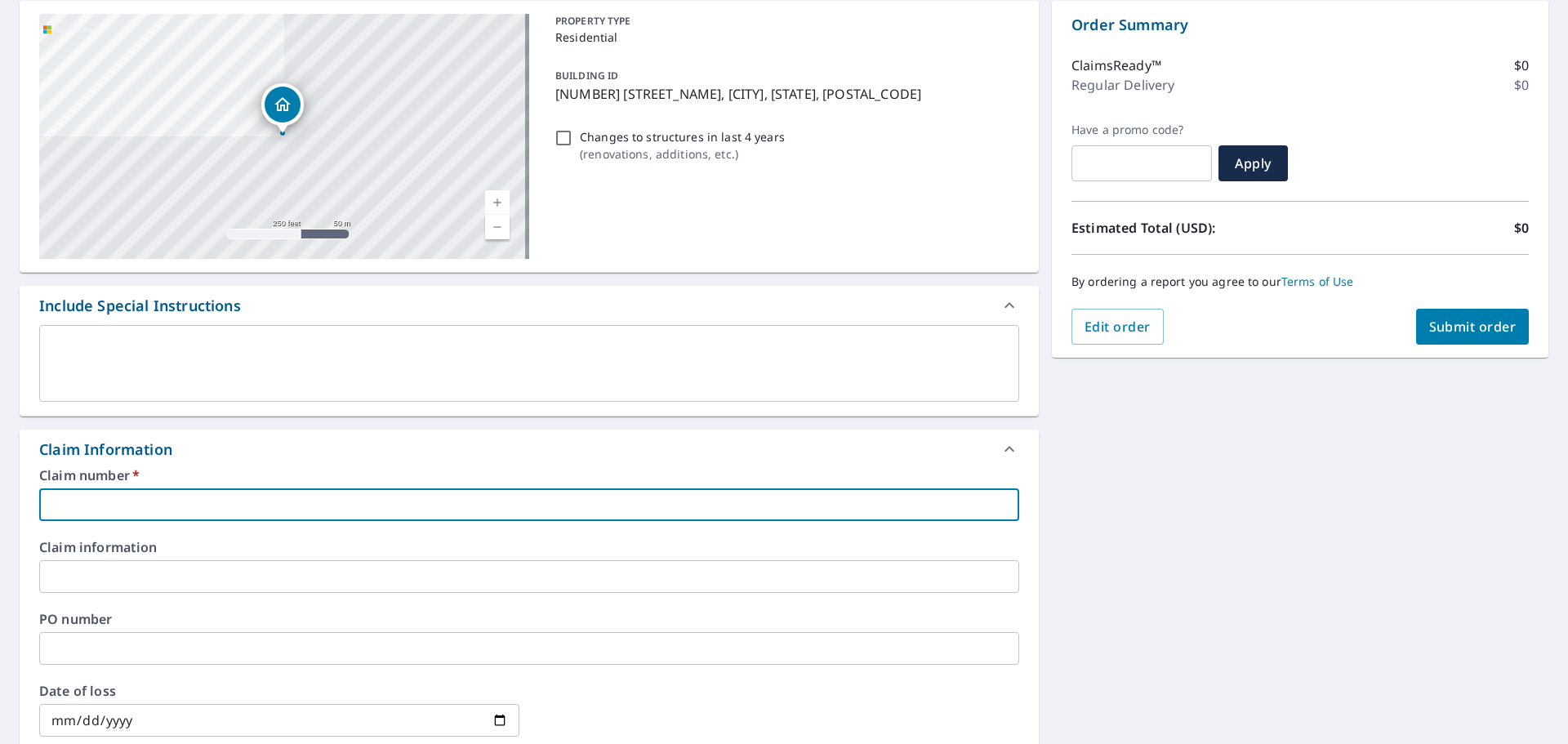 click at bounding box center [529, 505] 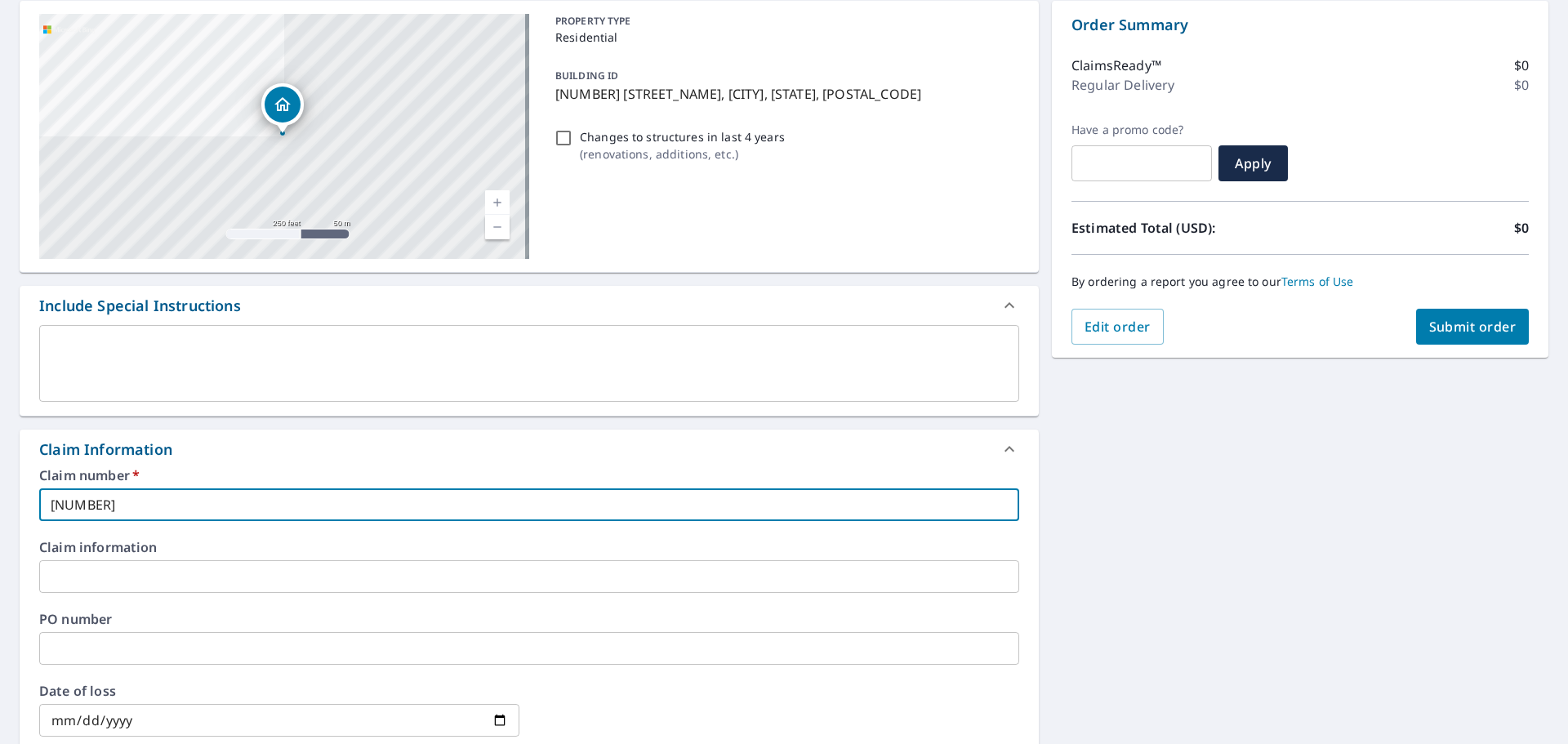 type on "[NUMBER]" 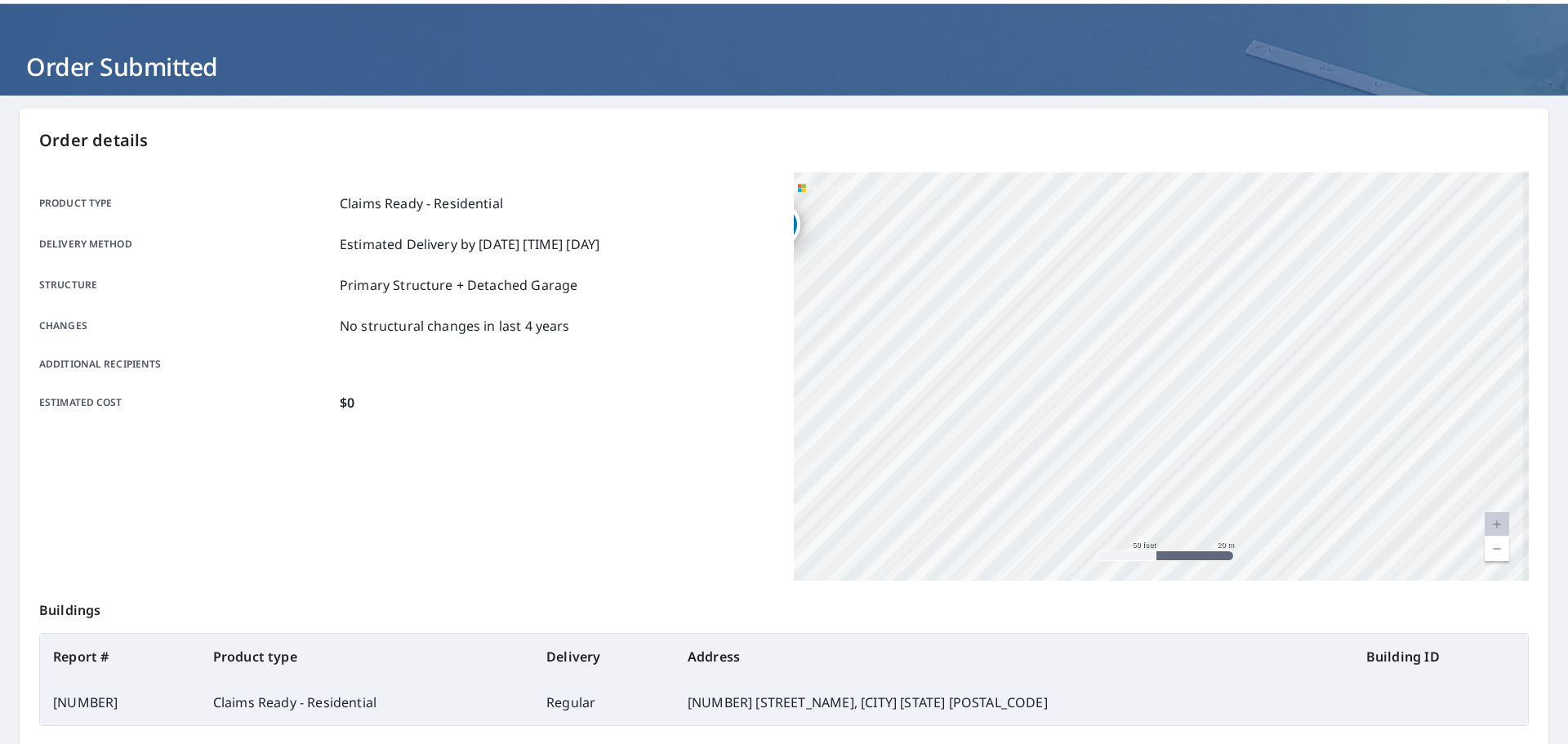 scroll, scrollTop: 0, scrollLeft: 0, axis: both 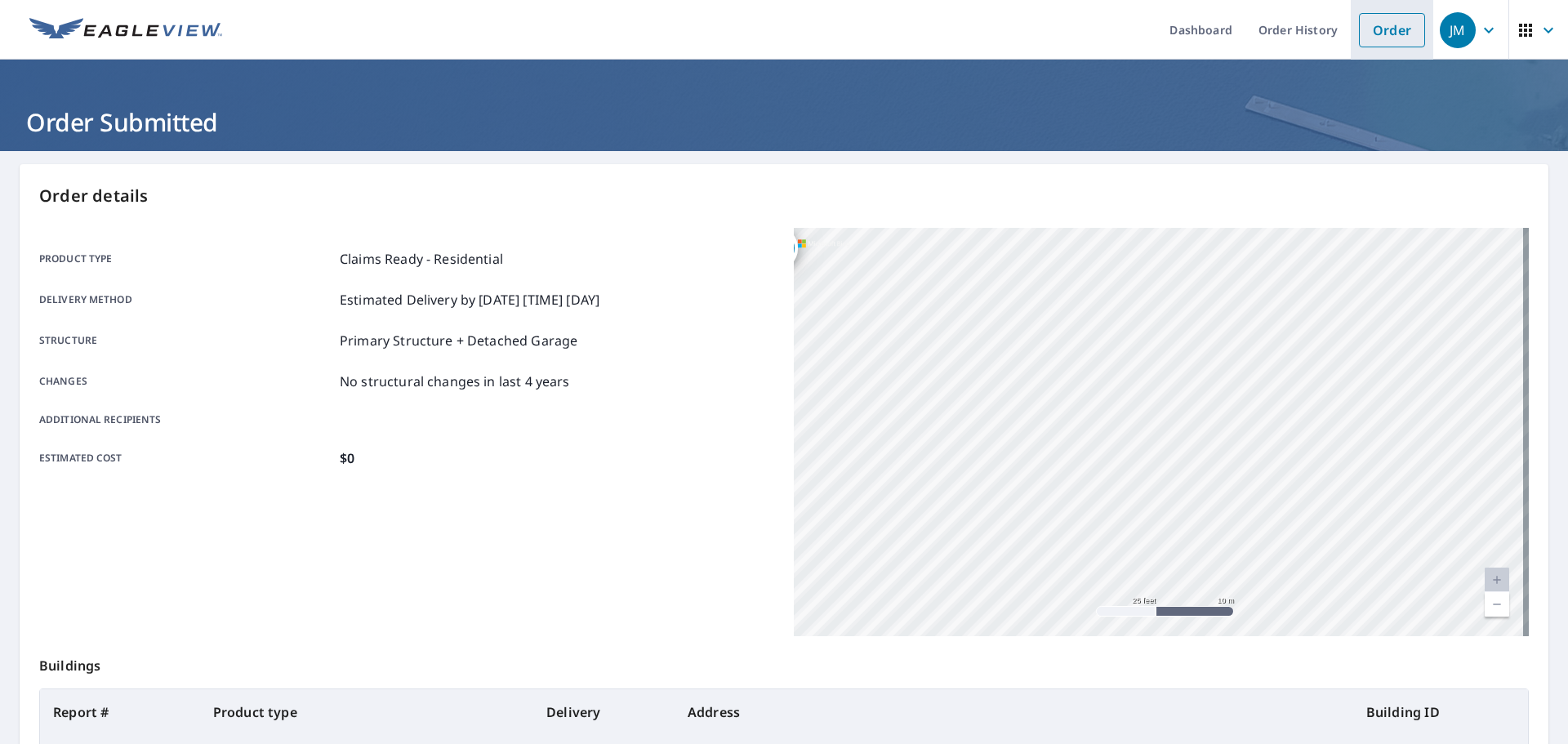 click on "Order" at bounding box center (1392, 30) 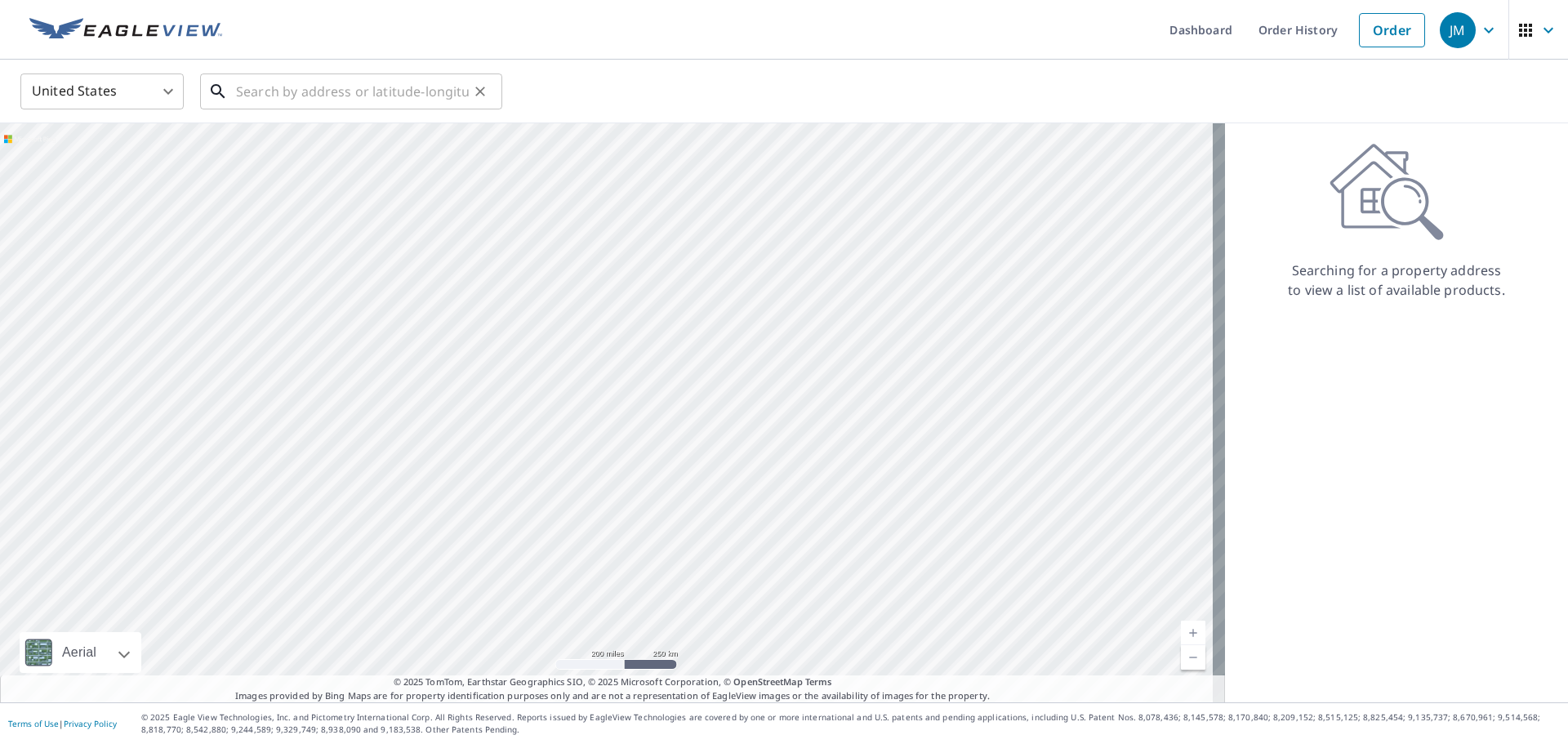 click at bounding box center [352, 91] 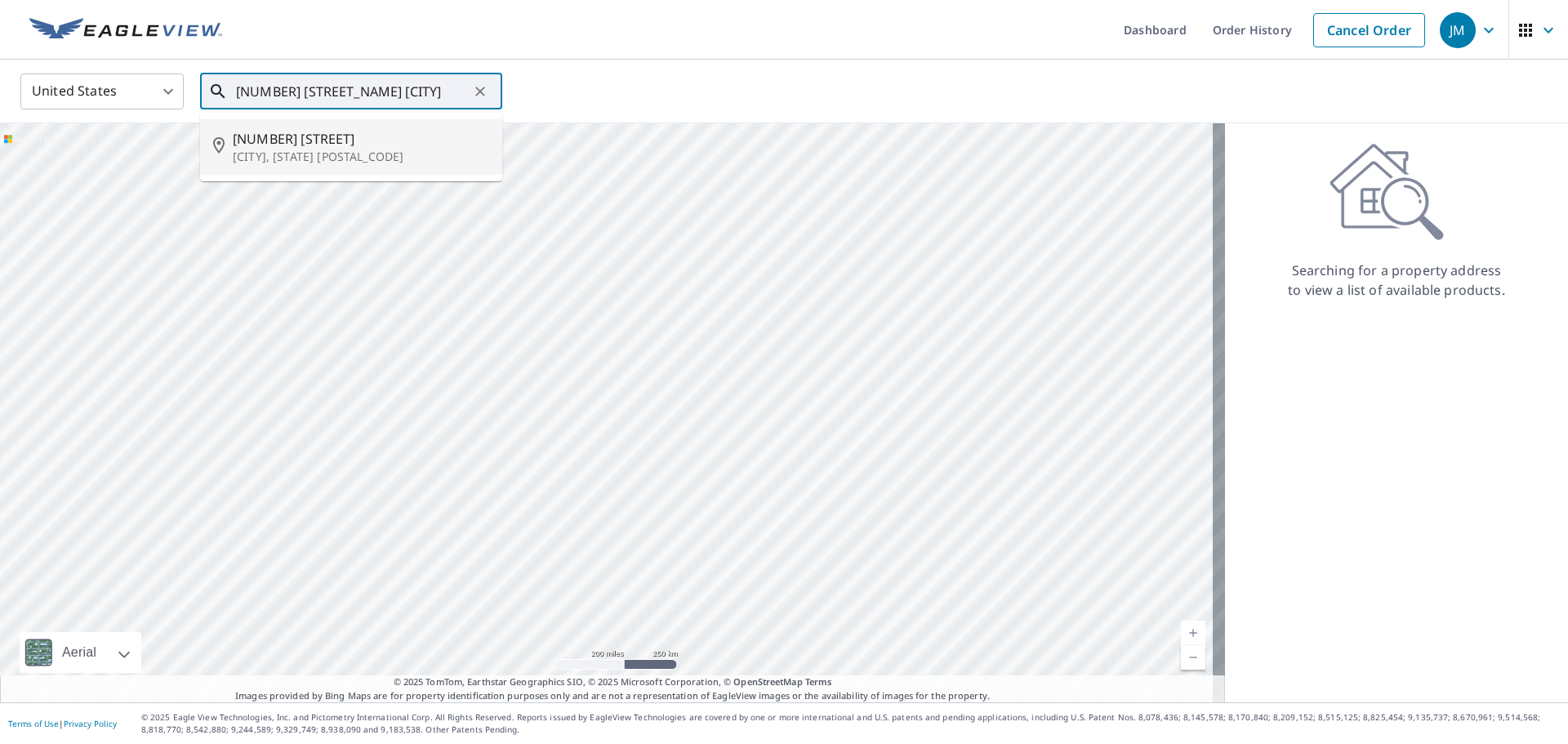 click on "[CITY], [STATE] [POSTAL_CODE]" at bounding box center [361, 157] 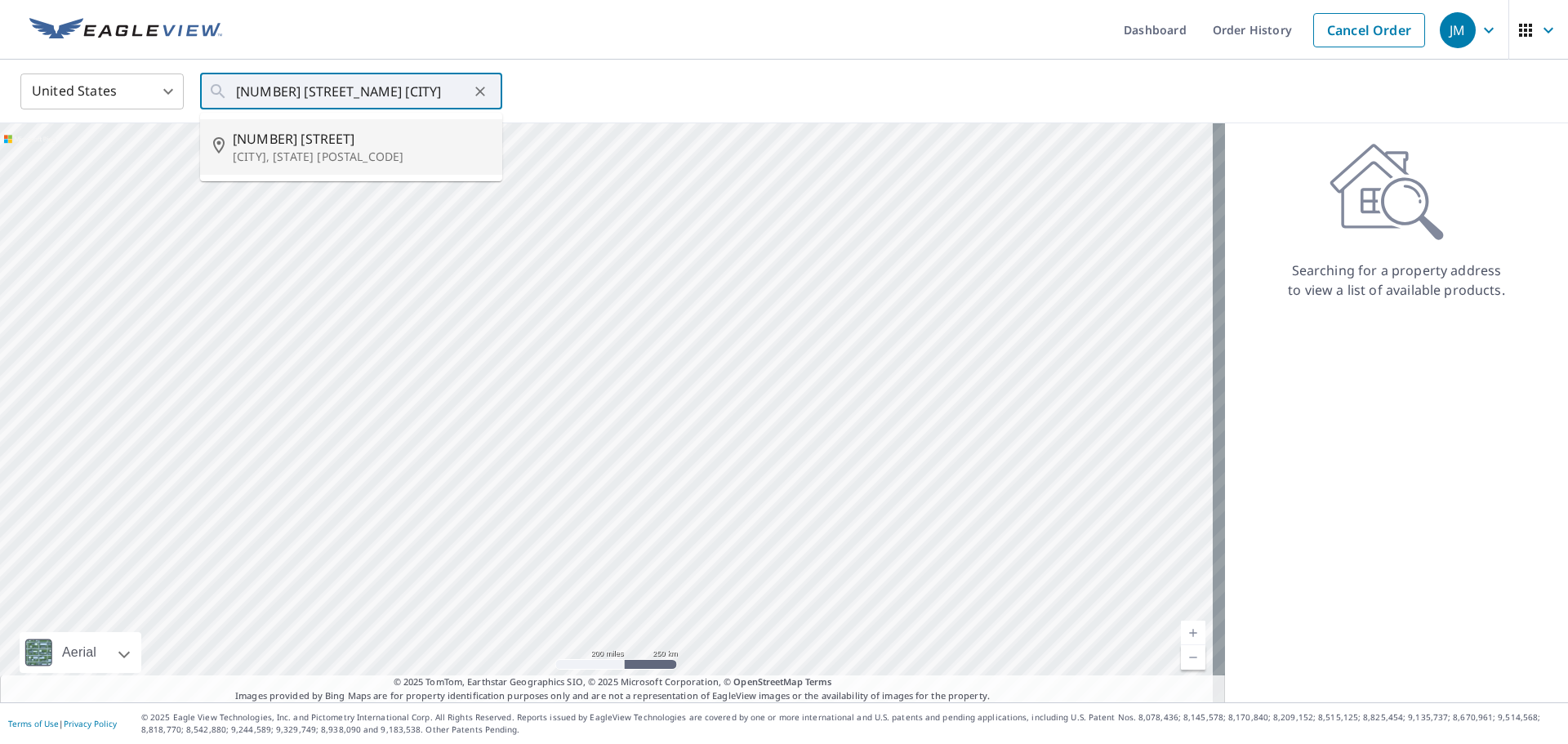 type on "[NUMBER] [STREET_NAME] [CITY], [STATE] [POSTAL_CODE]" 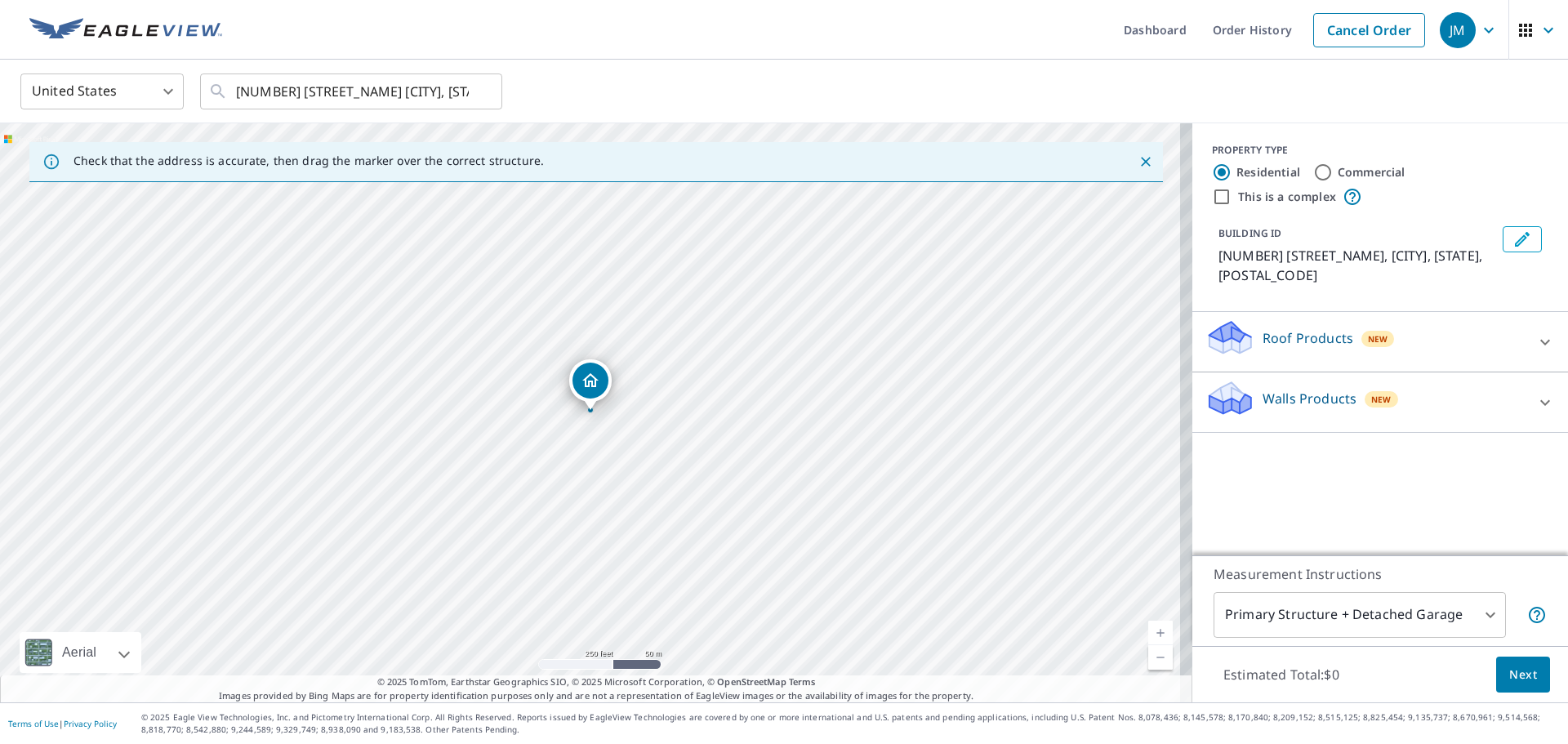 click on "Roof Products" at bounding box center (1307, 338) 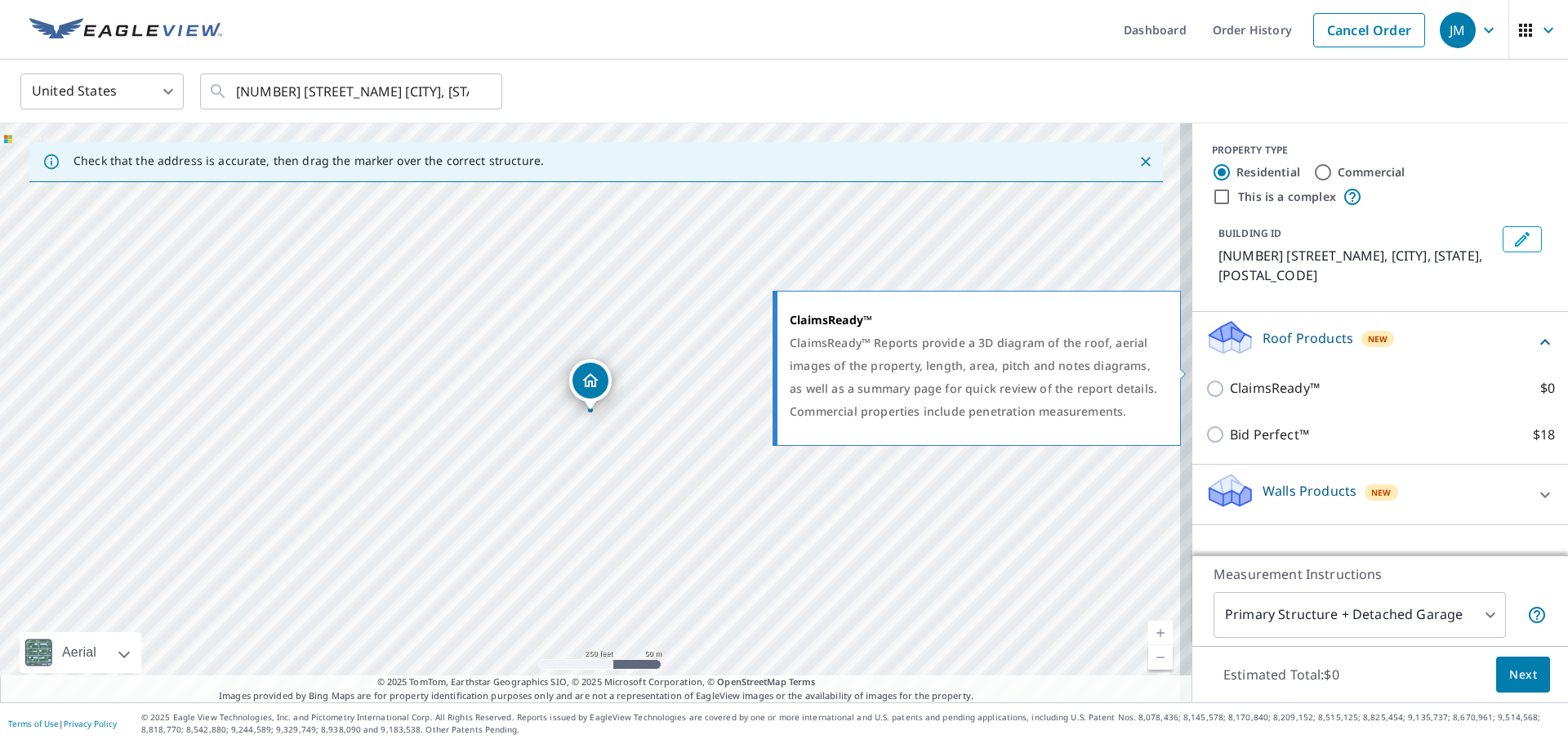 click on "ClaimsReady™ $0" at bounding box center (1218, 389) 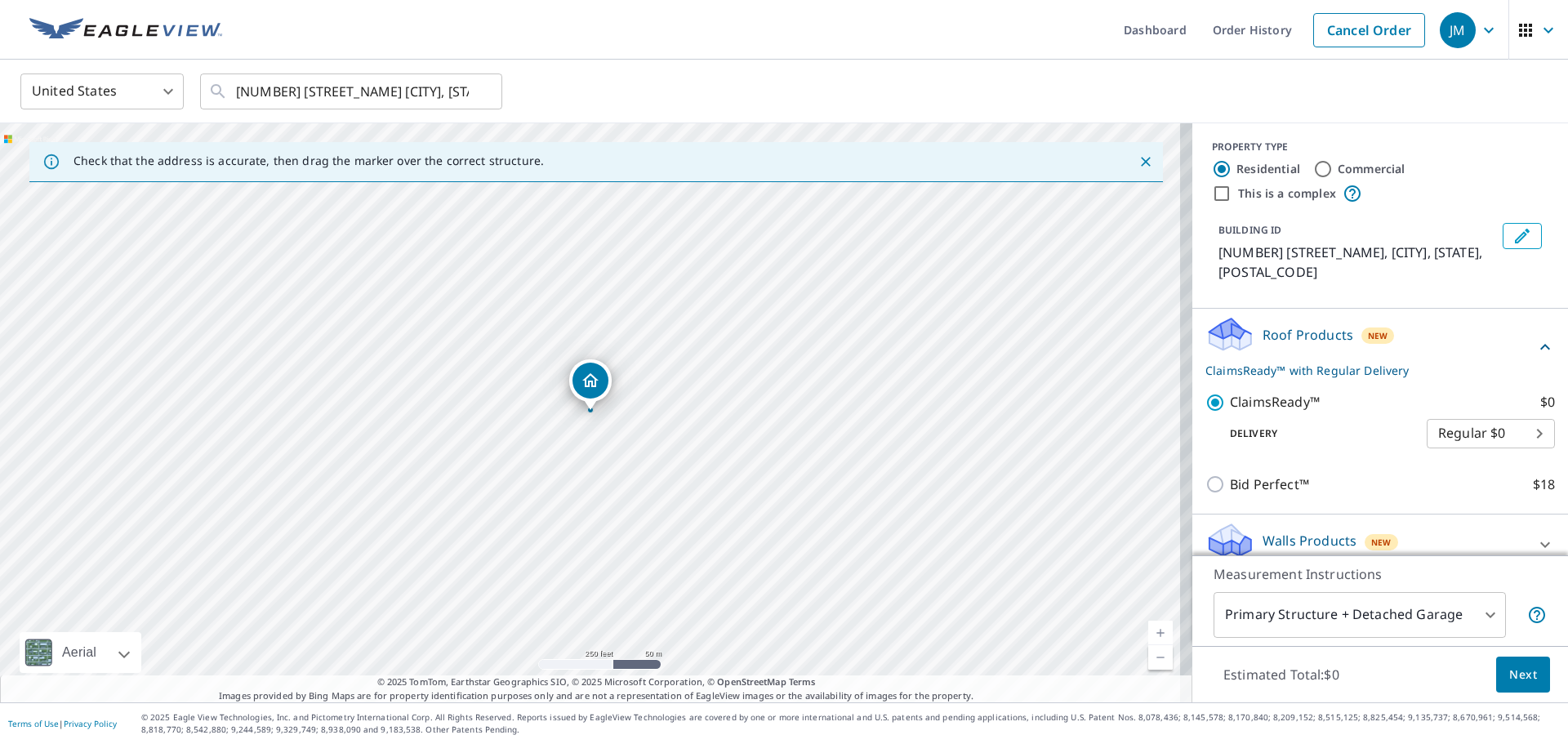 click on "Walls Products" at bounding box center [1309, 541] 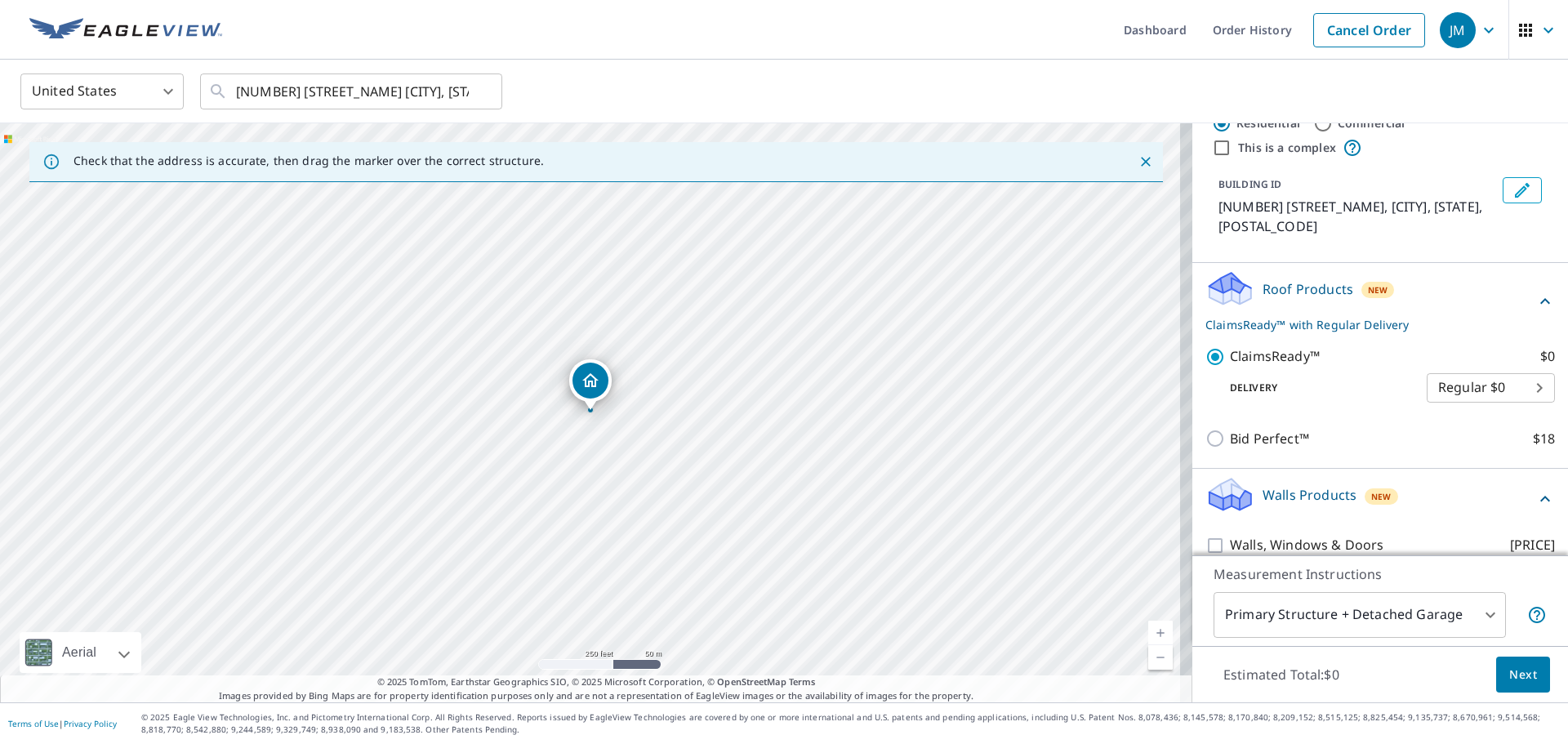 scroll, scrollTop: 50, scrollLeft: 0, axis: vertical 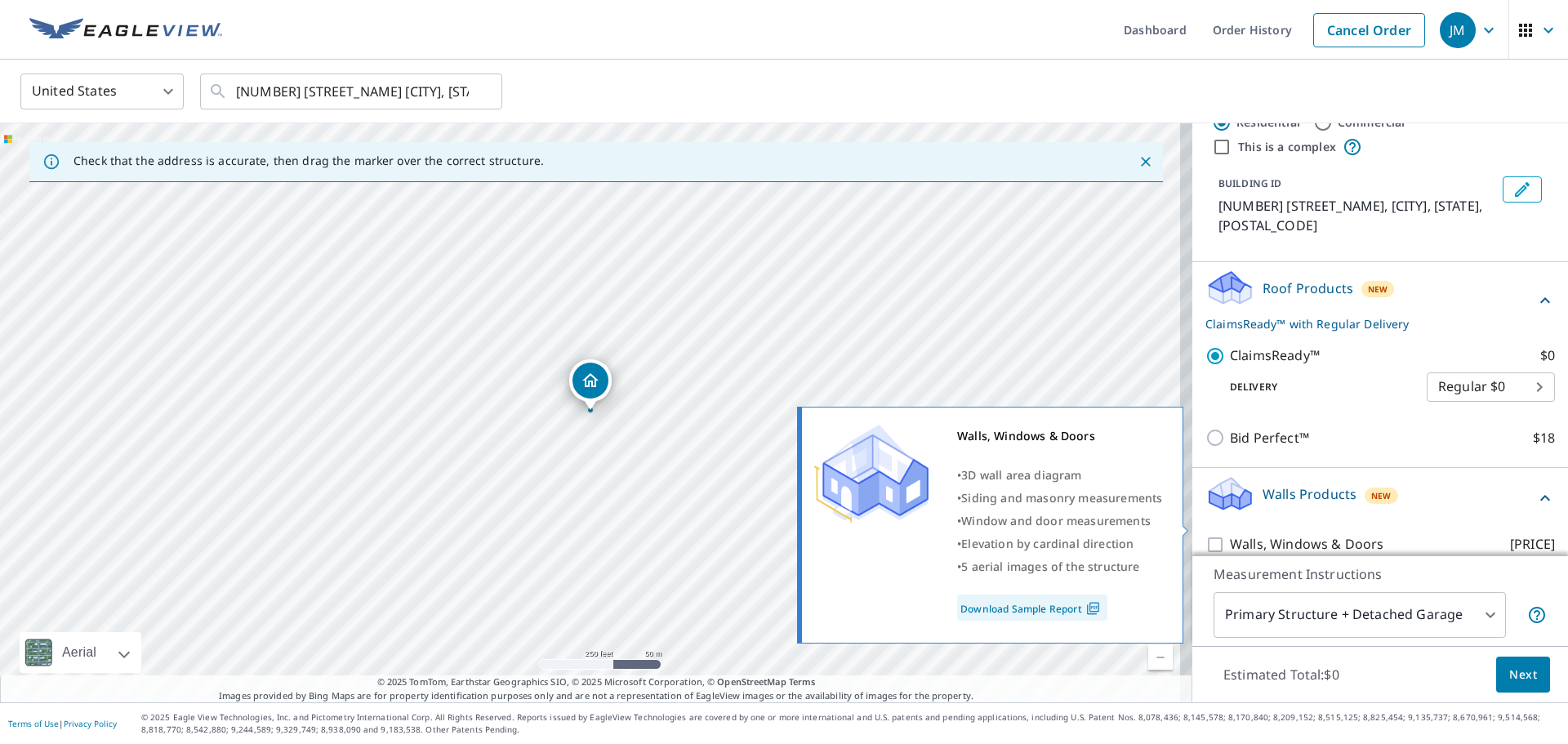 click on "Walls, Windows & Doors $[PRICE]" at bounding box center [1218, 545] 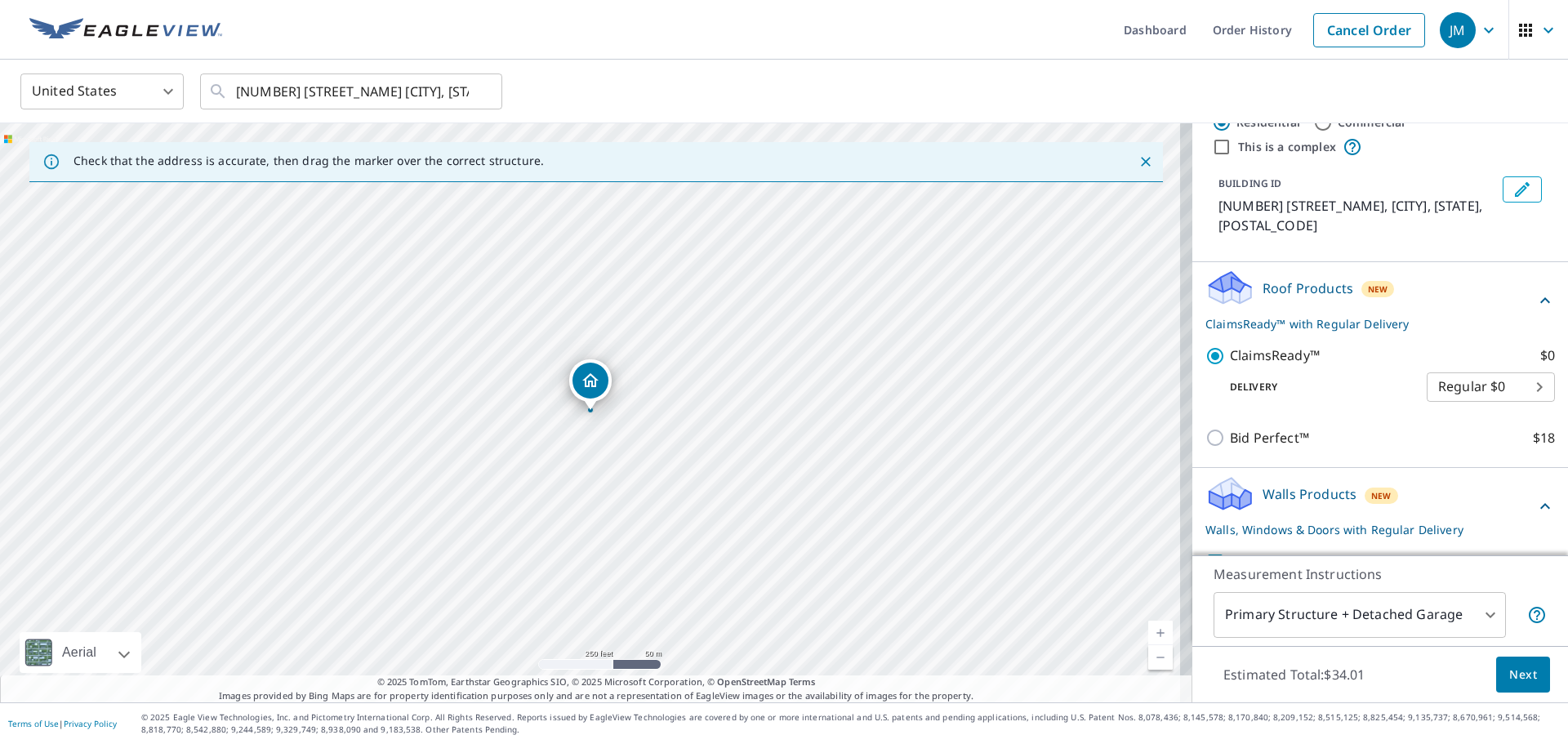 click on "Next" at bounding box center [1523, 675] 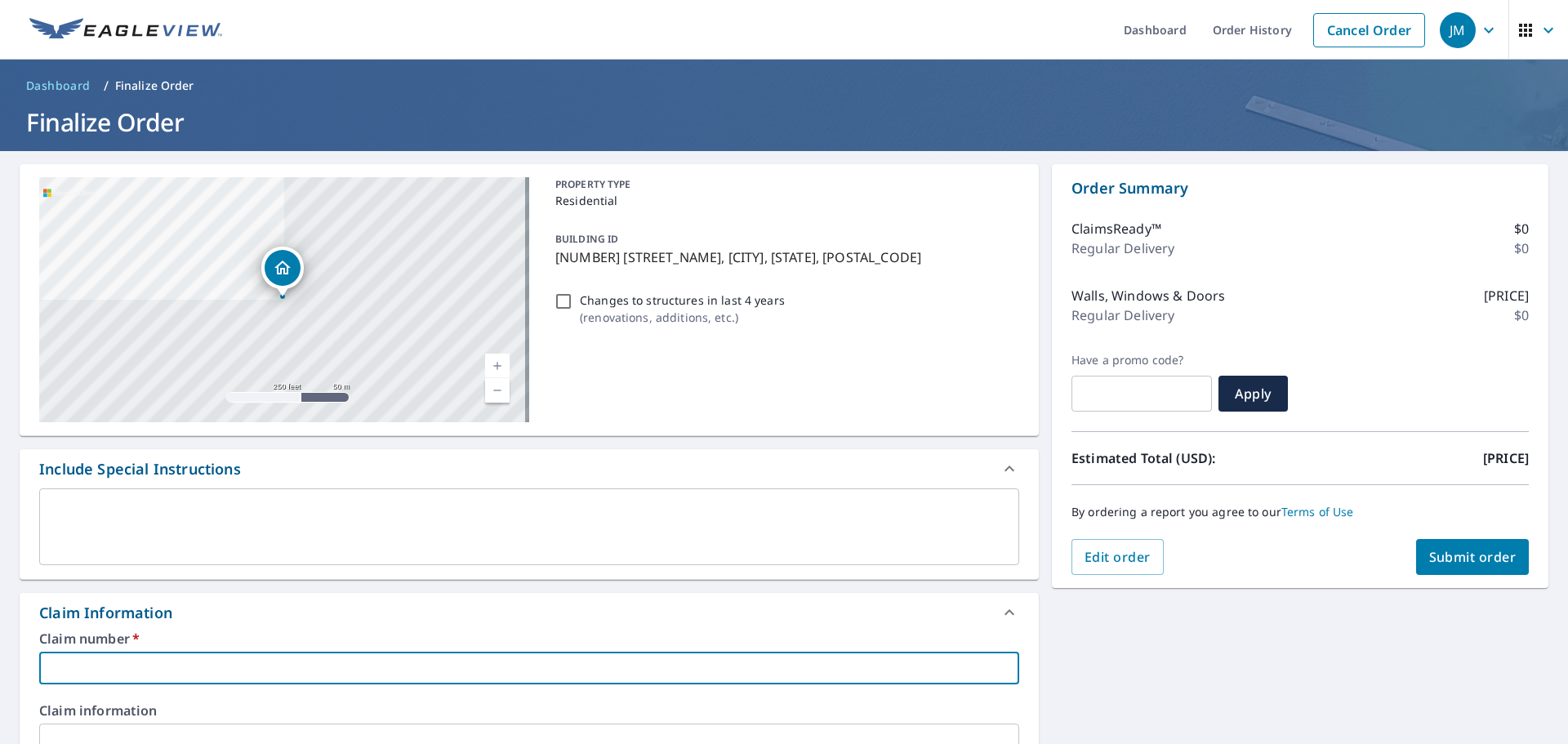 click at bounding box center (529, 668) 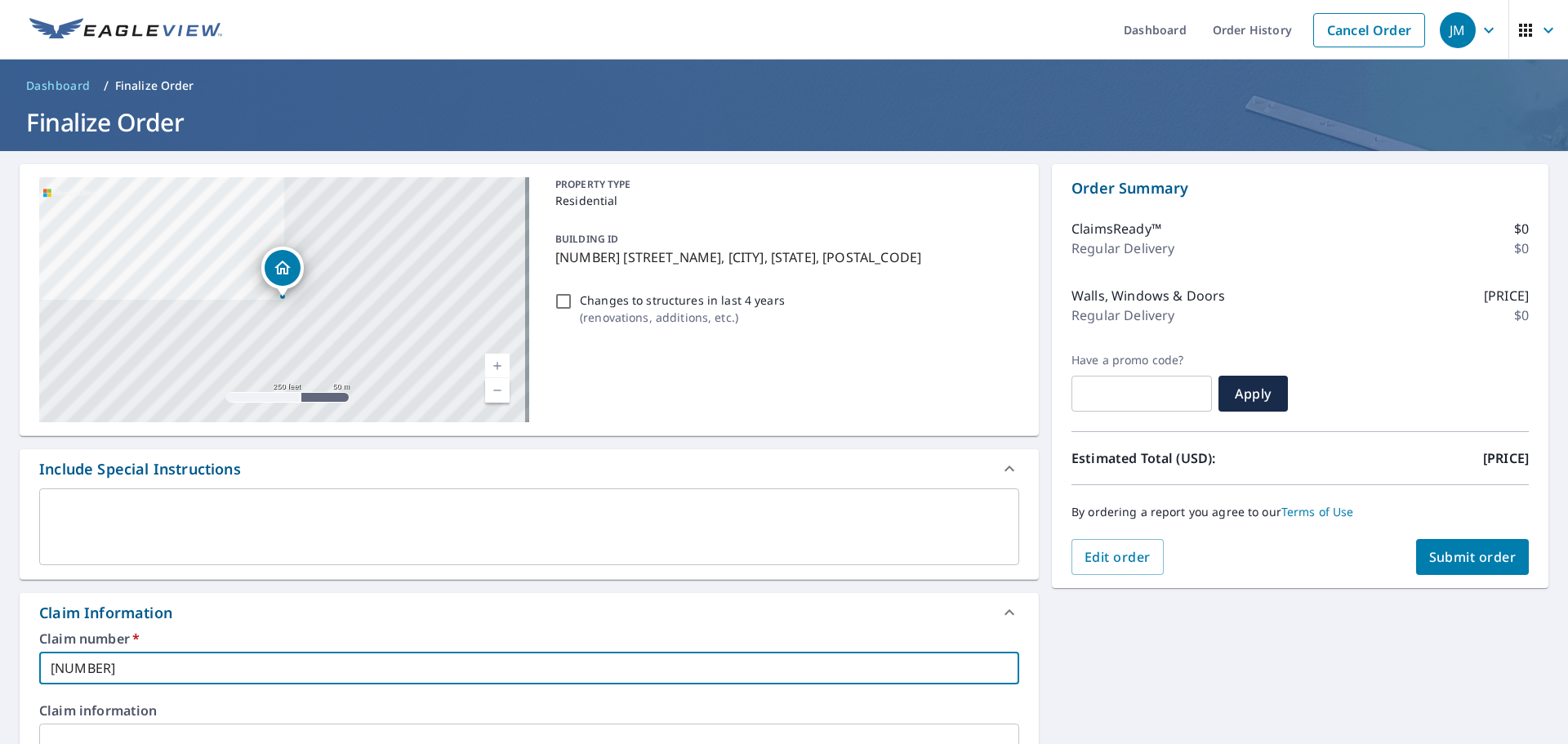 type on "[NUMBER]" 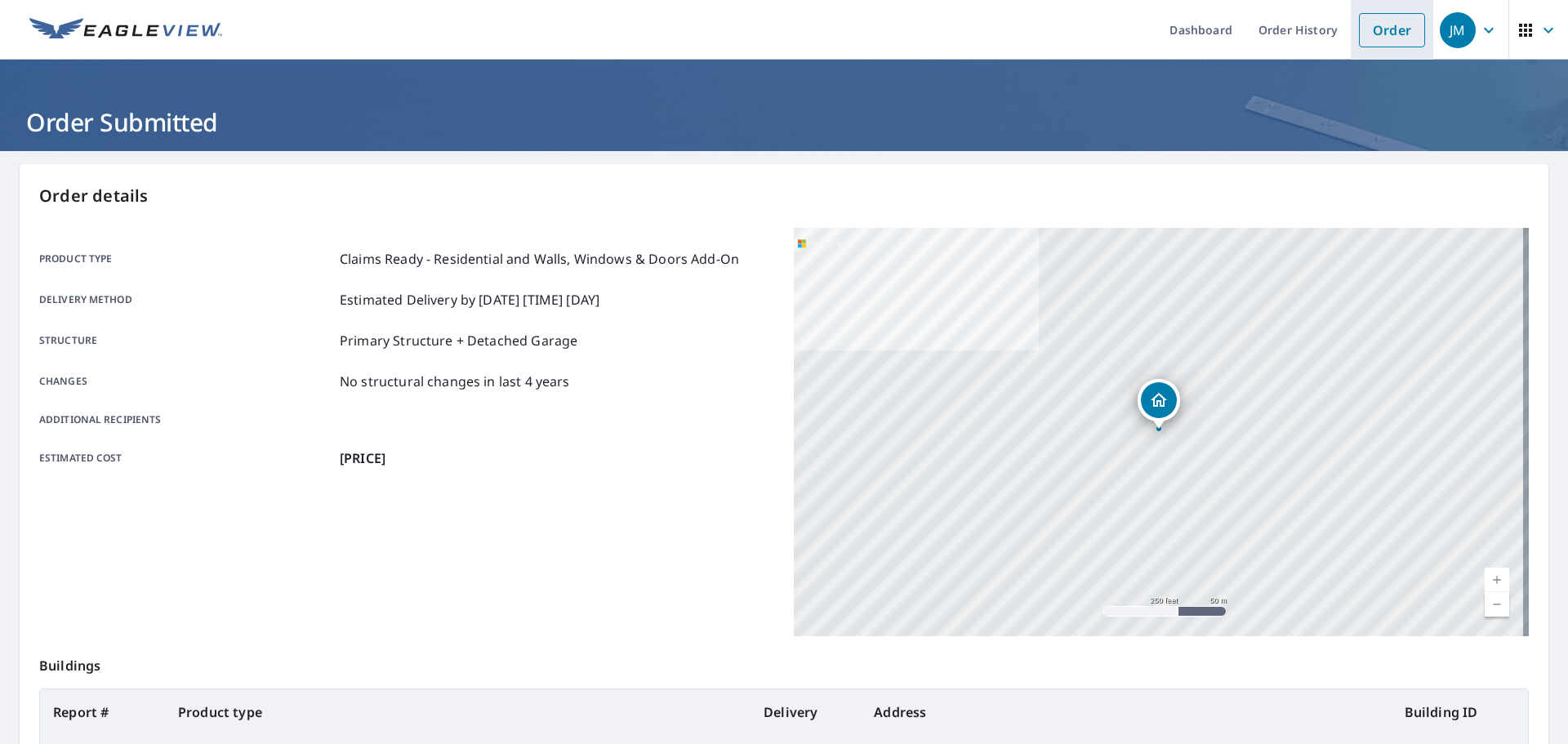 click on "Order" at bounding box center (1392, 30) 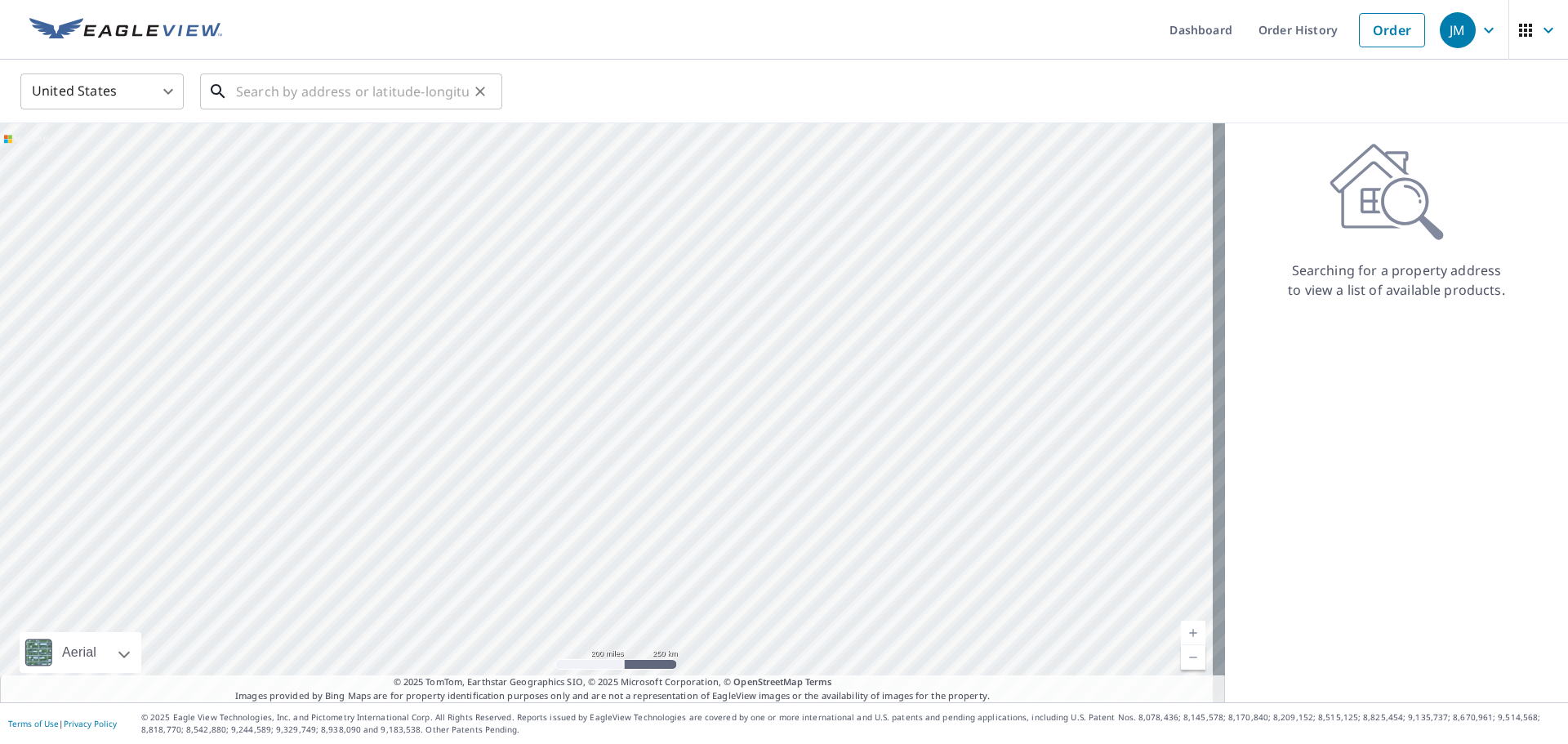 click at bounding box center [352, 91] 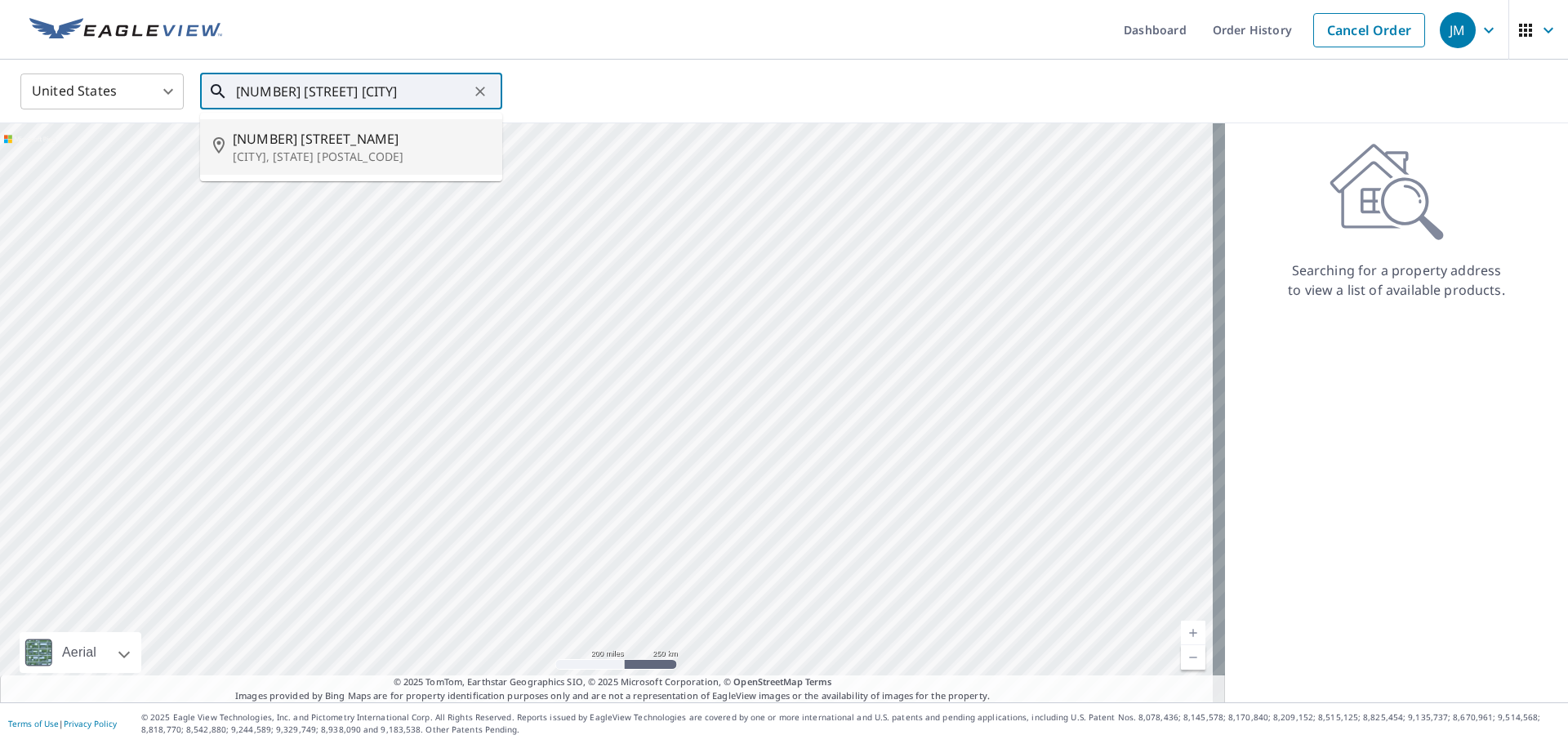 click on "[NUMBER] [STREET_NAME]" at bounding box center (361, 139) 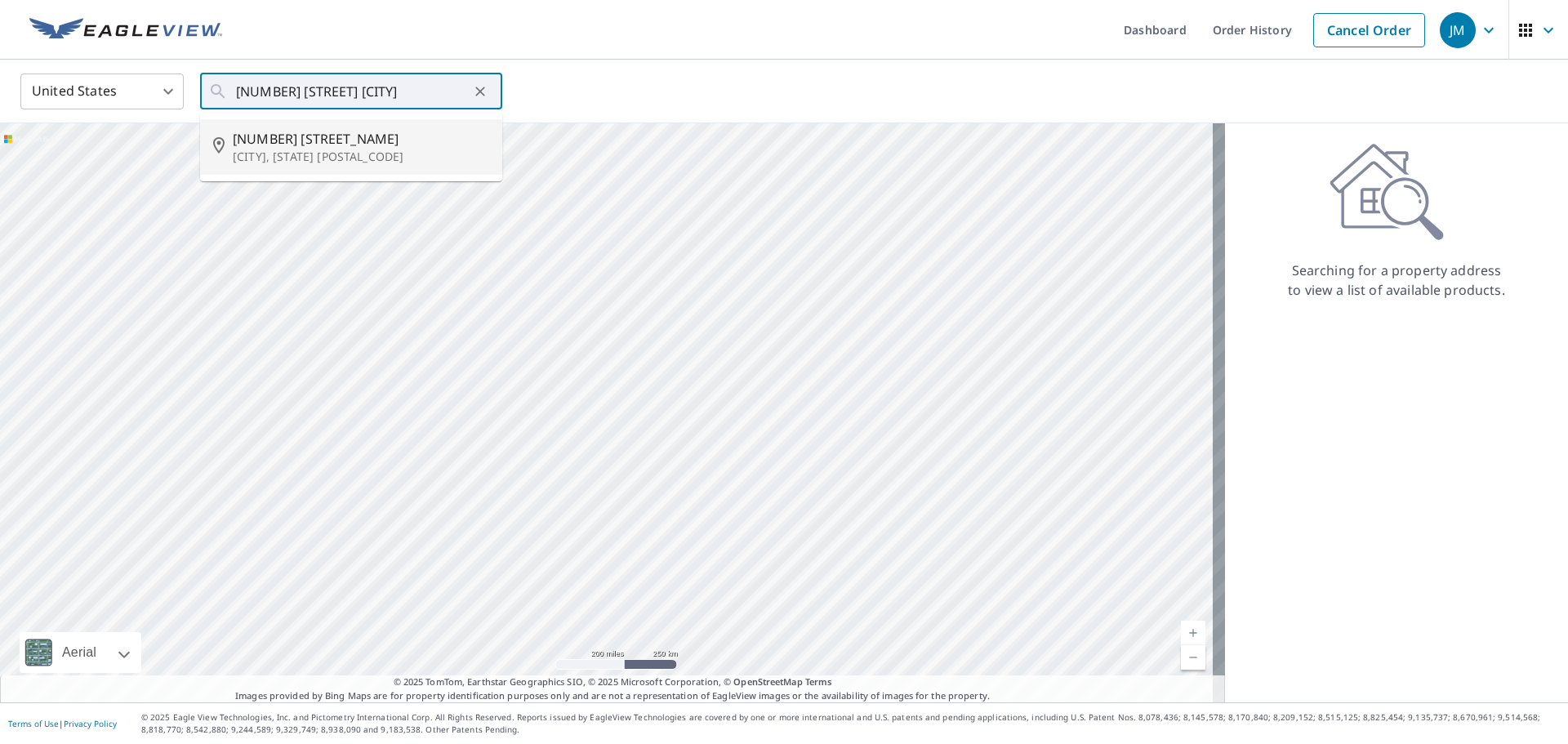 type on "[NUMBER] [STREET_NAME] [CITY], [STATE] [POSTAL_CODE]" 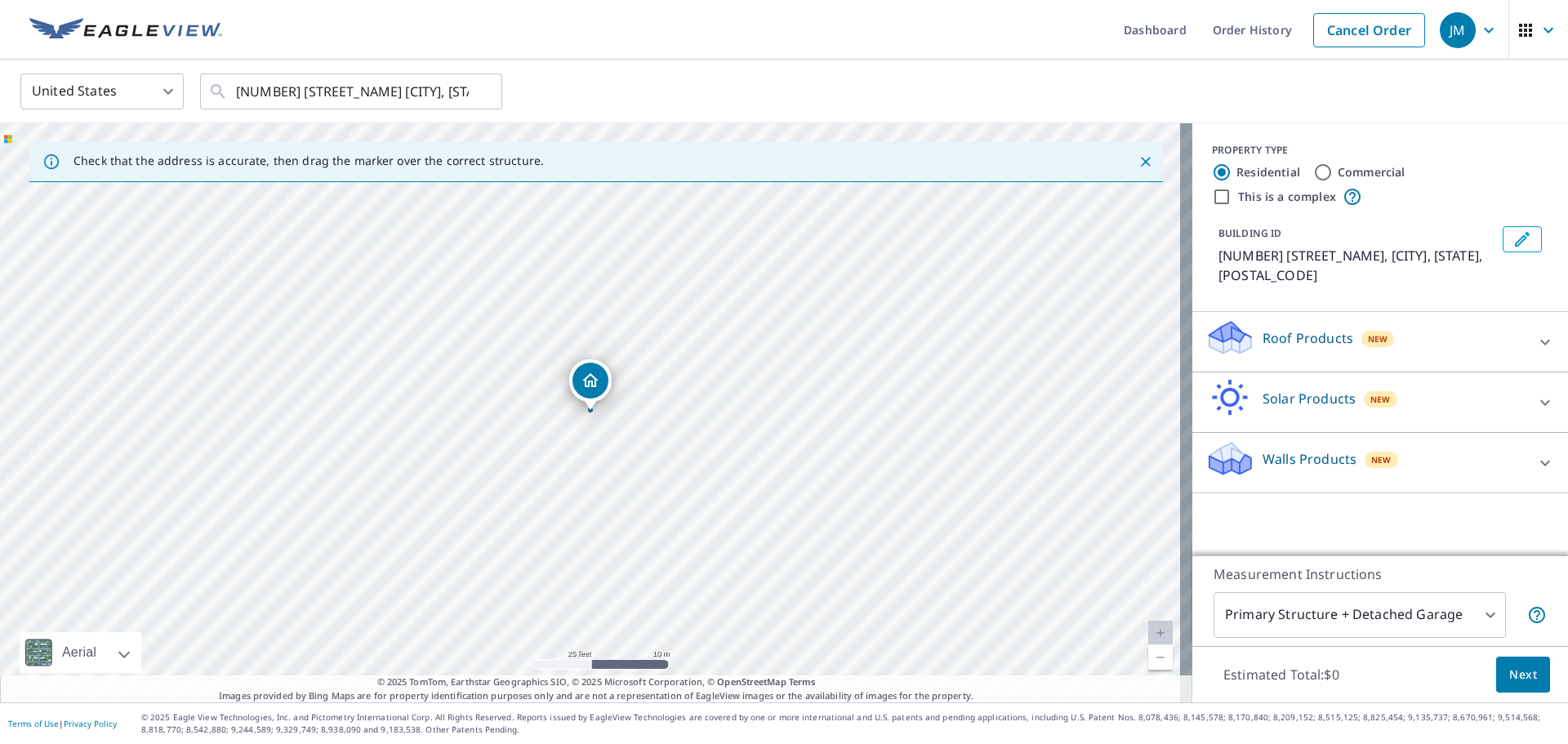 click on "New" at bounding box center (1378, 339) 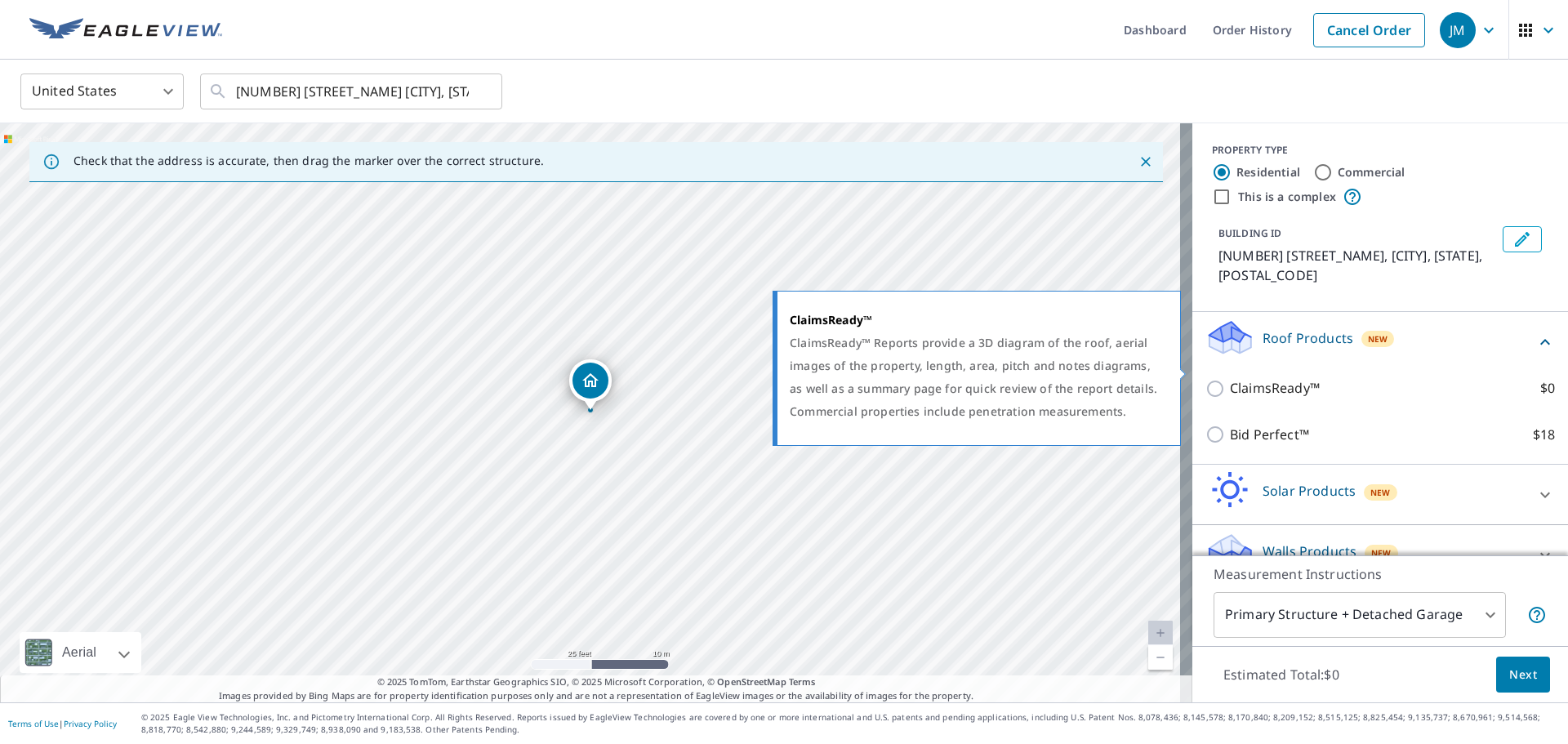 click on "ClaimsReady™ $0" at bounding box center (1218, 389) 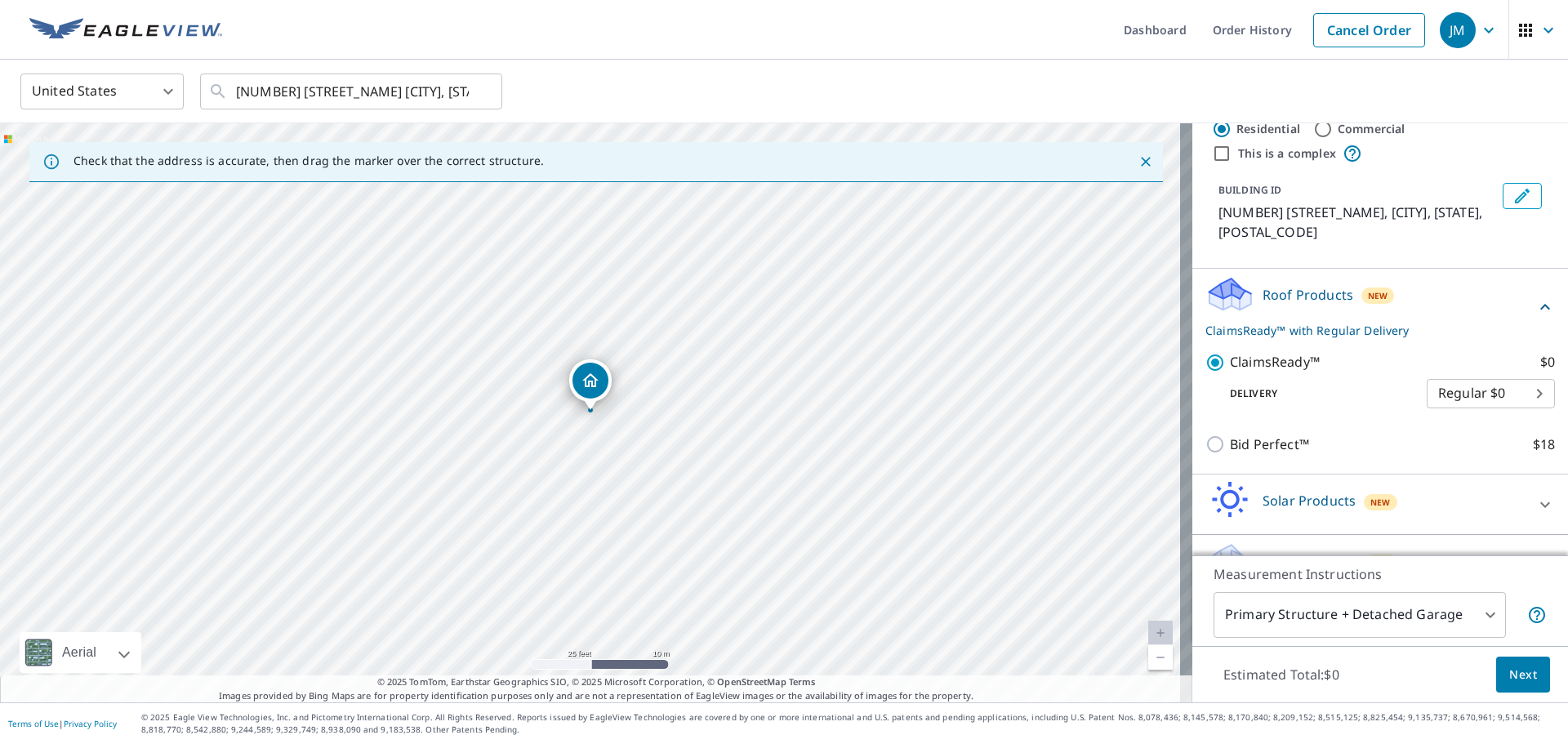 scroll, scrollTop: 64, scrollLeft: 0, axis: vertical 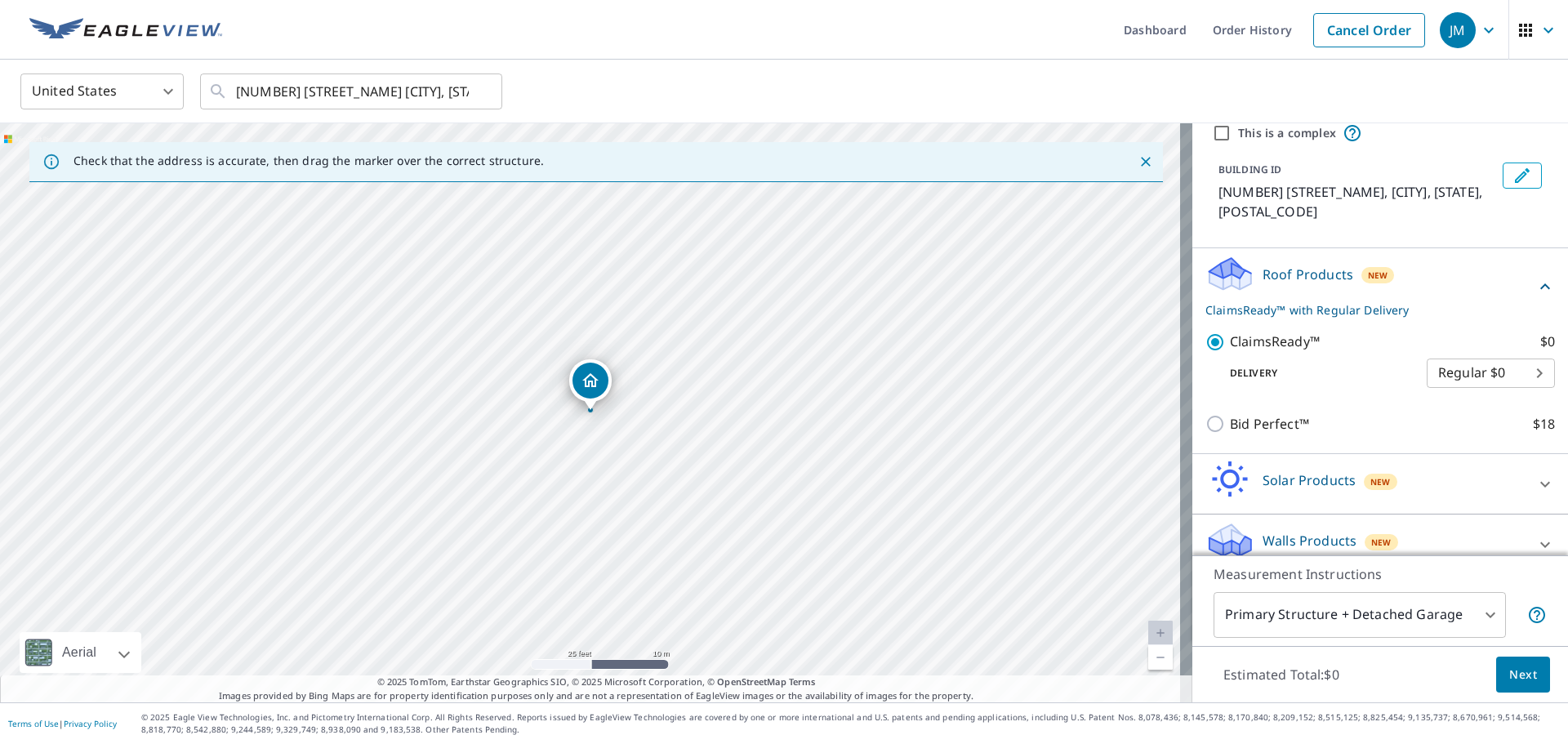 click on "Walls Products" at bounding box center (1309, 541) 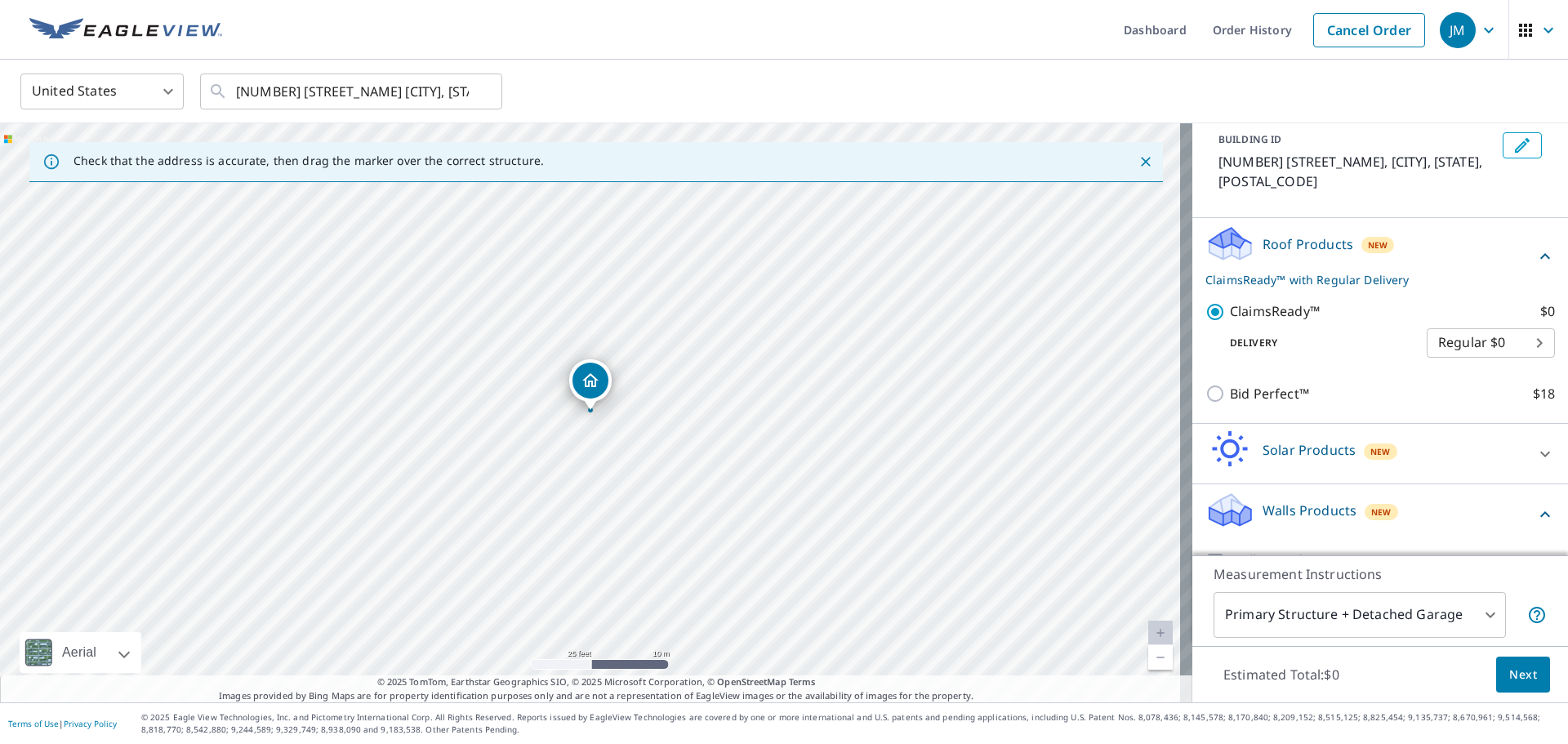 scroll, scrollTop: 110, scrollLeft: 0, axis: vertical 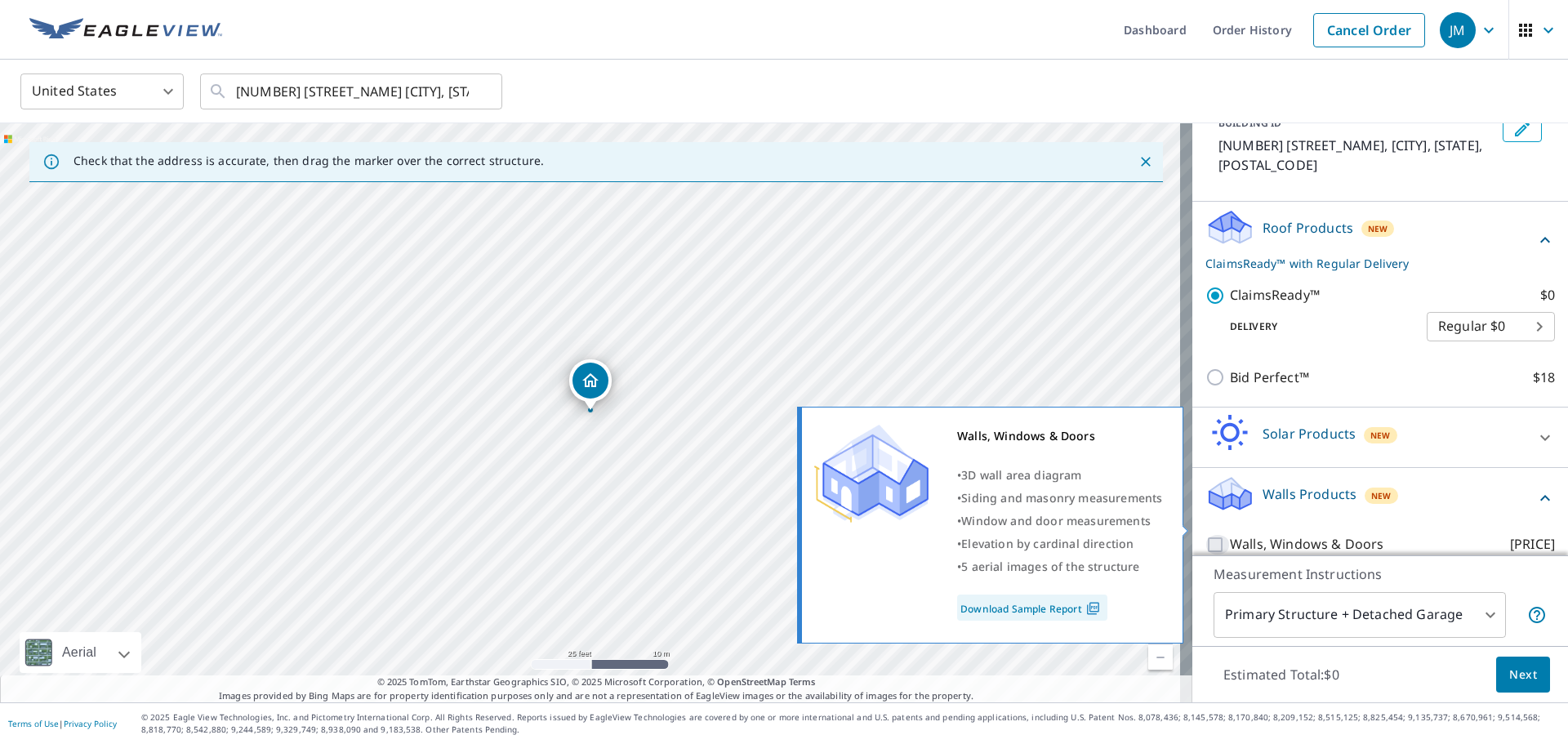 click on "Walls, Windows & Doors $[PRICE]" at bounding box center (1218, 545) 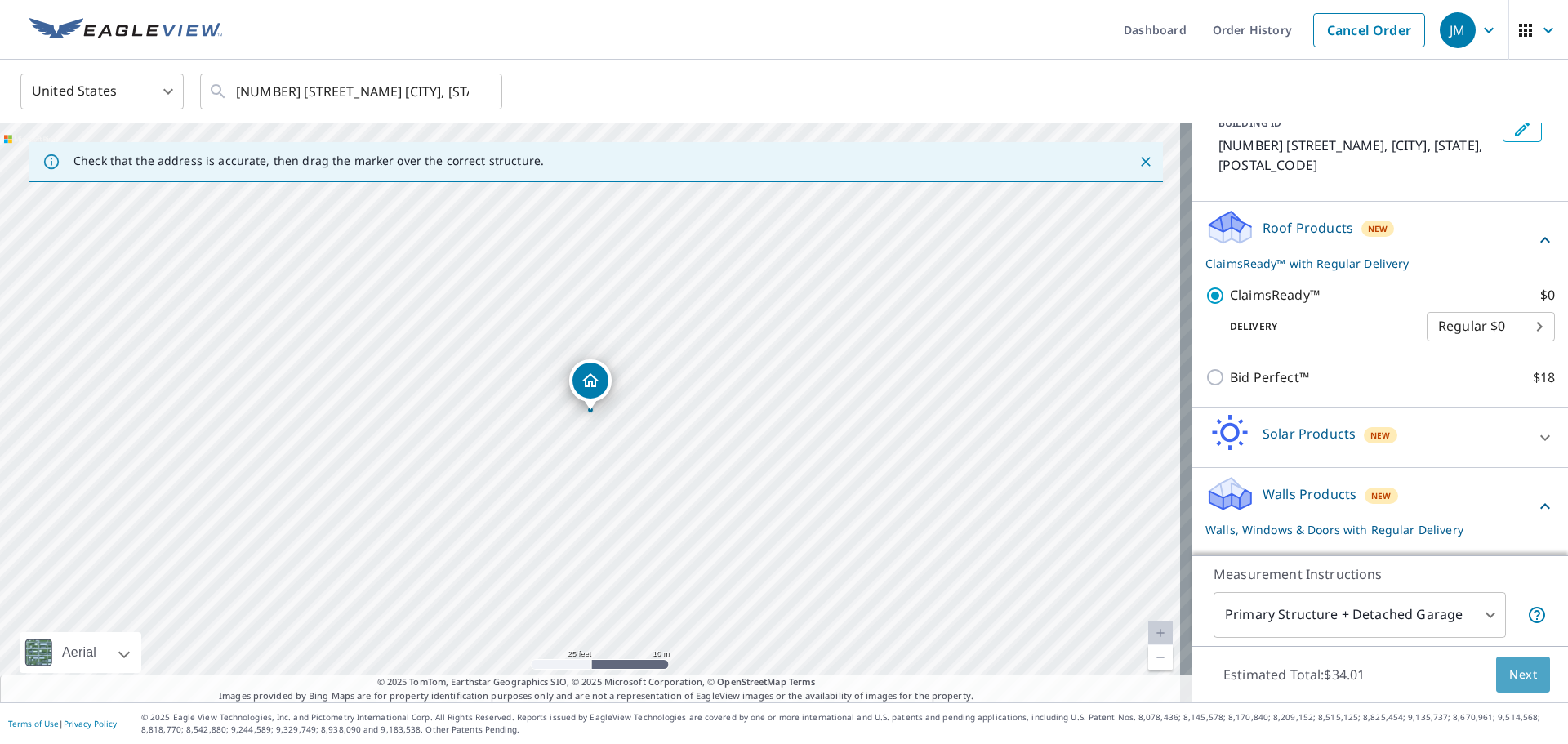 click on "Next" at bounding box center (1523, 675) 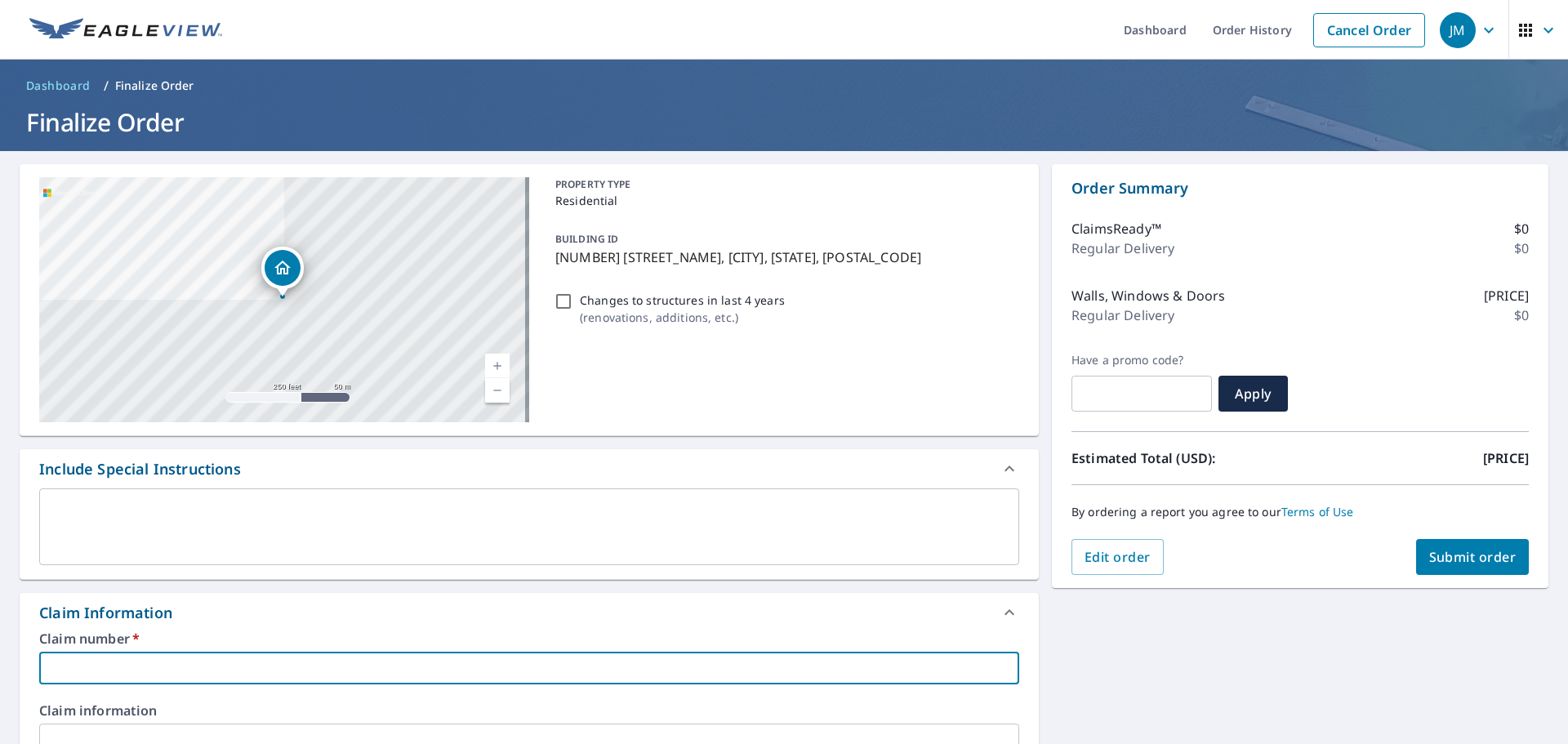 click at bounding box center (529, 668) 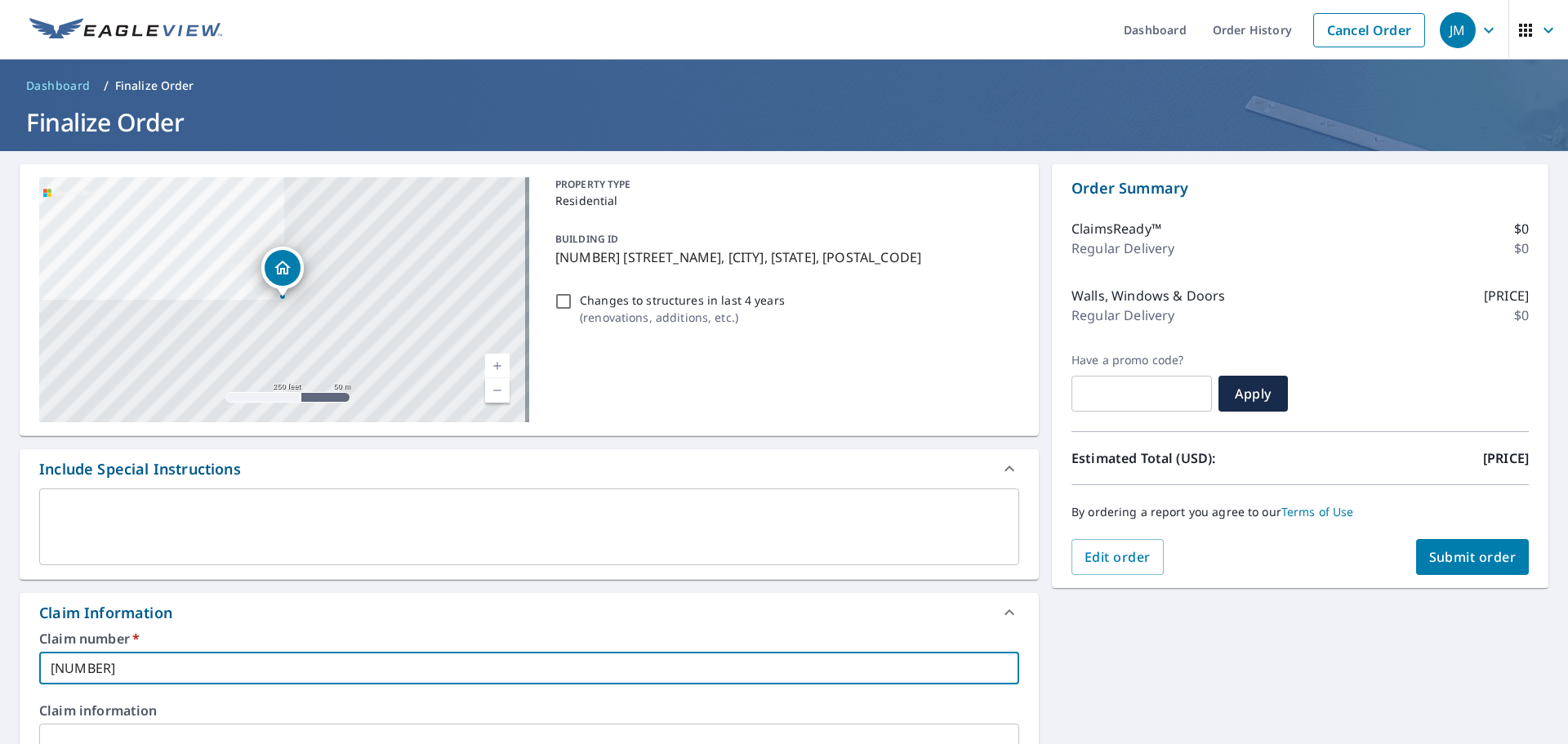 type on "[NUMBER]" 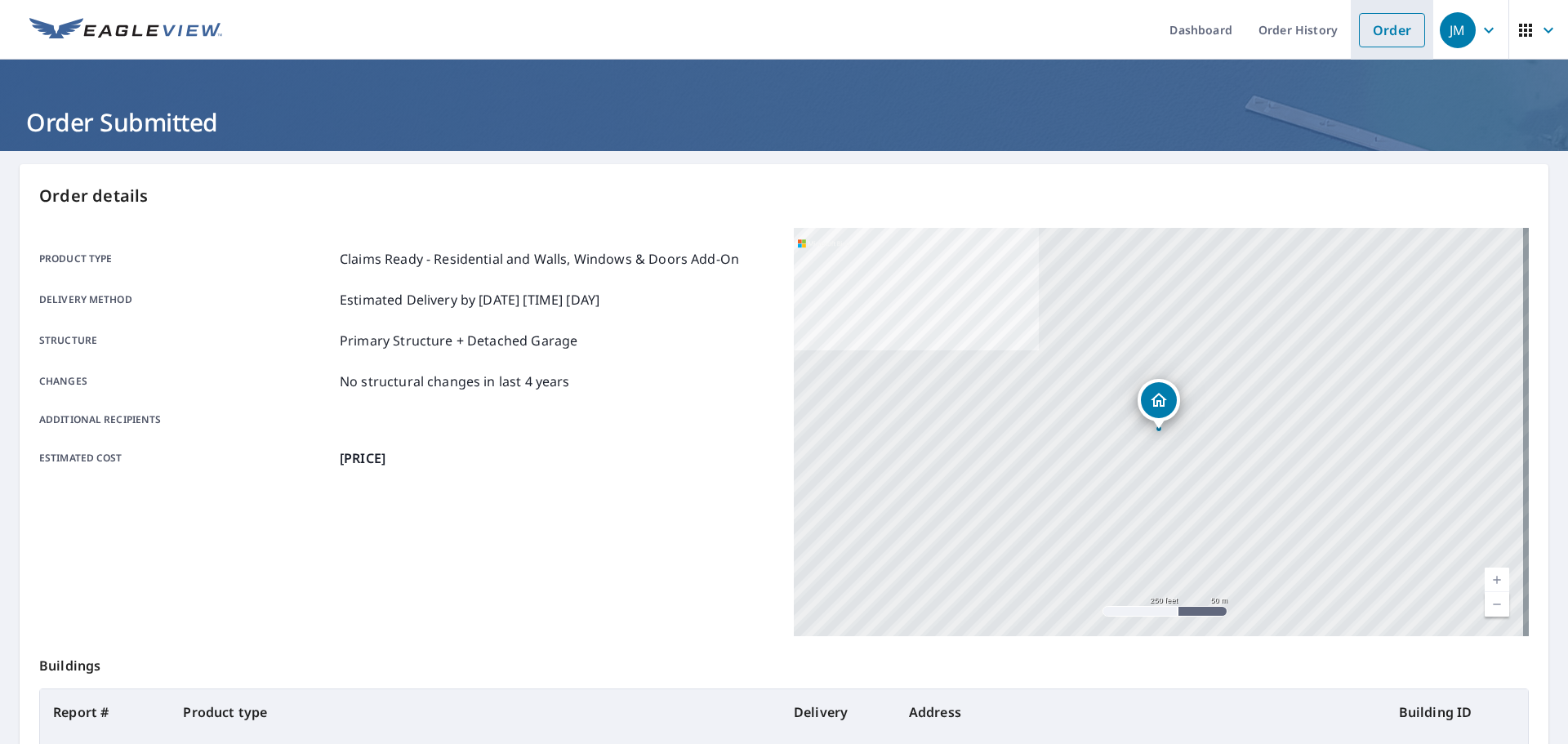 click on "Order" at bounding box center [1392, 30] 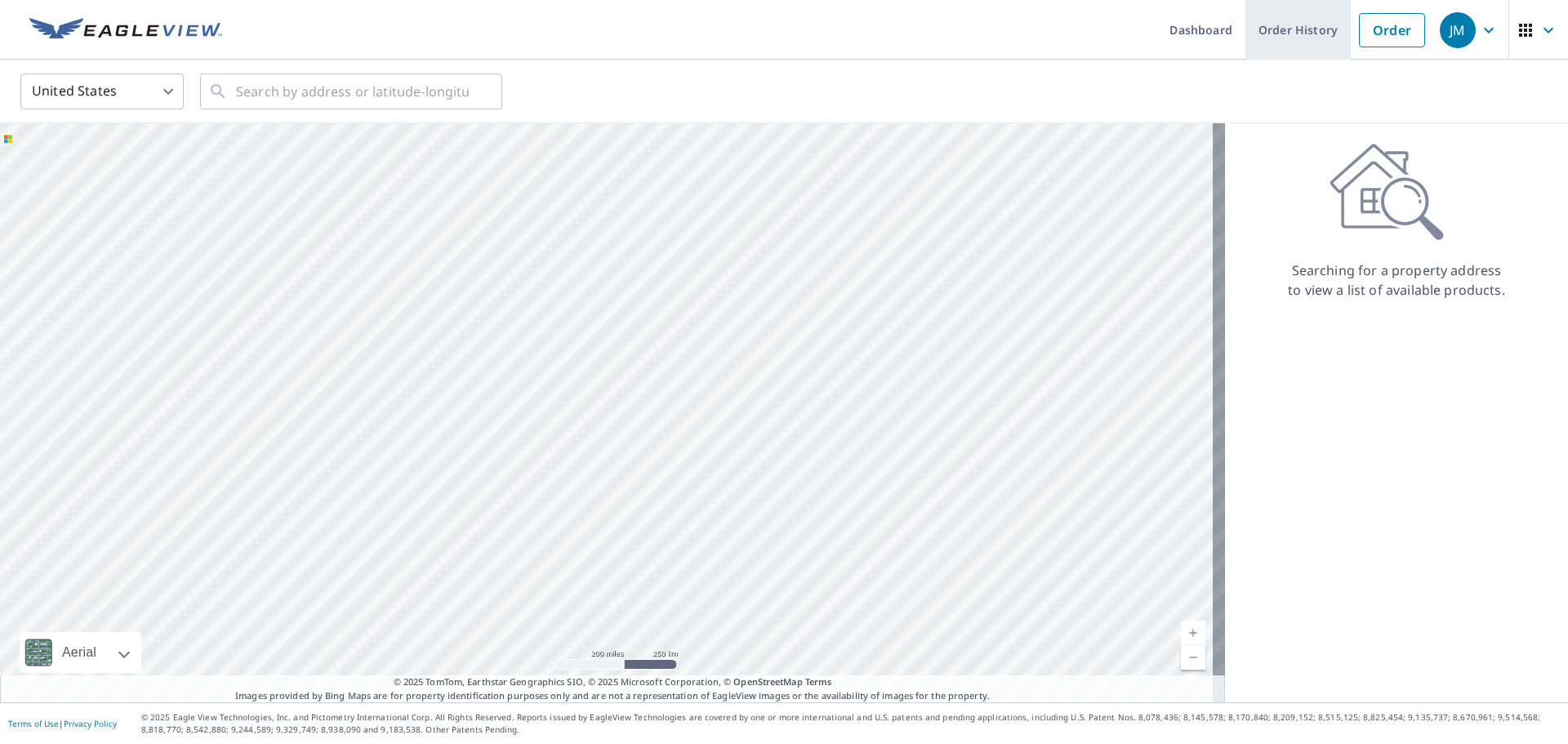 click on "Order History" at bounding box center (1298, 29) 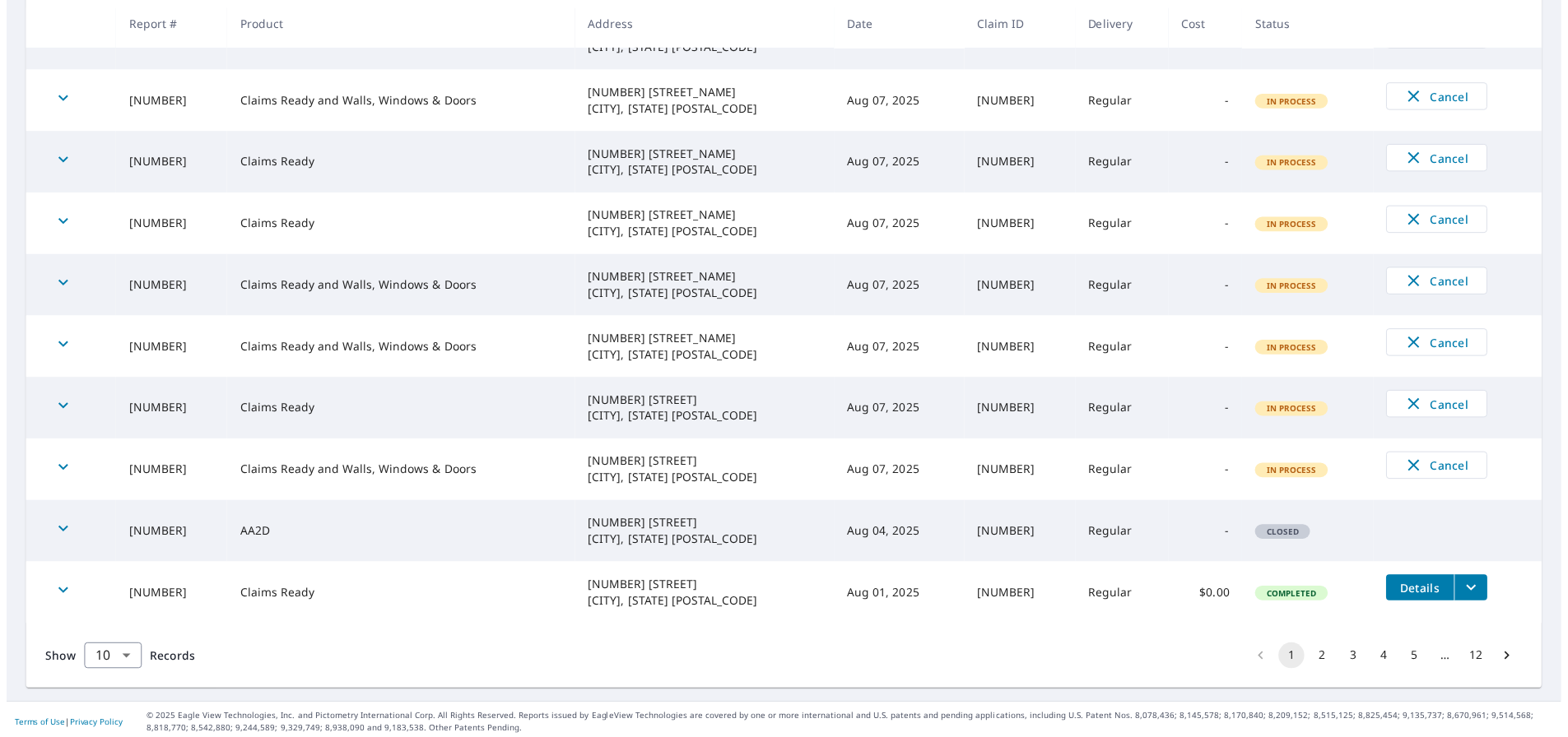 scroll, scrollTop: 361, scrollLeft: 0, axis: vertical 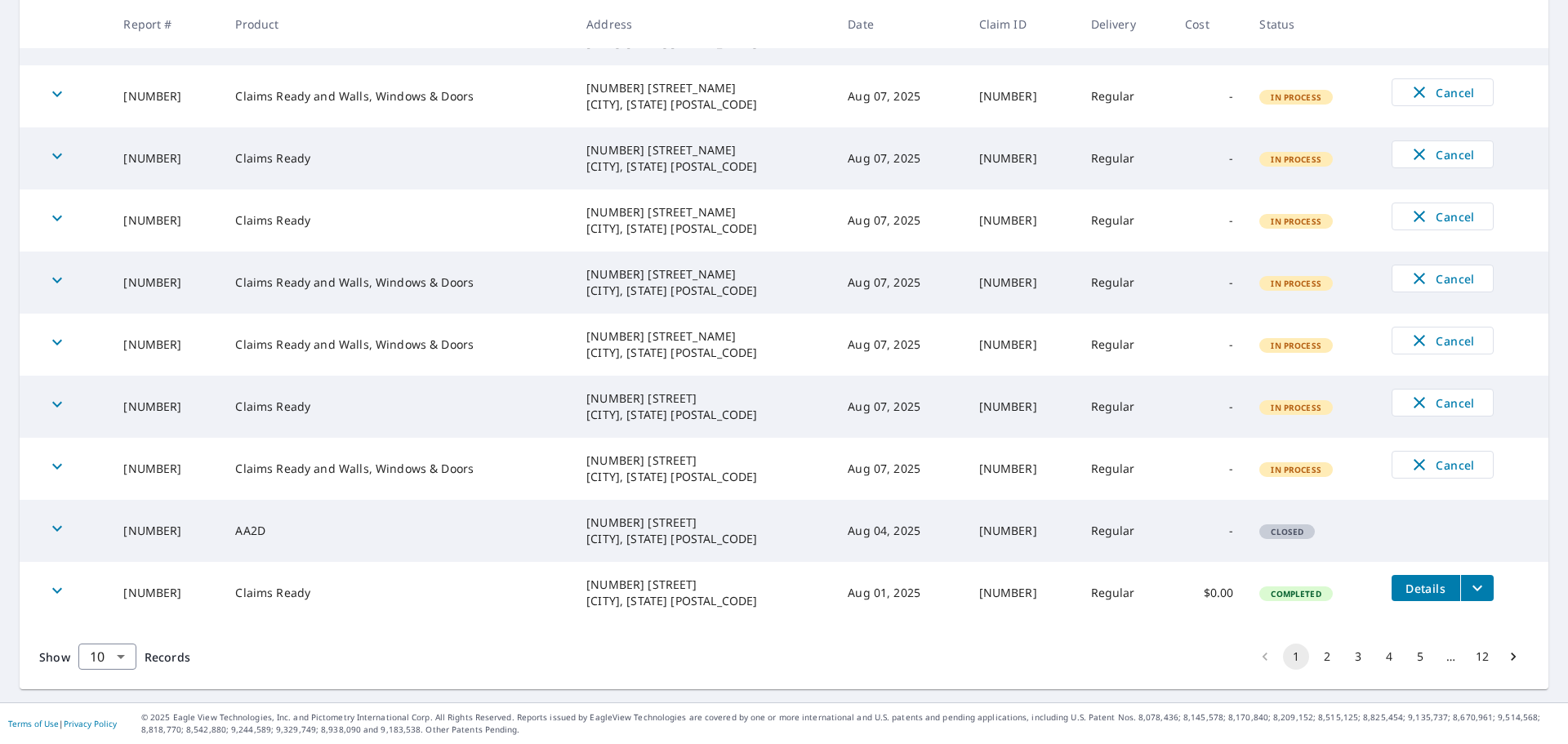 click 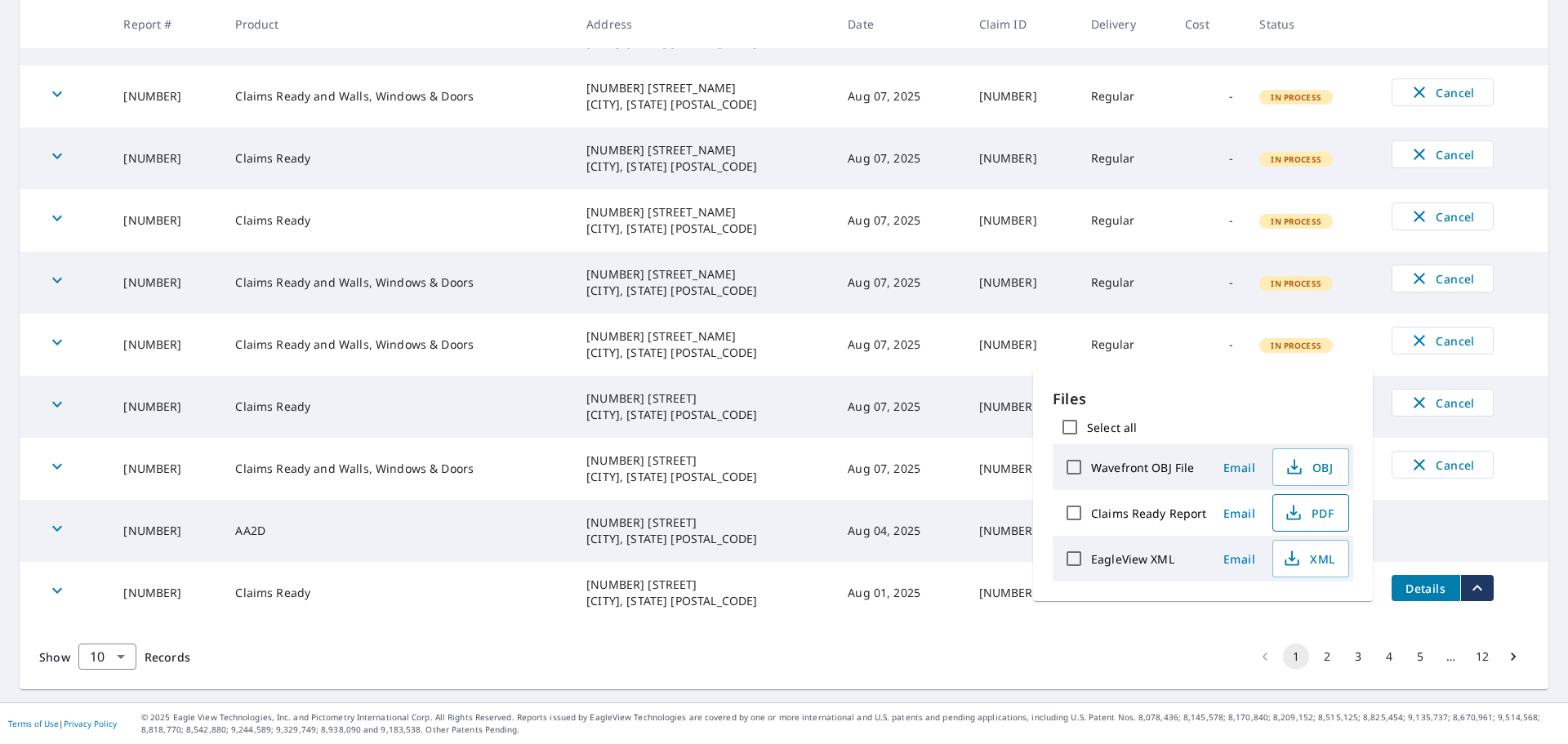 click on "PDF" at bounding box center (1309, 513) 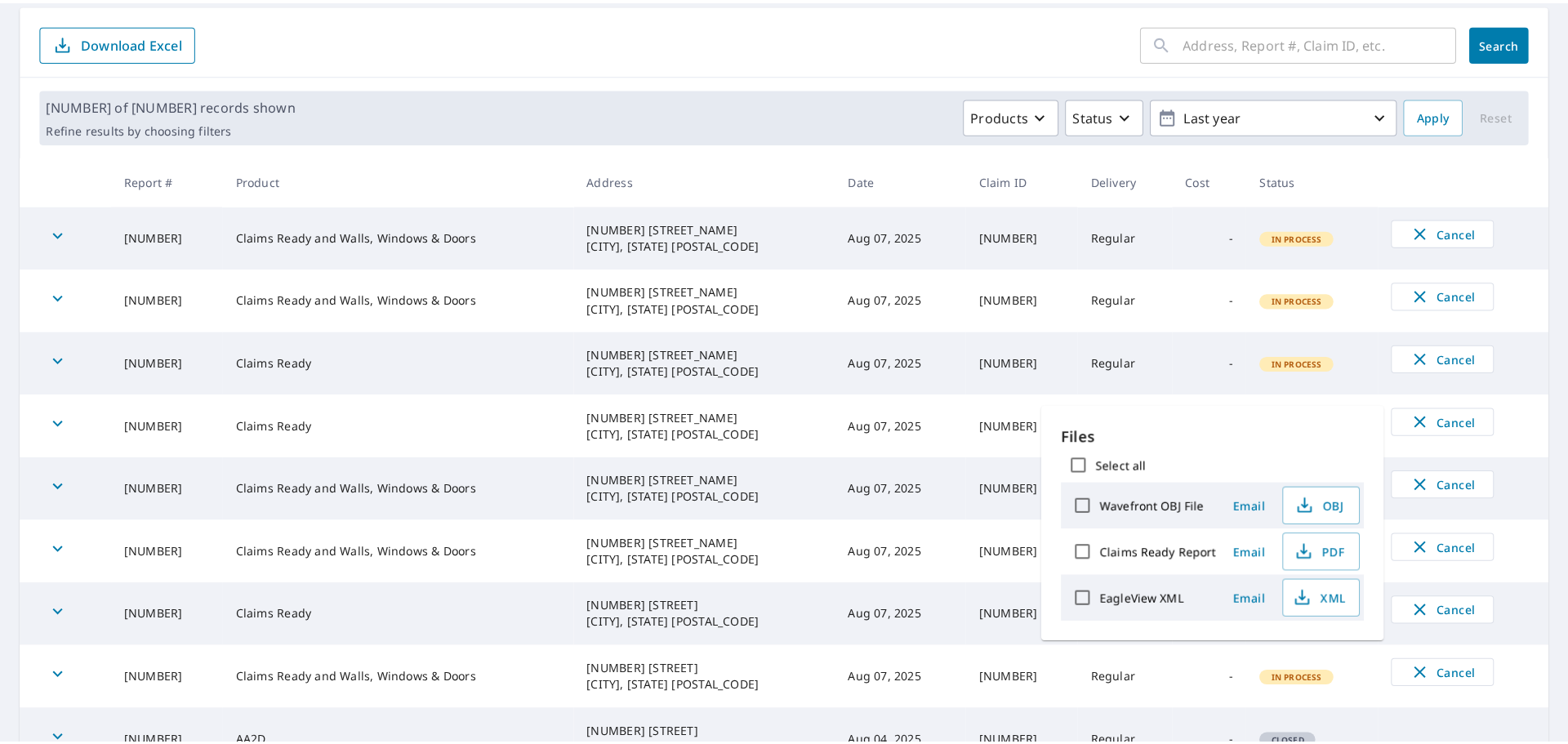 scroll, scrollTop: 0, scrollLeft: 0, axis: both 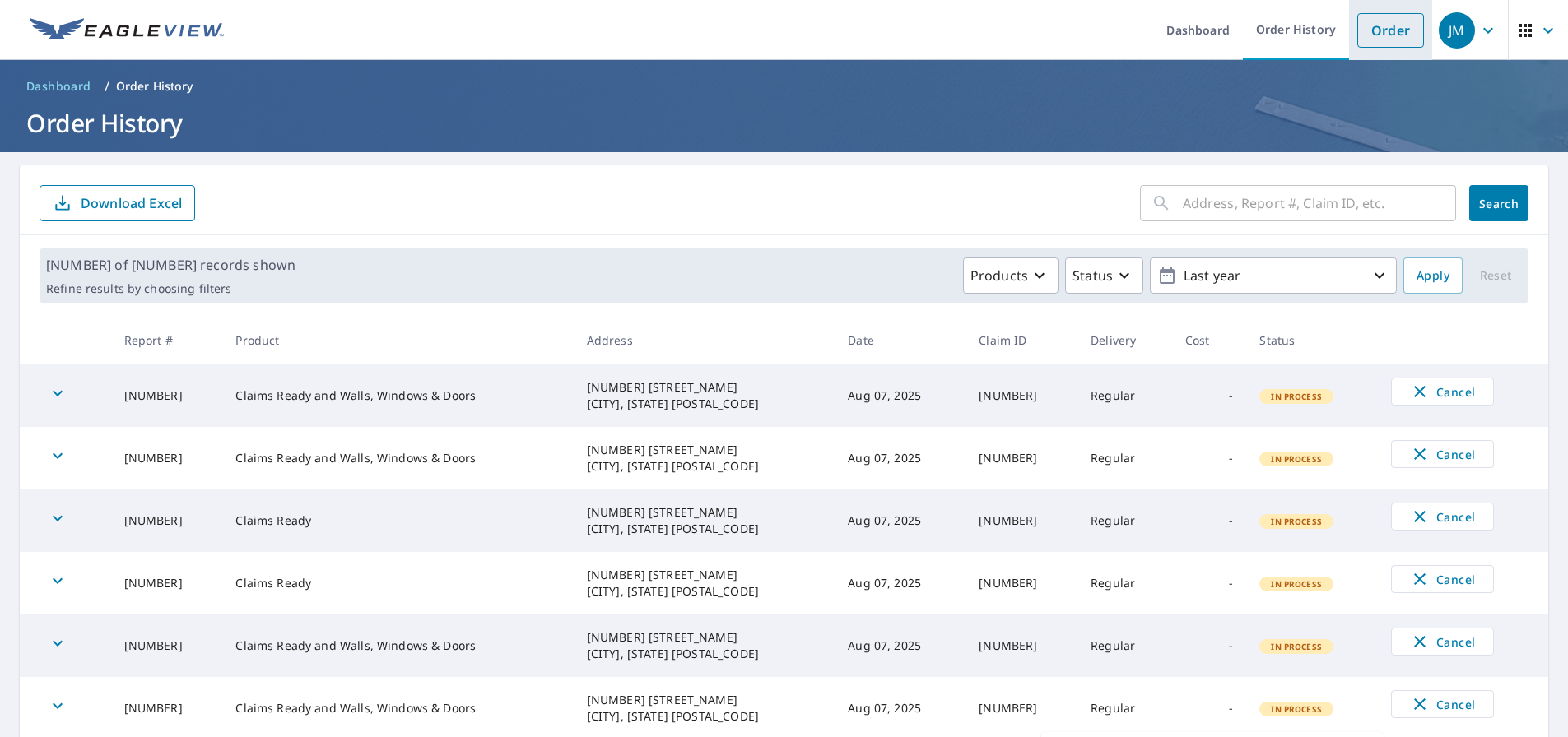 click on "Order" at bounding box center (1390, 30) 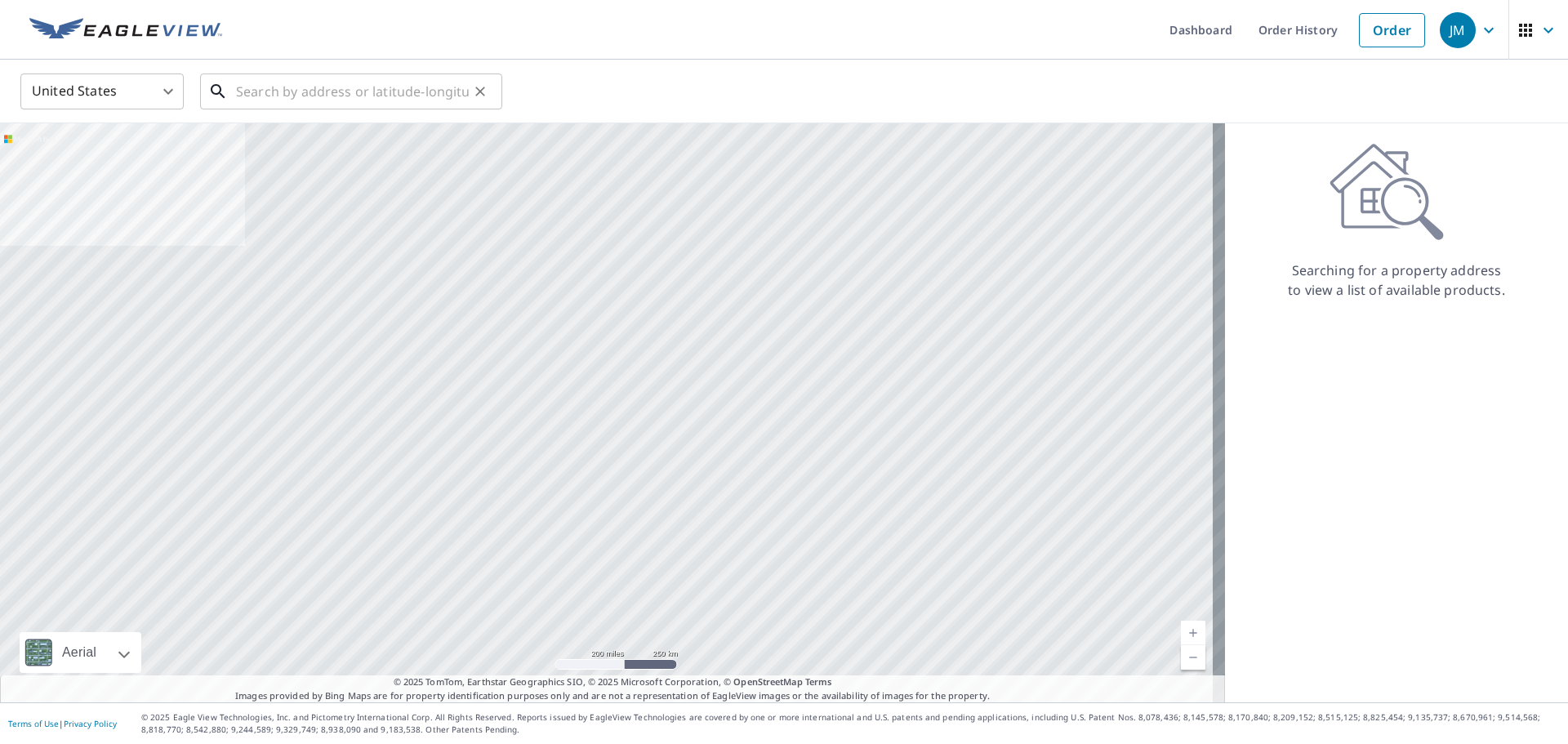 click at bounding box center [352, 91] 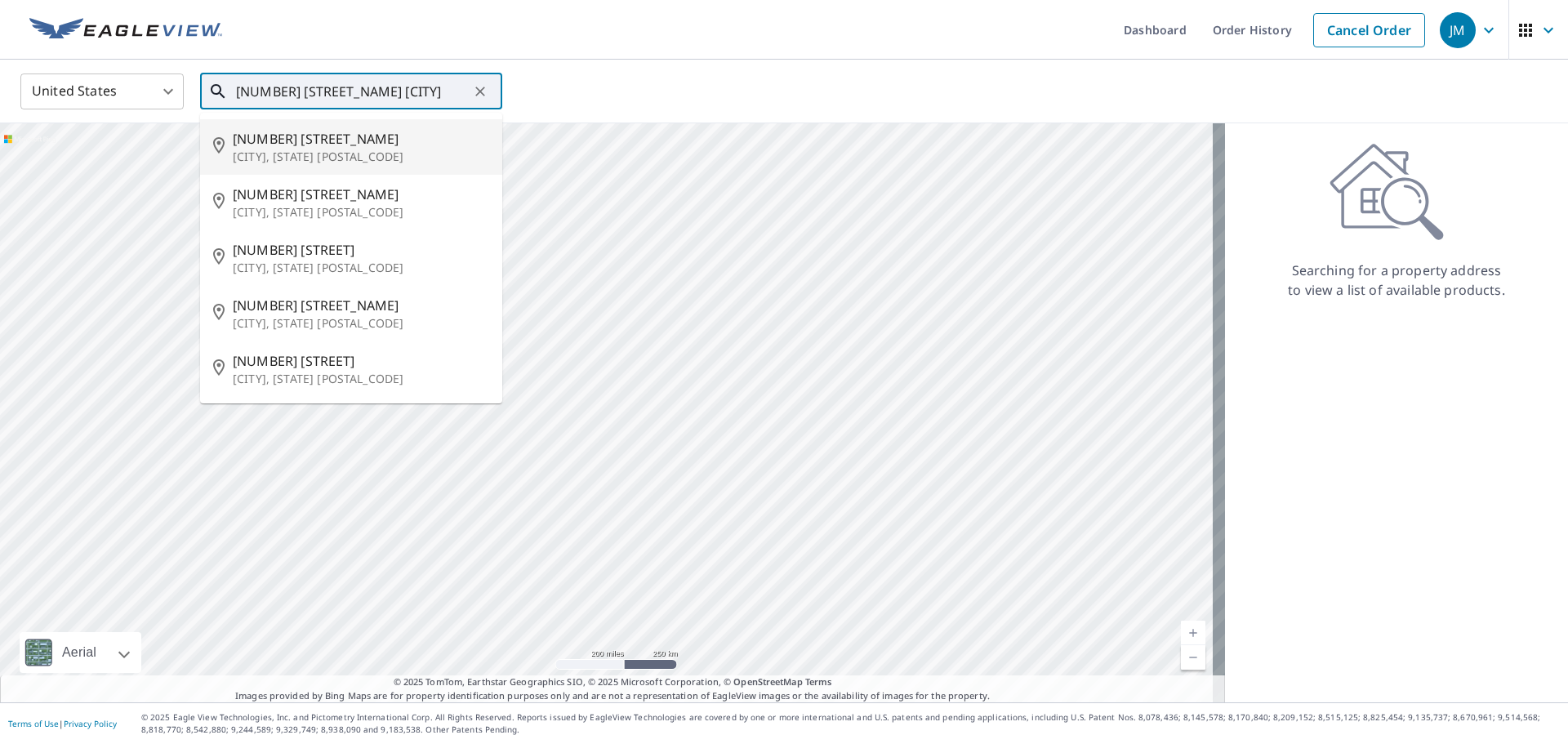 click on "[CITY], [STATE] [POSTAL_CODE]" at bounding box center (361, 157) 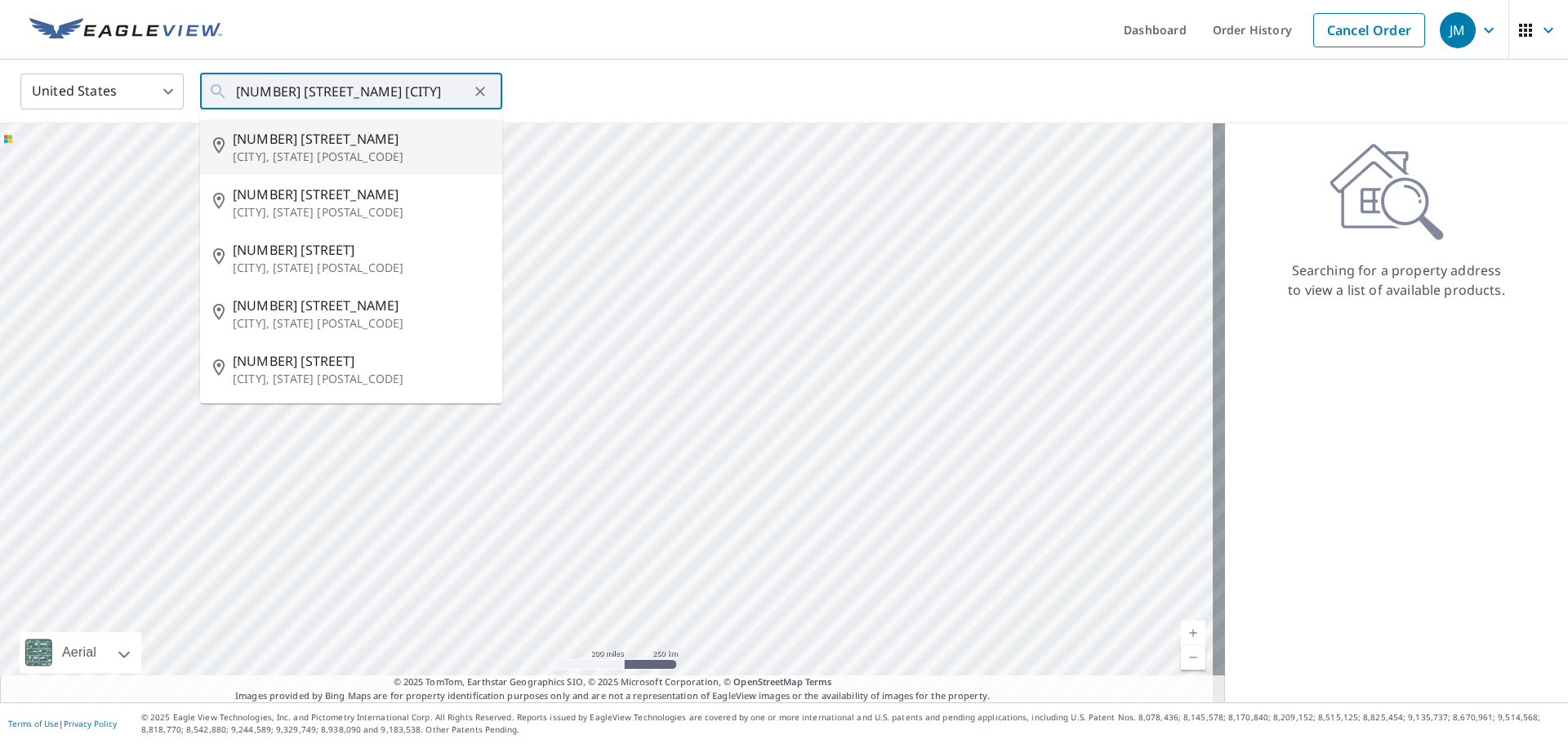 type on "[NUMBER] [STREET_NAME] [CITY], [STATE] [POSTAL_CODE]" 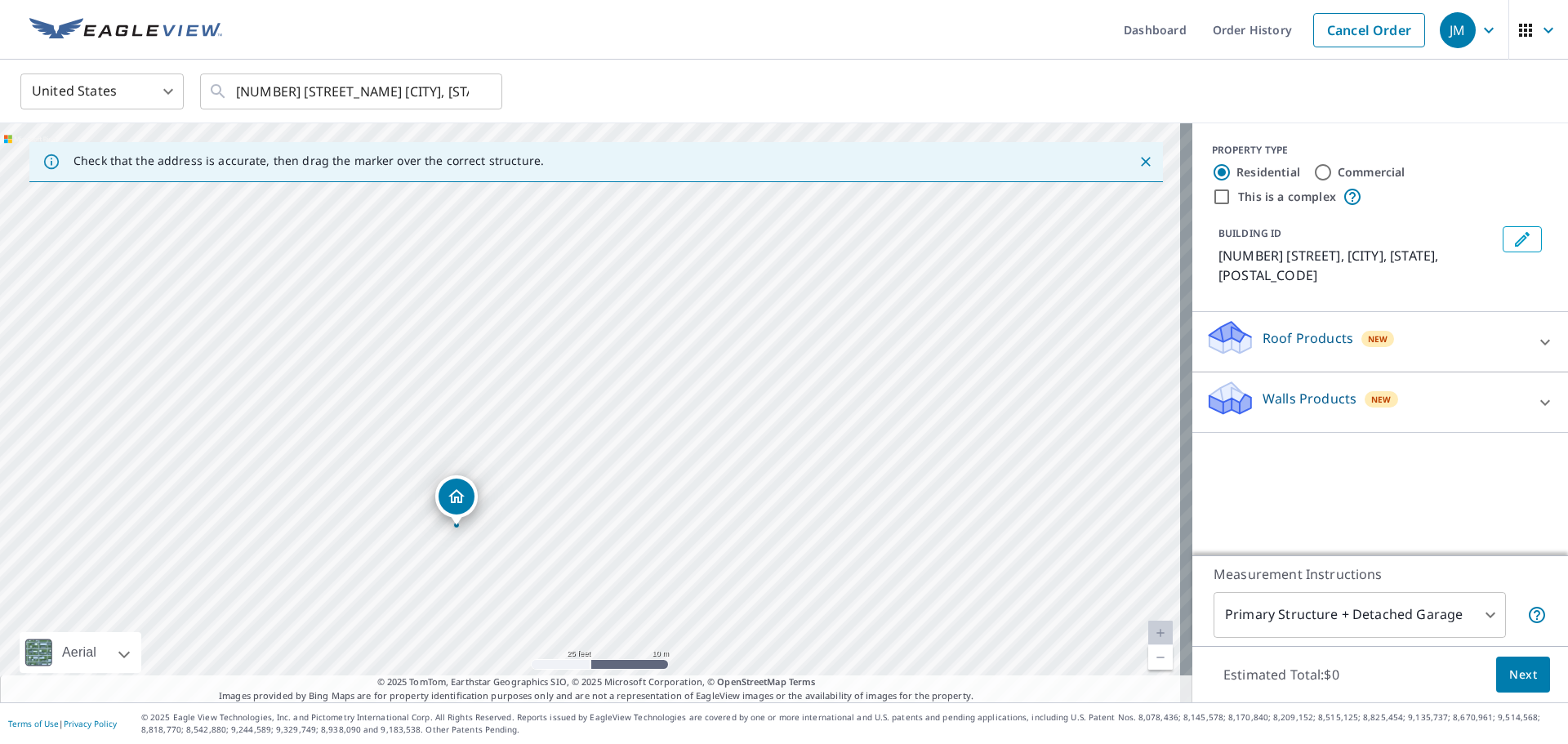 click on "Roof Products" at bounding box center (1307, 338) 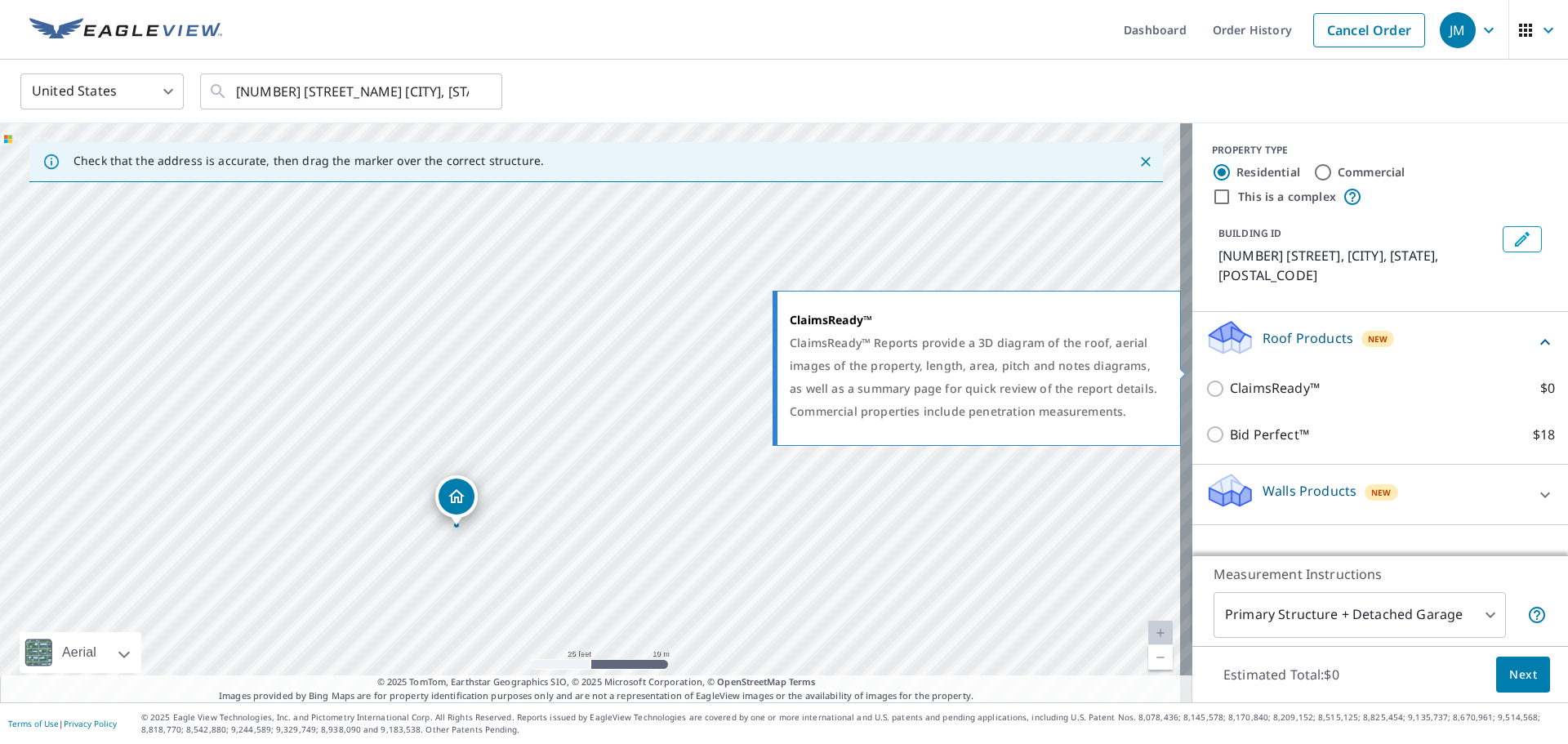 click on "ClaimsReady™ $0" at bounding box center [1218, 389] 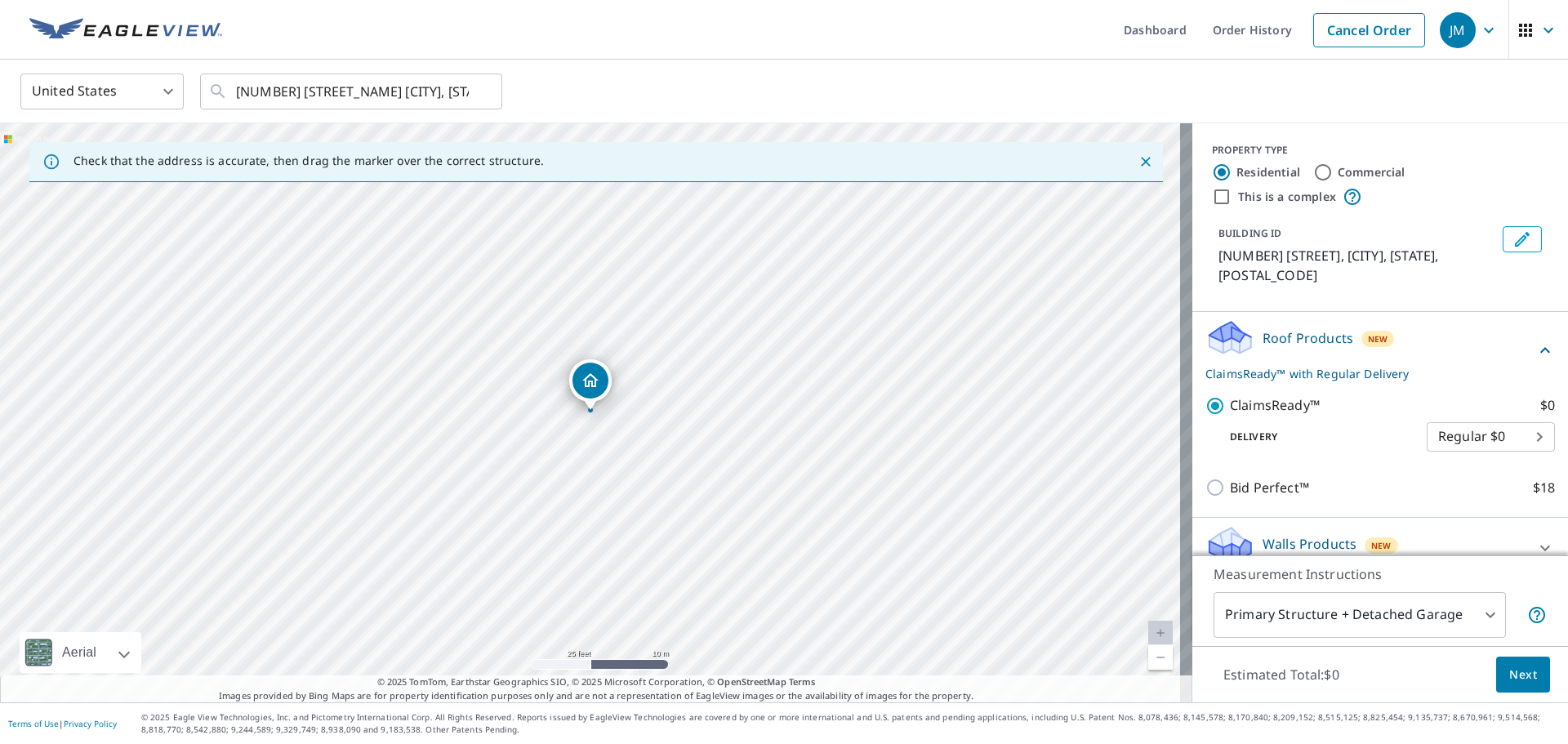 scroll, scrollTop: 3, scrollLeft: 0, axis: vertical 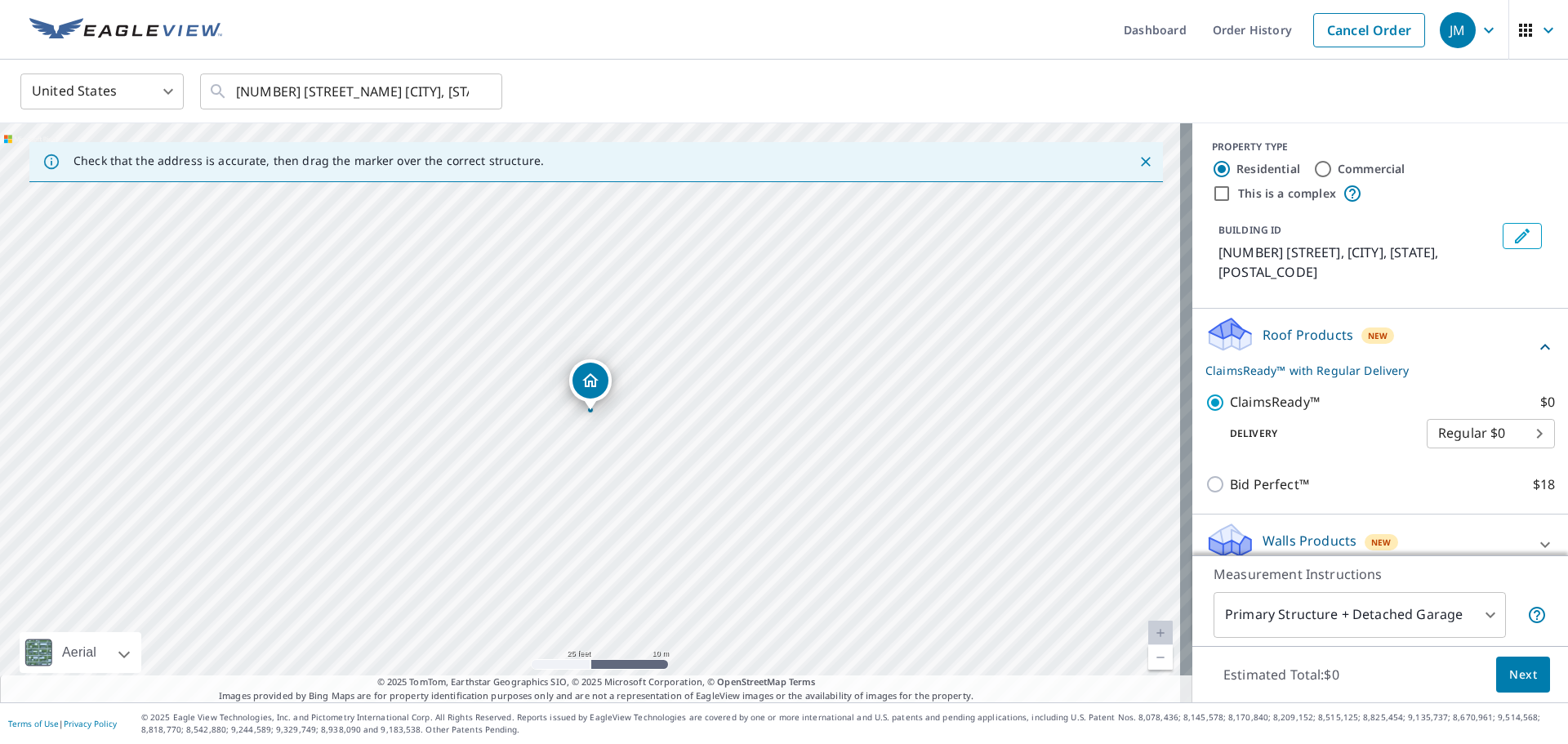 click on "Walls Products" at bounding box center (1309, 541) 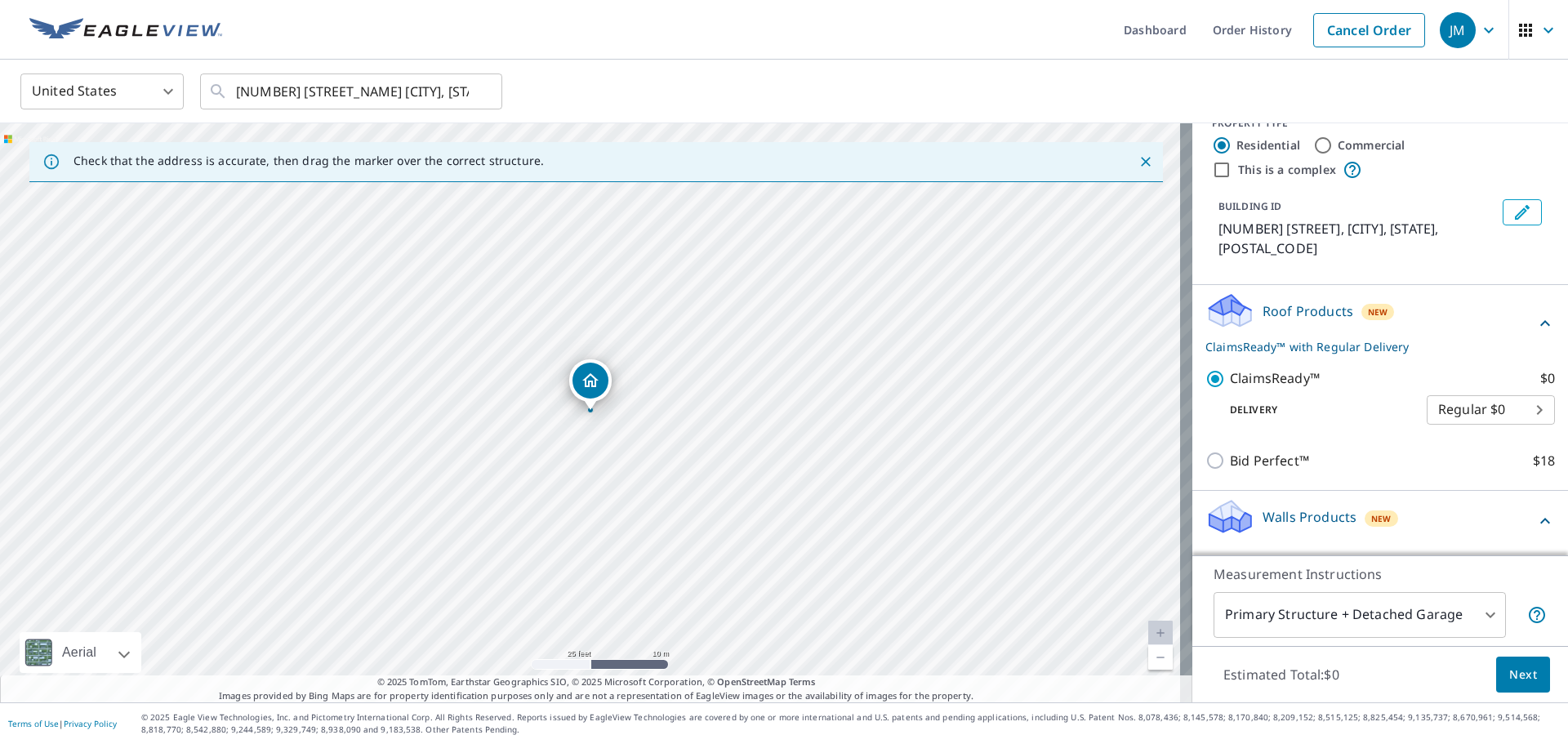 scroll, scrollTop: 50, scrollLeft: 0, axis: vertical 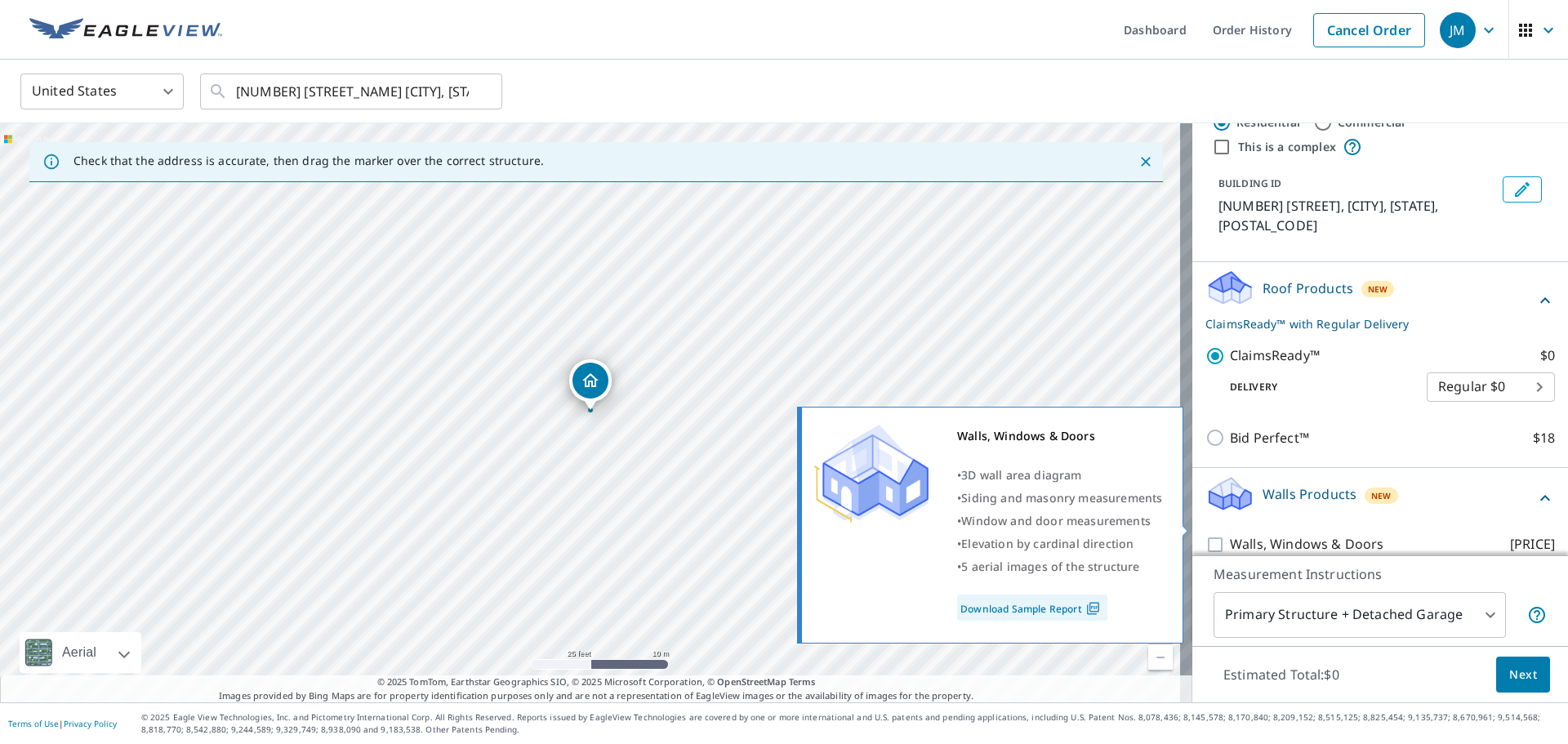 click on "Walls, Windows & Doors $[PRICE]" at bounding box center (1218, 545) 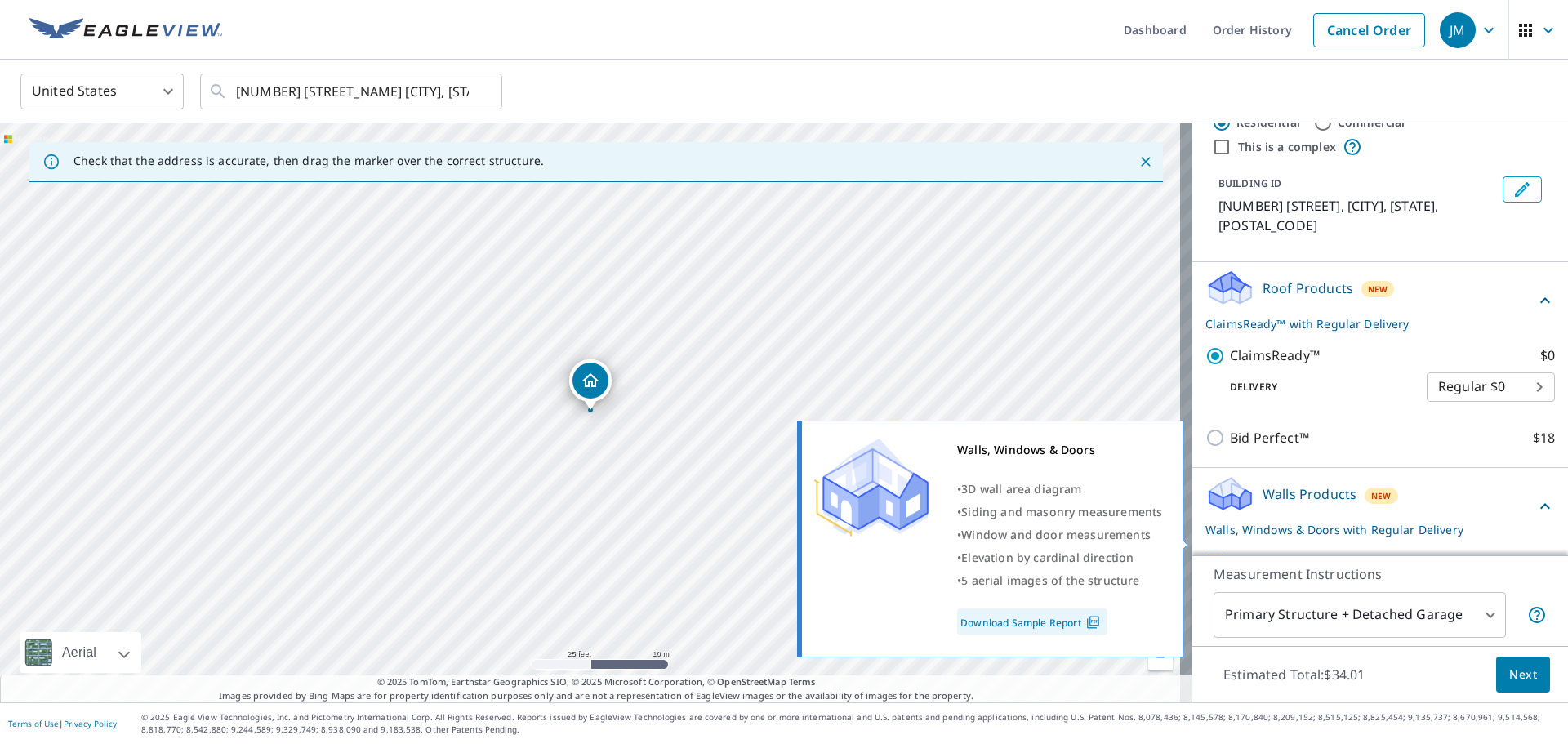 scroll, scrollTop: 103, scrollLeft: 0, axis: vertical 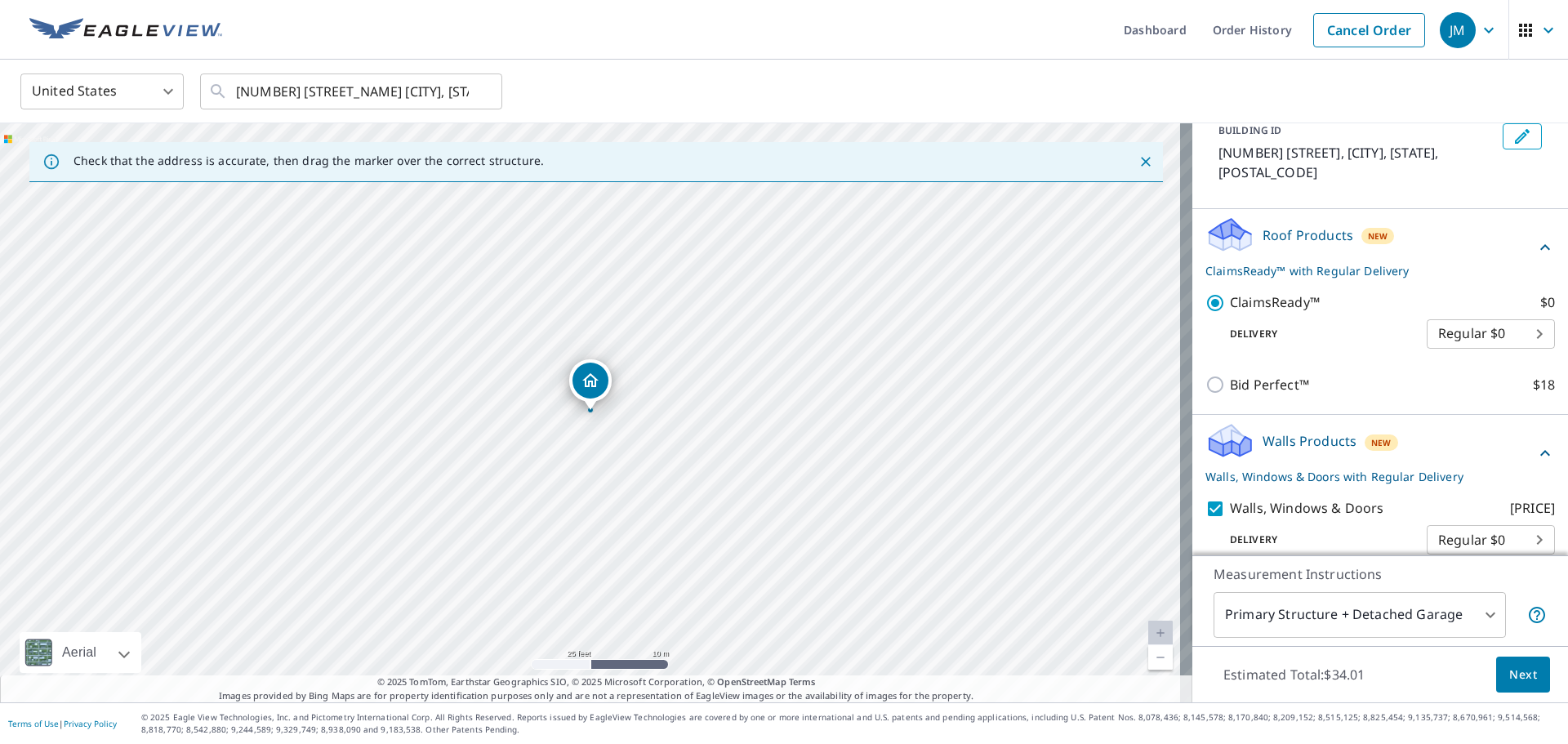 click on "Estimated Total: [PRICE] Next" at bounding box center (1380, 675) 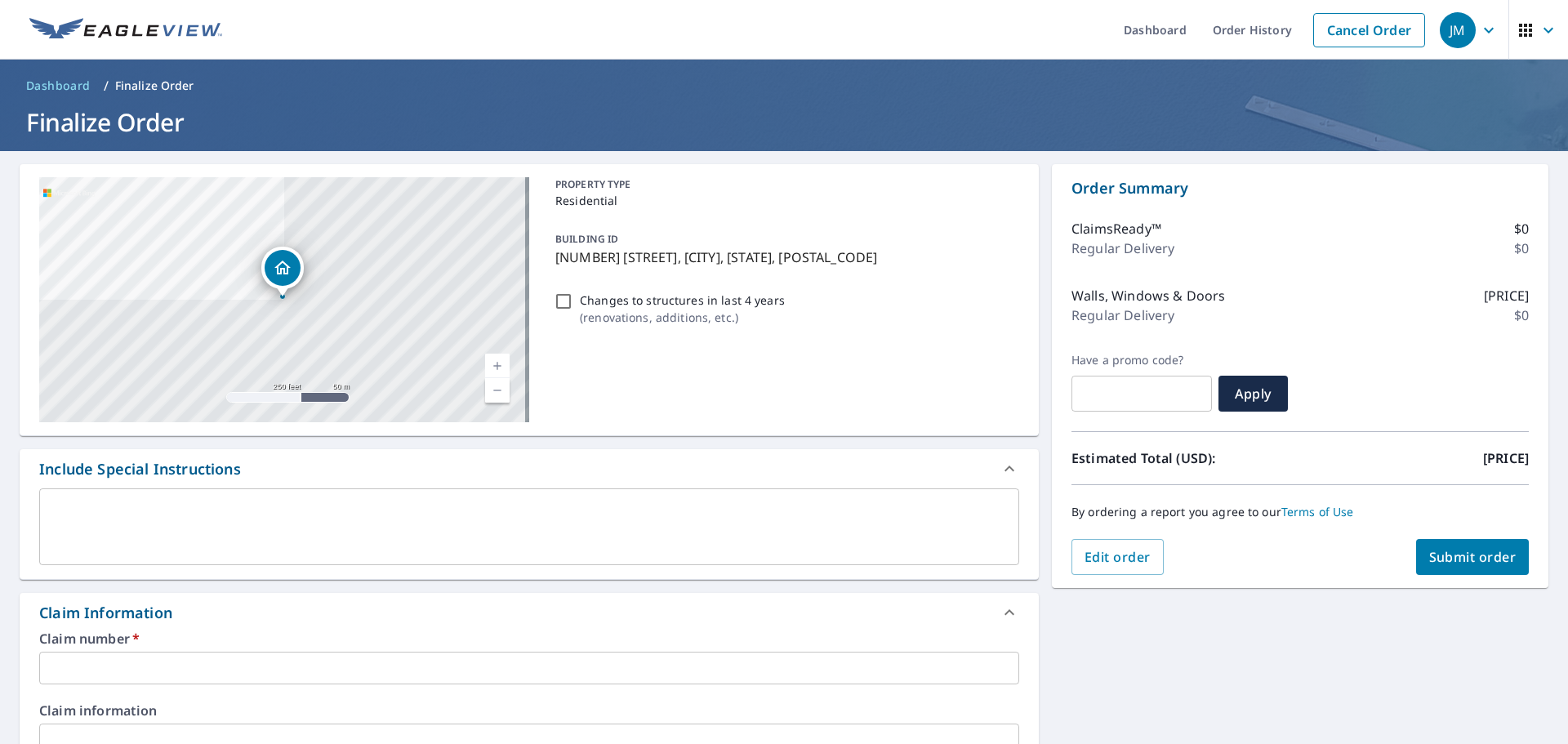 click at bounding box center [529, 668] 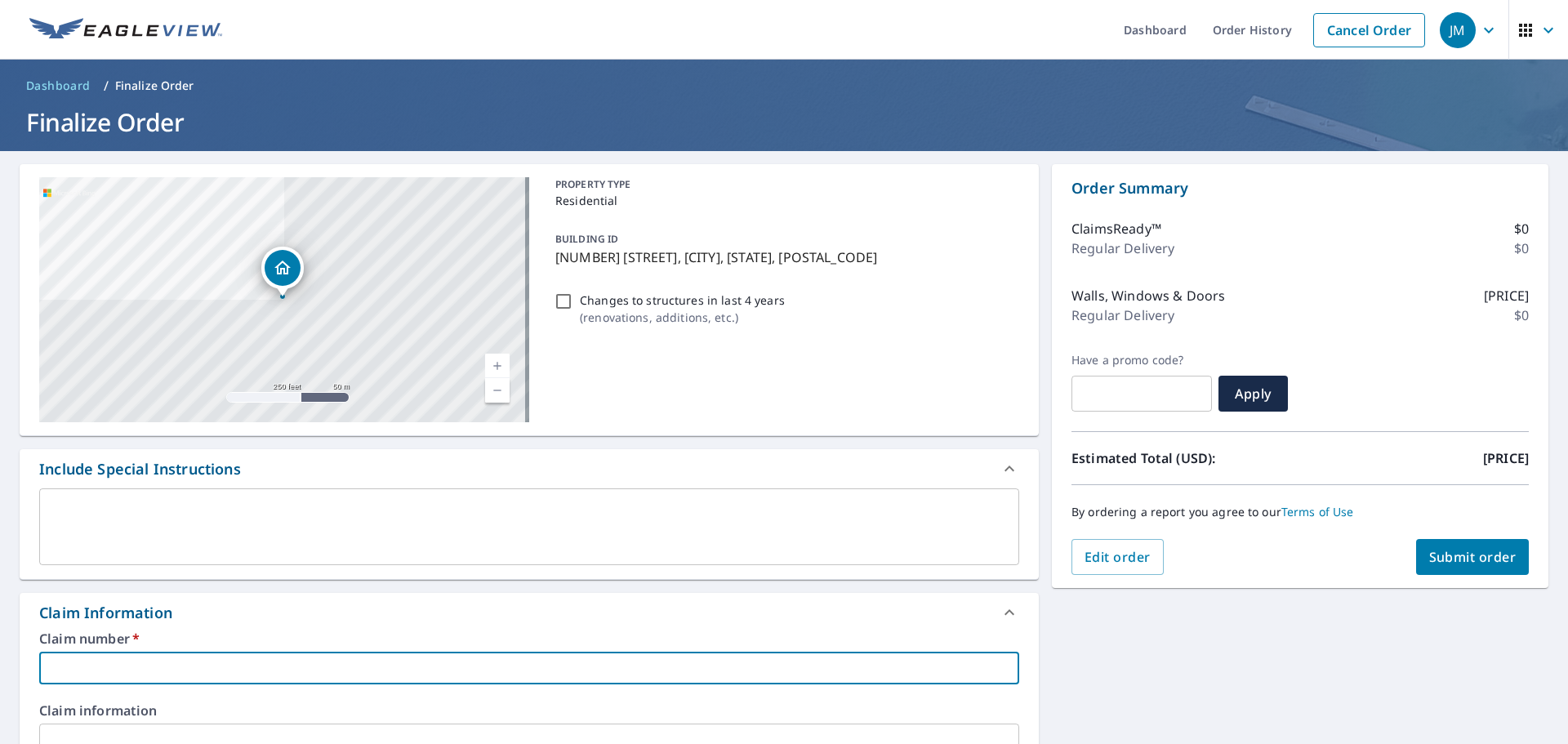click at bounding box center [529, 668] 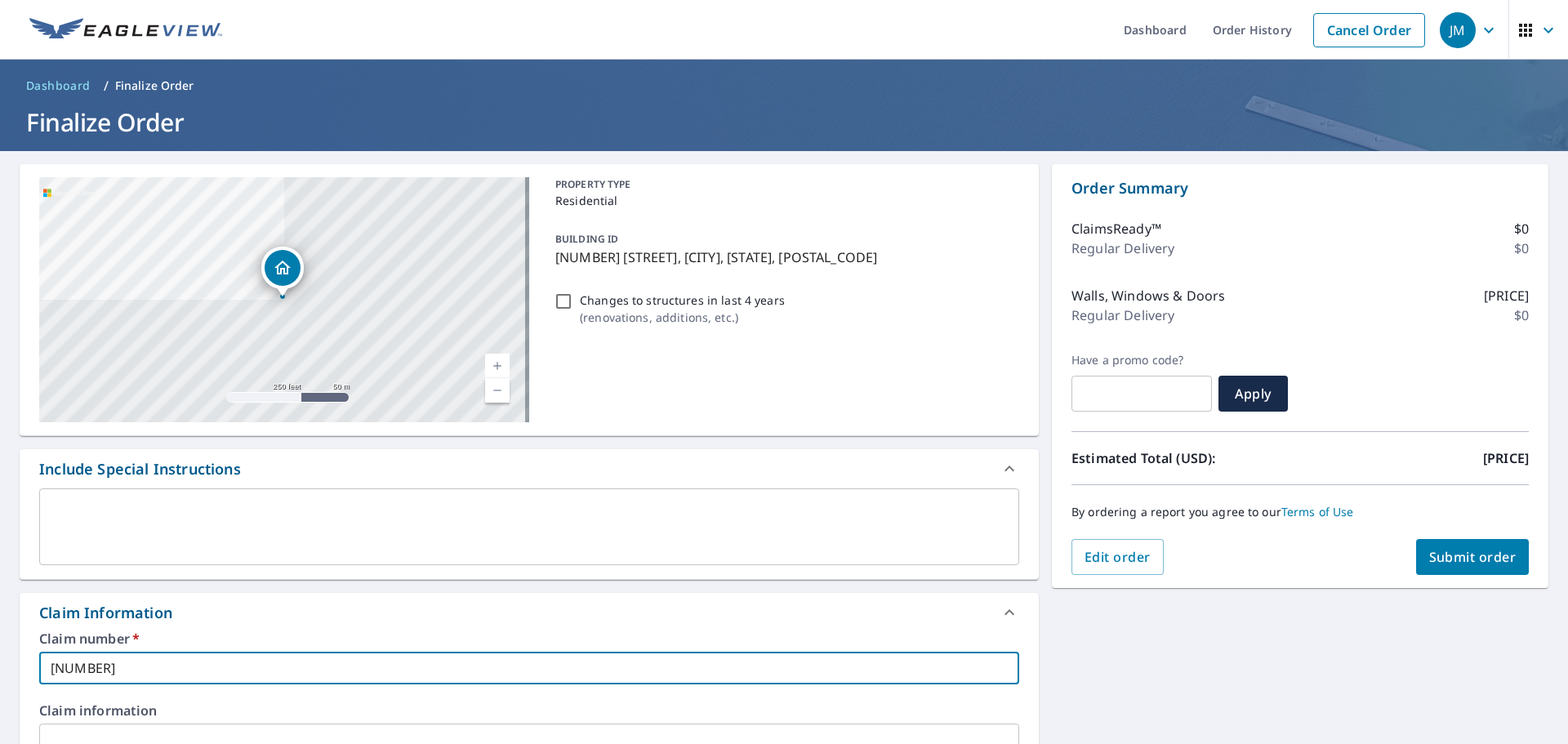 type on "[NUMBER]" 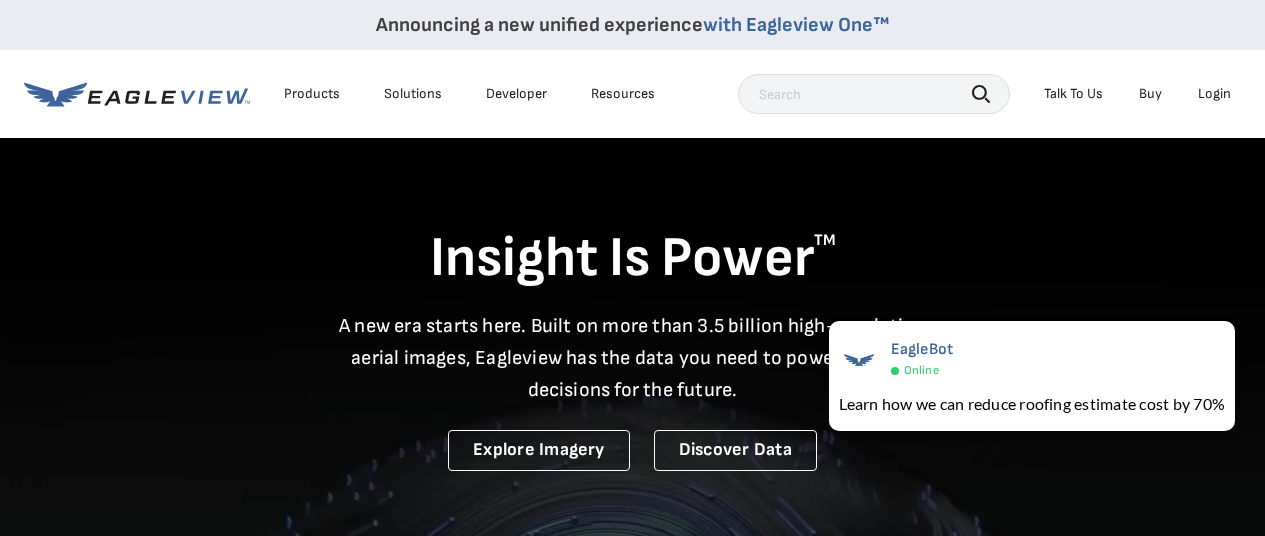 scroll, scrollTop: 0, scrollLeft: 0, axis: both 